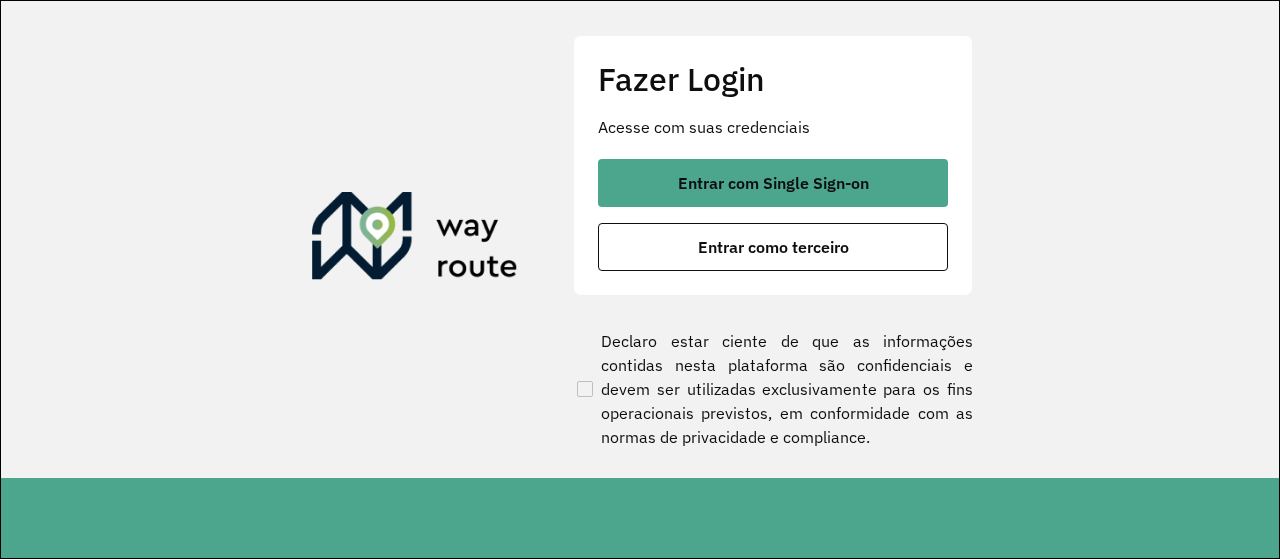 scroll, scrollTop: 0, scrollLeft: 0, axis: both 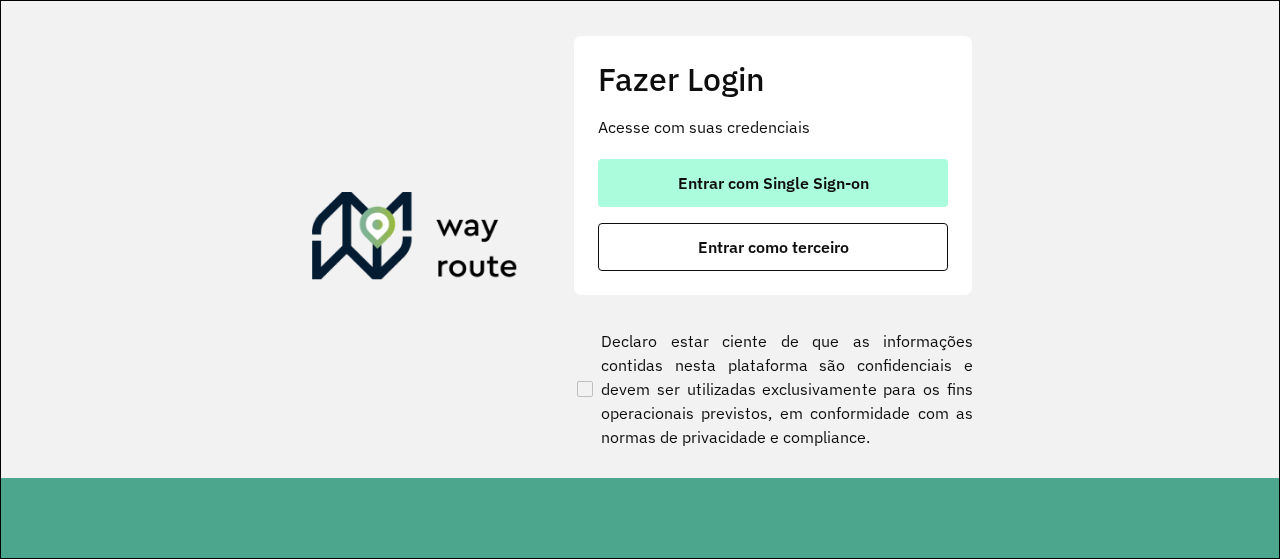 click on "Entrar com Single Sign-on" at bounding box center (773, 183) 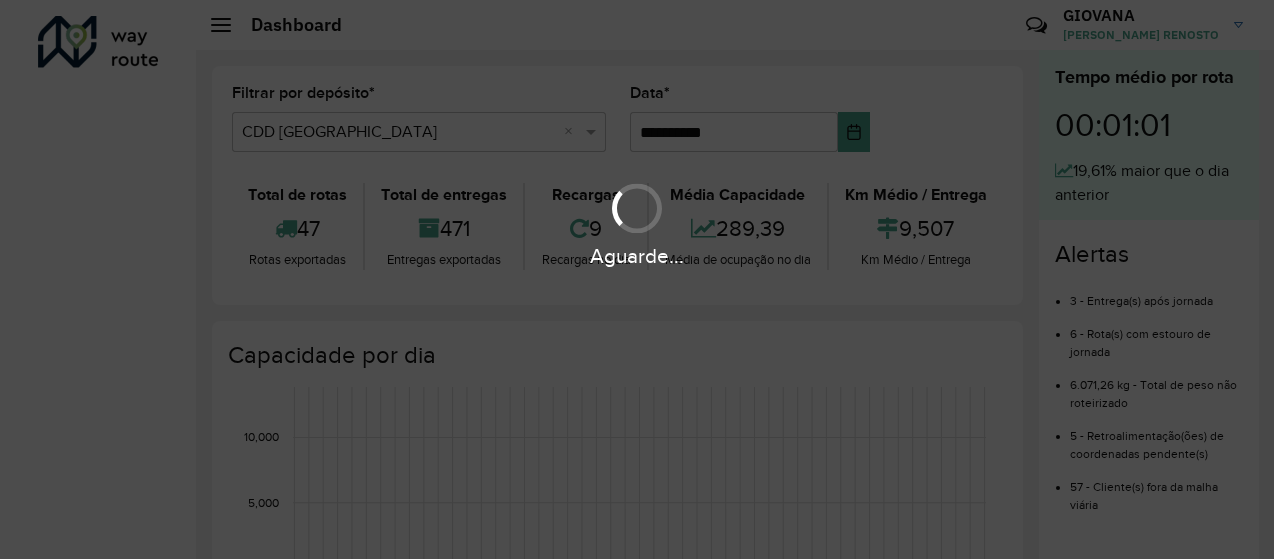 scroll, scrollTop: 0, scrollLeft: 0, axis: both 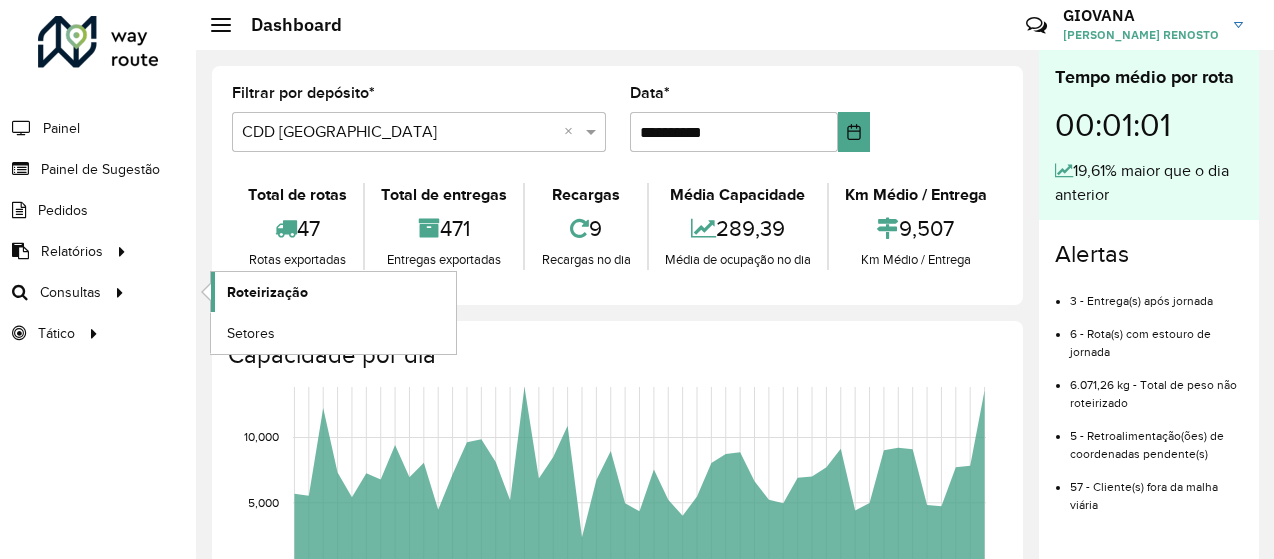 click on "Roteirização" 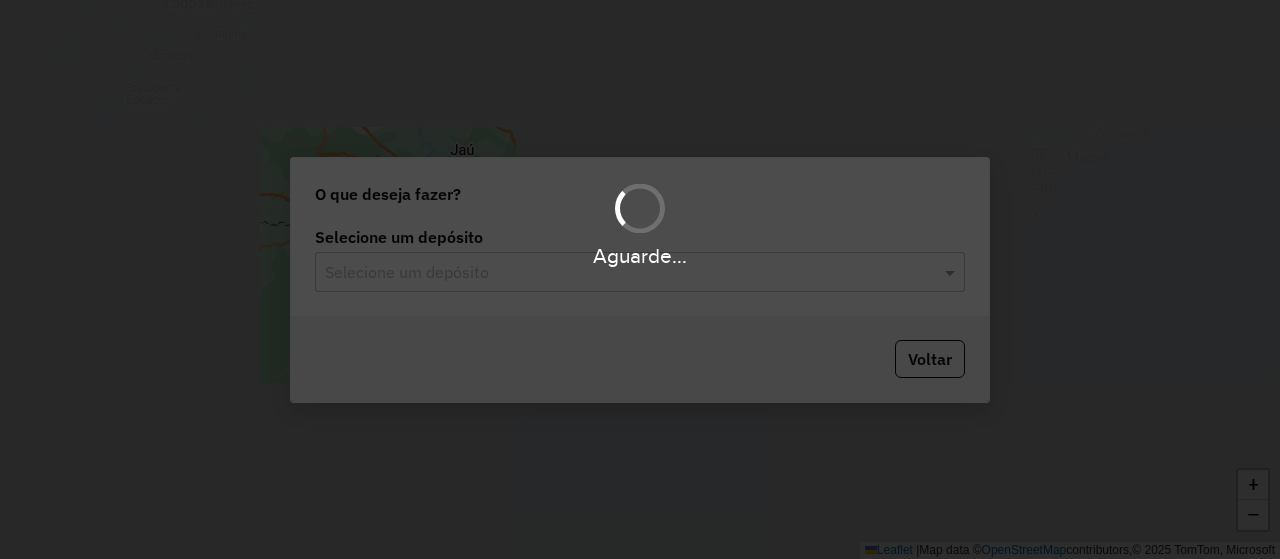 scroll, scrollTop: 0, scrollLeft: 0, axis: both 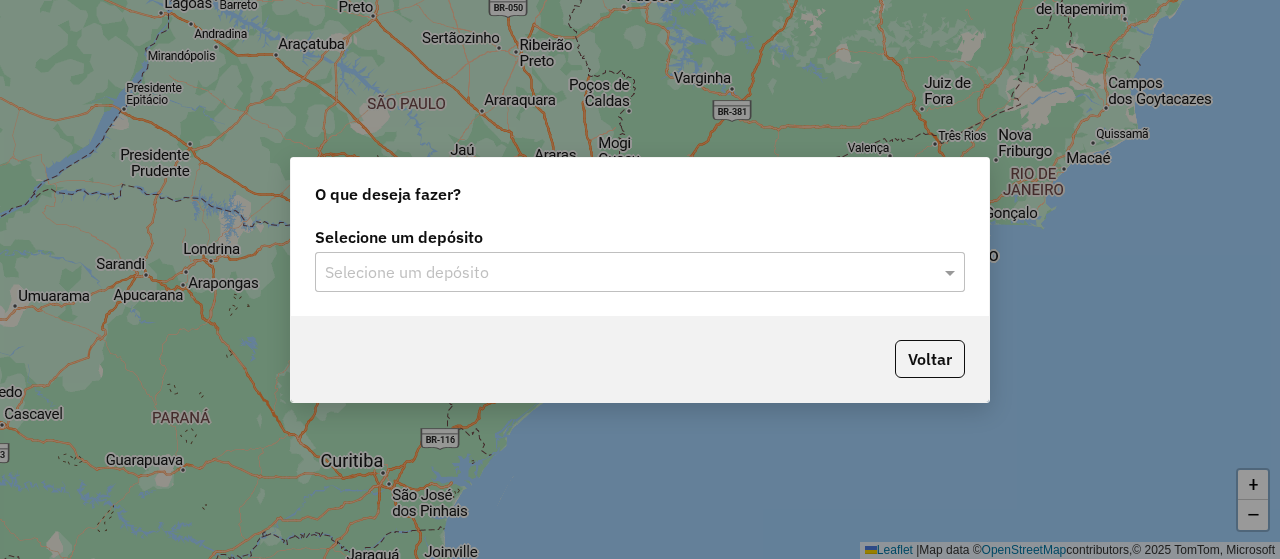 drag, startPoint x: 601, startPoint y: 282, endPoint x: 592, endPoint y: 290, distance: 12.0415945 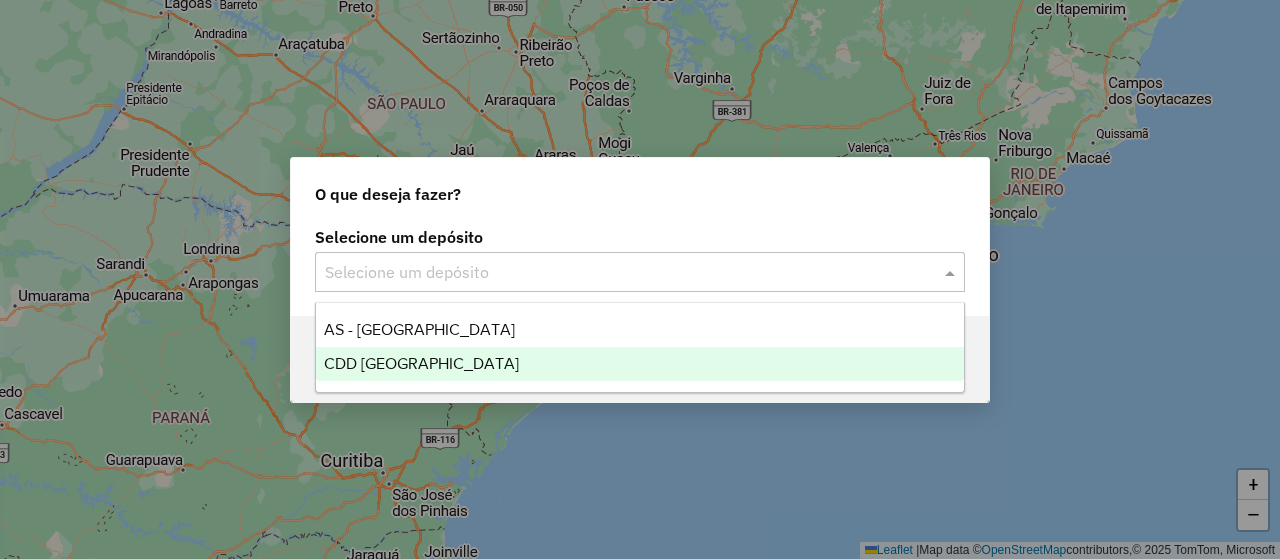 click on "CDD [GEOGRAPHIC_DATA]" at bounding box center [640, 364] 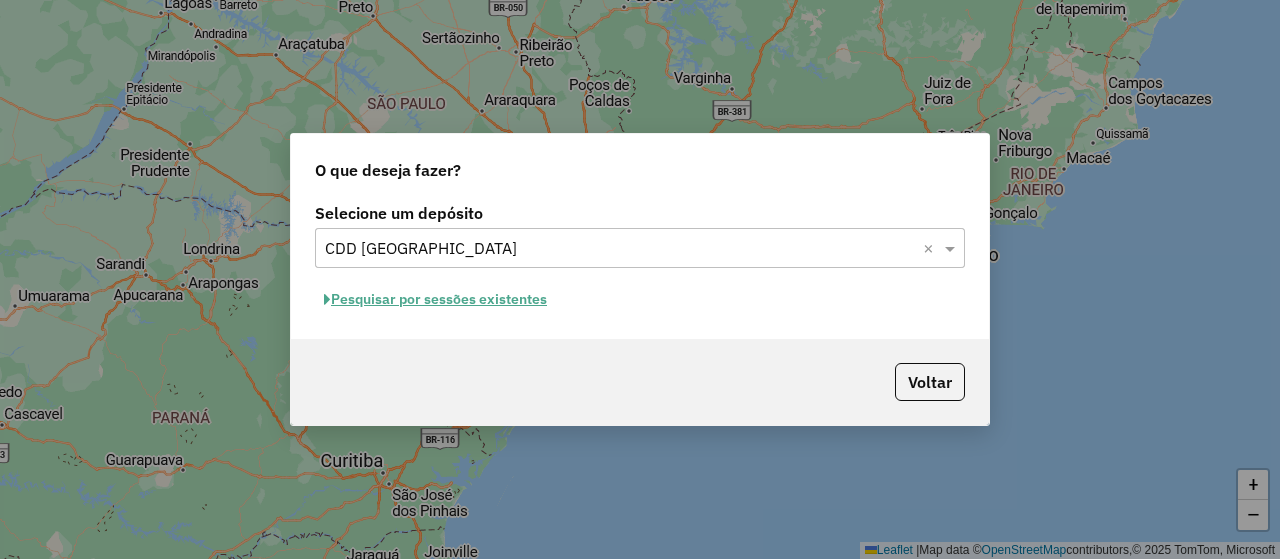 click on "Pesquisar por sessões existentes" 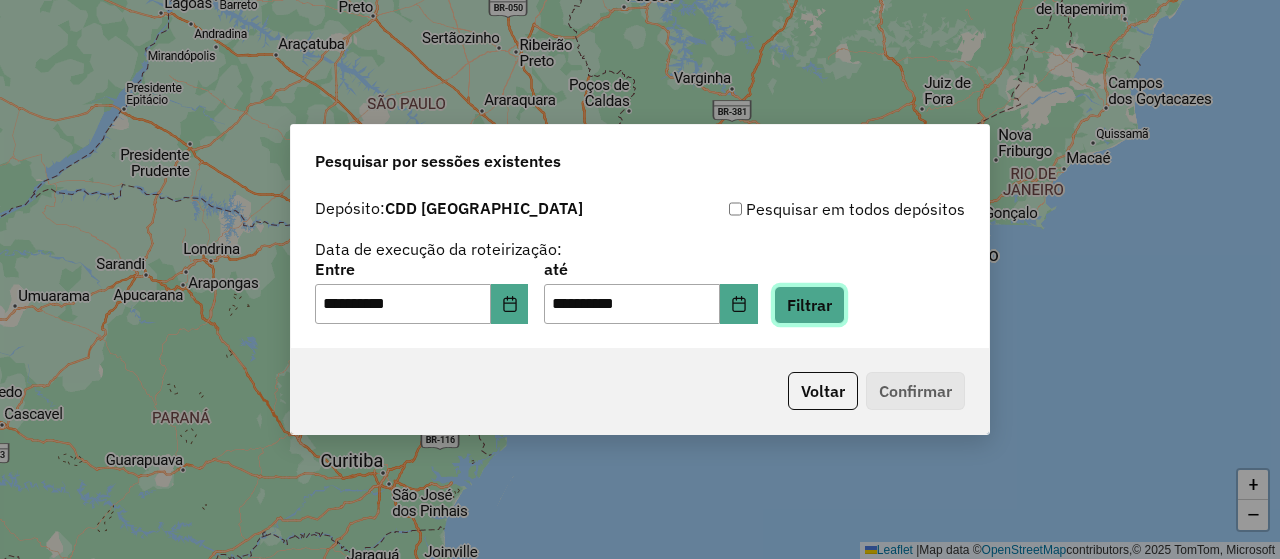 click on "Filtrar" 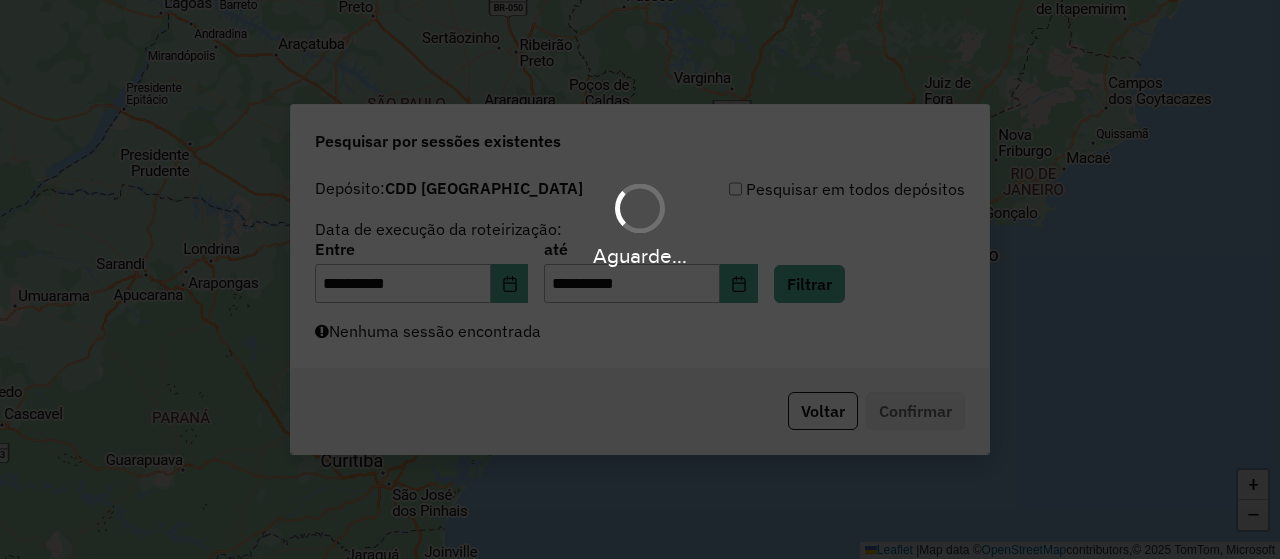 click on "Aguarde..." at bounding box center [640, 279] 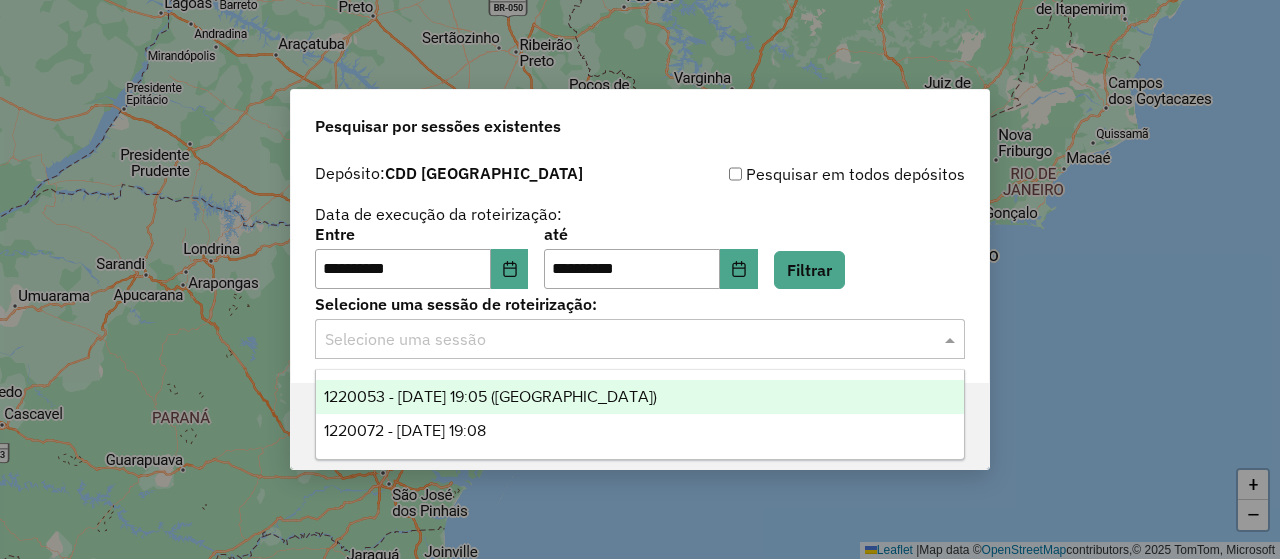 click 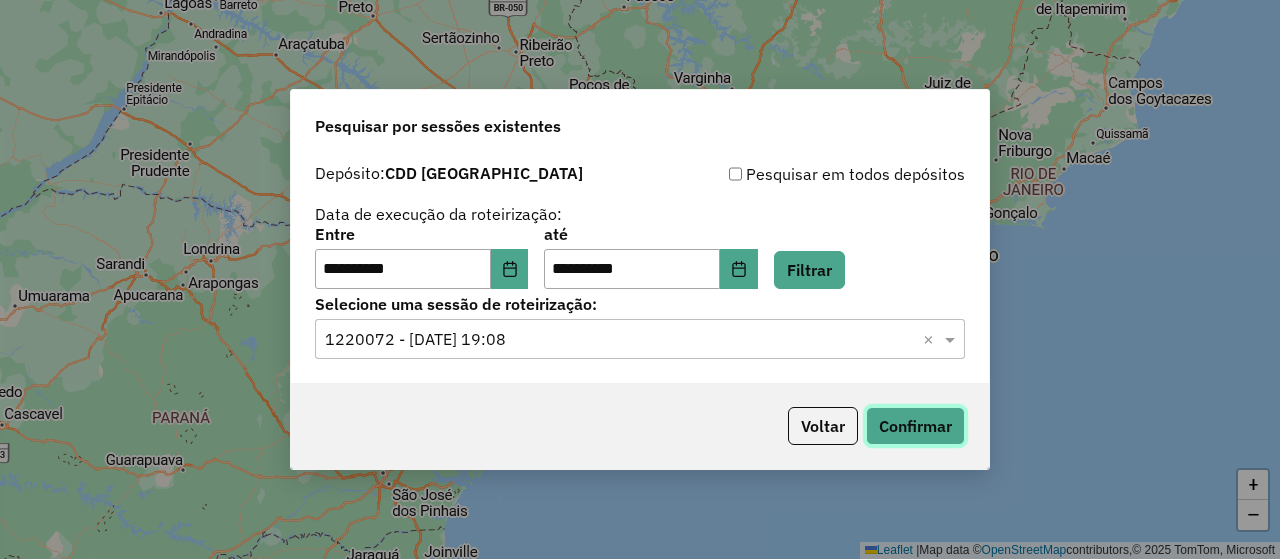 click on "Confirmar" 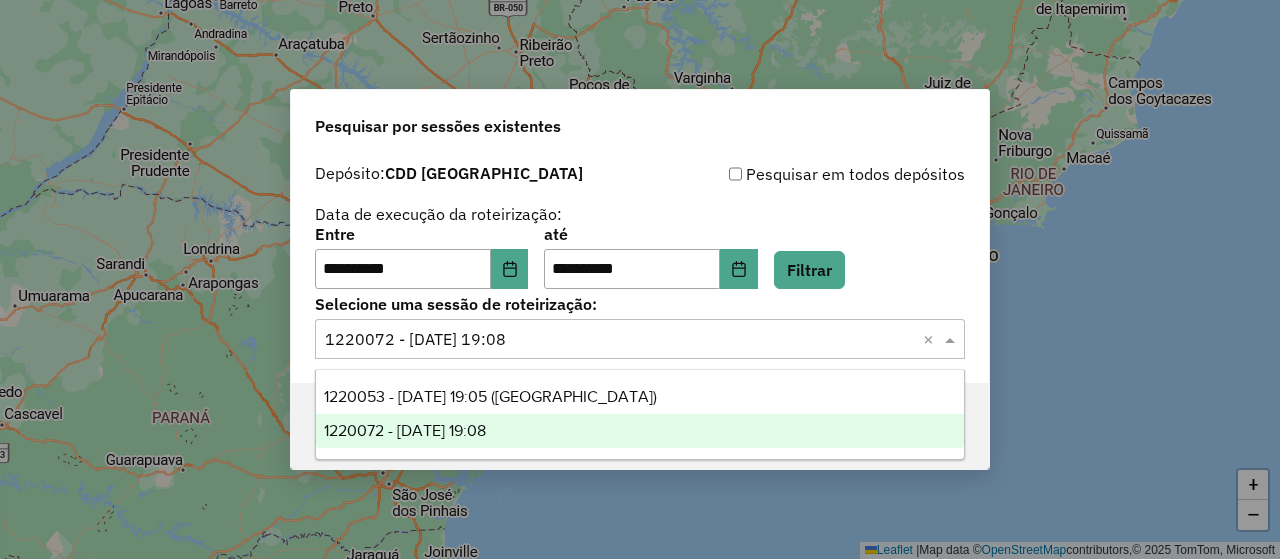 click 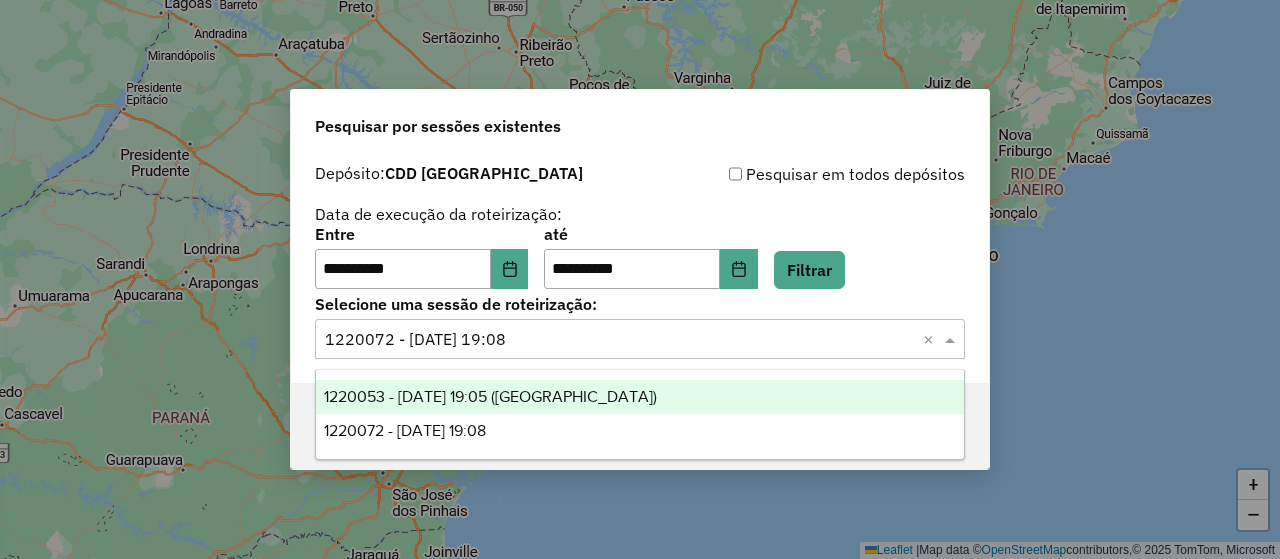 click on "1220053 - 30/07/2025 19:05 (Noturna)" at bounding box center (490, 396) 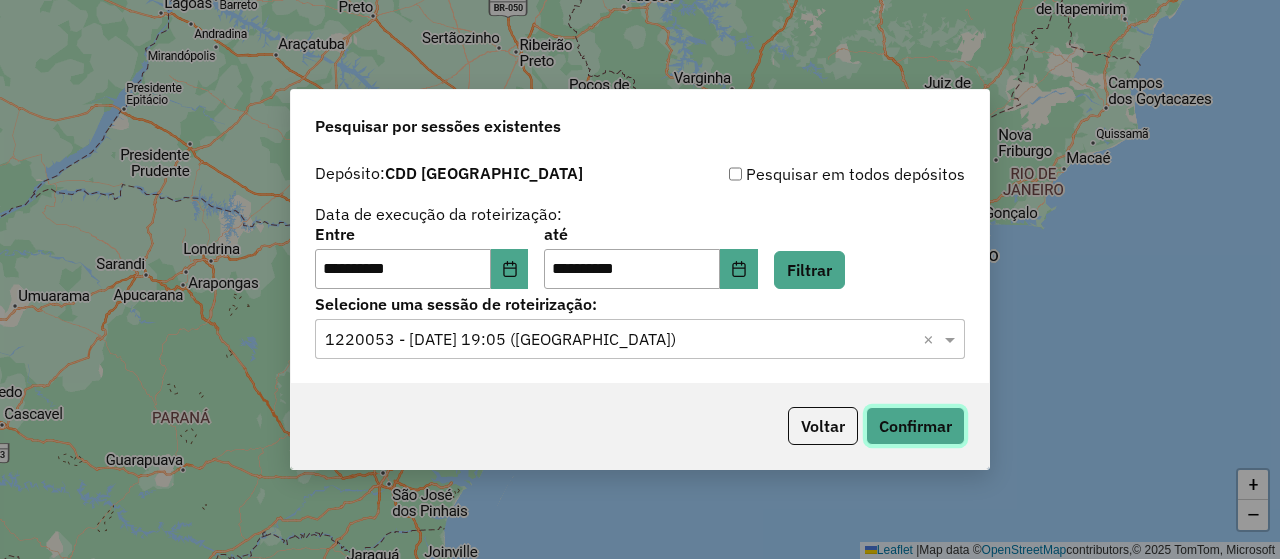 click on "Confirmar" 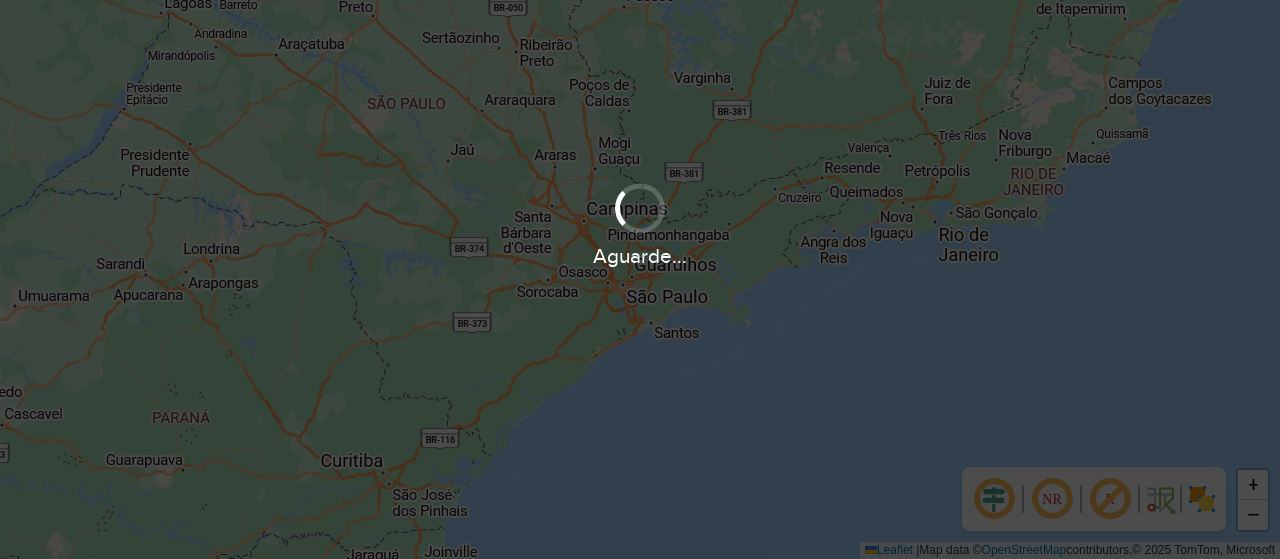 scroll, scrollTop: 0, scrollLeft: 0, axis: both 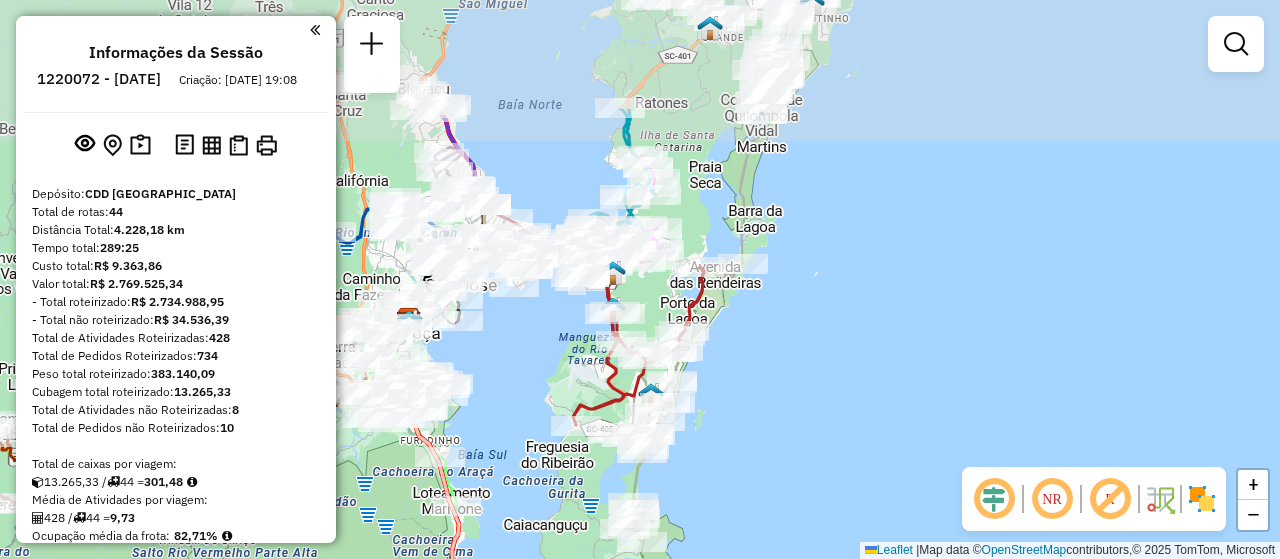 drag, startPoint x: 973, startPoint y: 259, endPoint x: 864, endPoint y: 424, distance: 197.75237 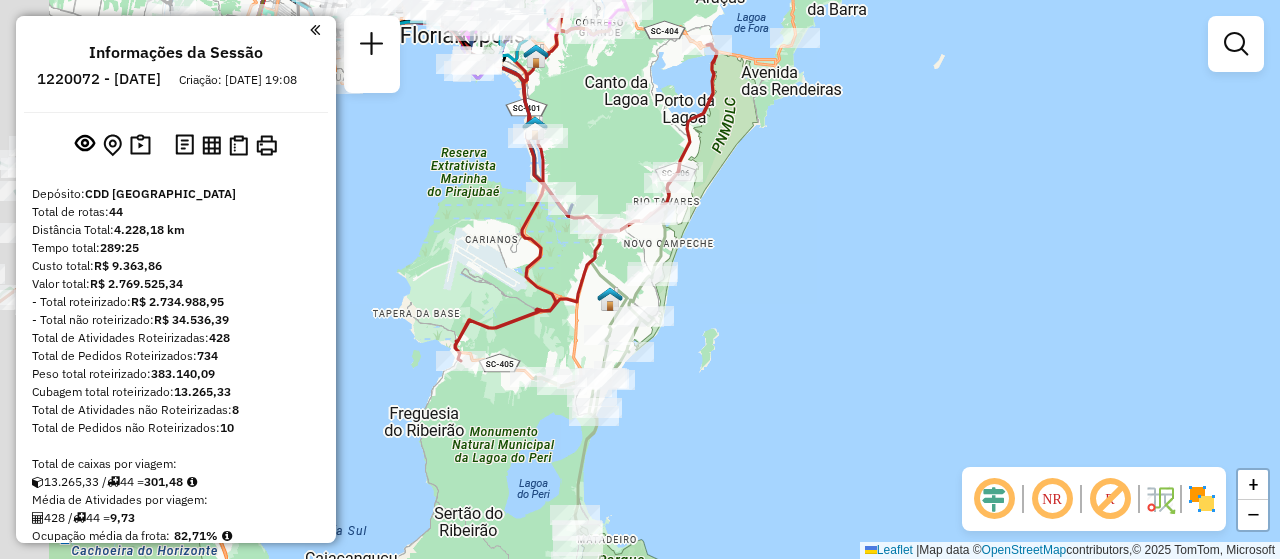 drag, startPoint x: 685, startPoint y: 427, endPoint x: 786, endPoint y: 334, distance: 137.2953 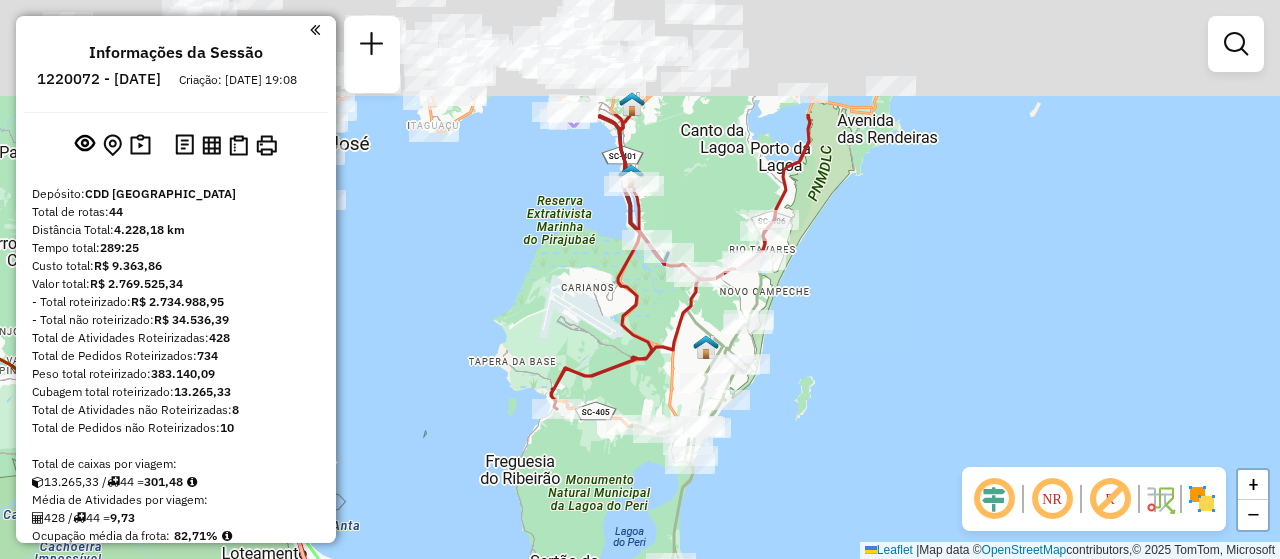 drag, startPoint x: 731, startPoint y: 338, endPoint x: 718, endPoint y: 528, distance: 190.44421 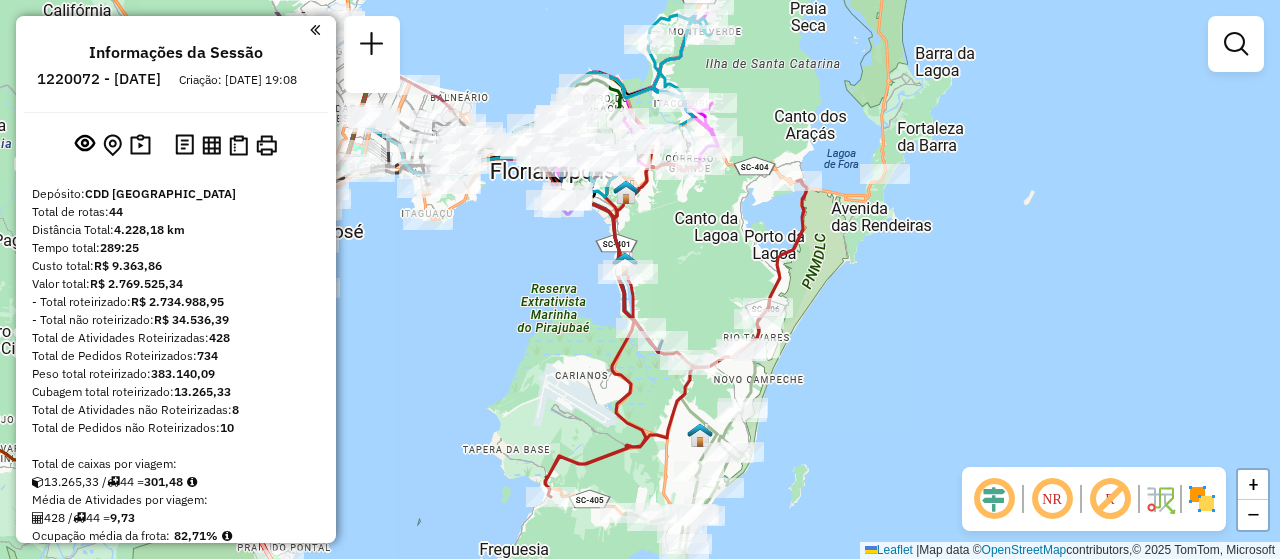 drag, startPoint x: 754, startPoint y: 419, endPoint x: 746, endPoint y: 492, distance: 73.43705 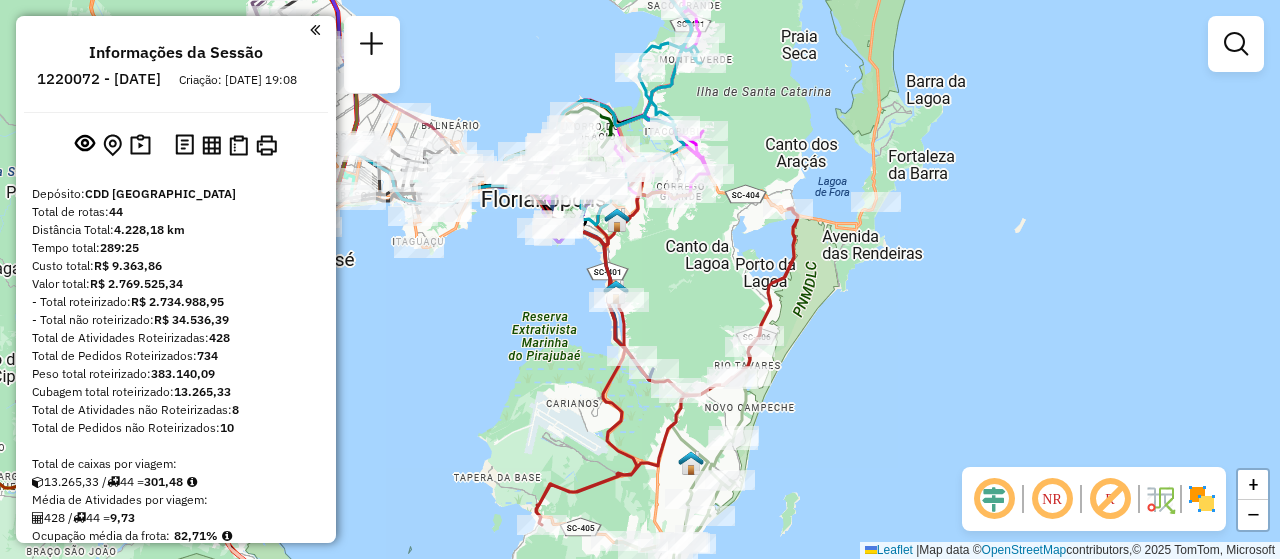 drag, startPoint x: 866, startPoint y: 392, endPoint x: 857, endPoint y: 416, distance: 25.632011 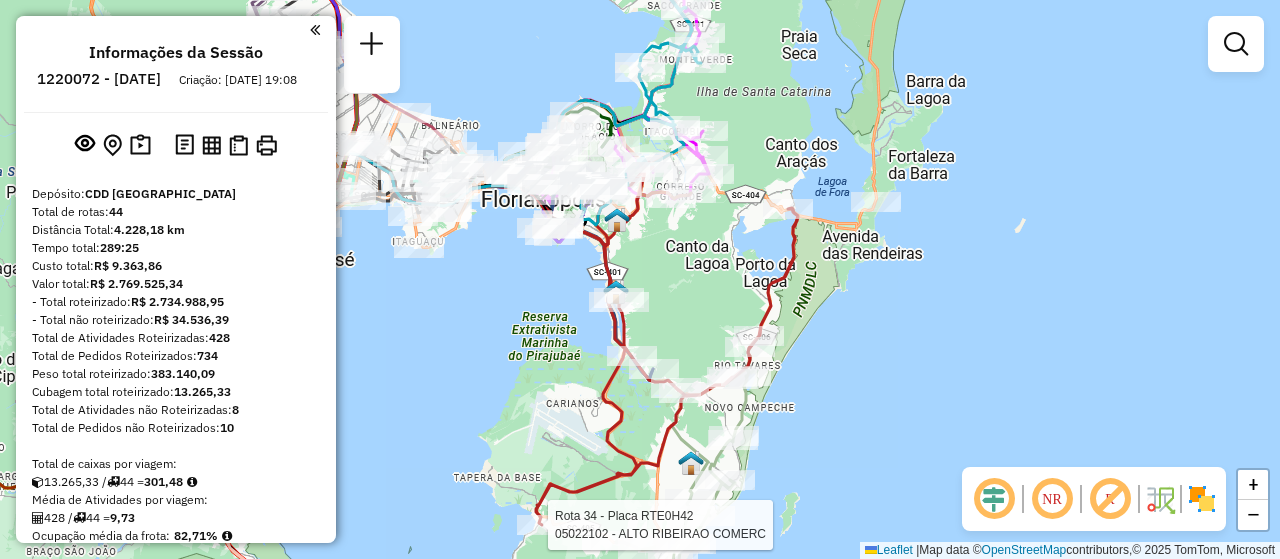 select on "**********" 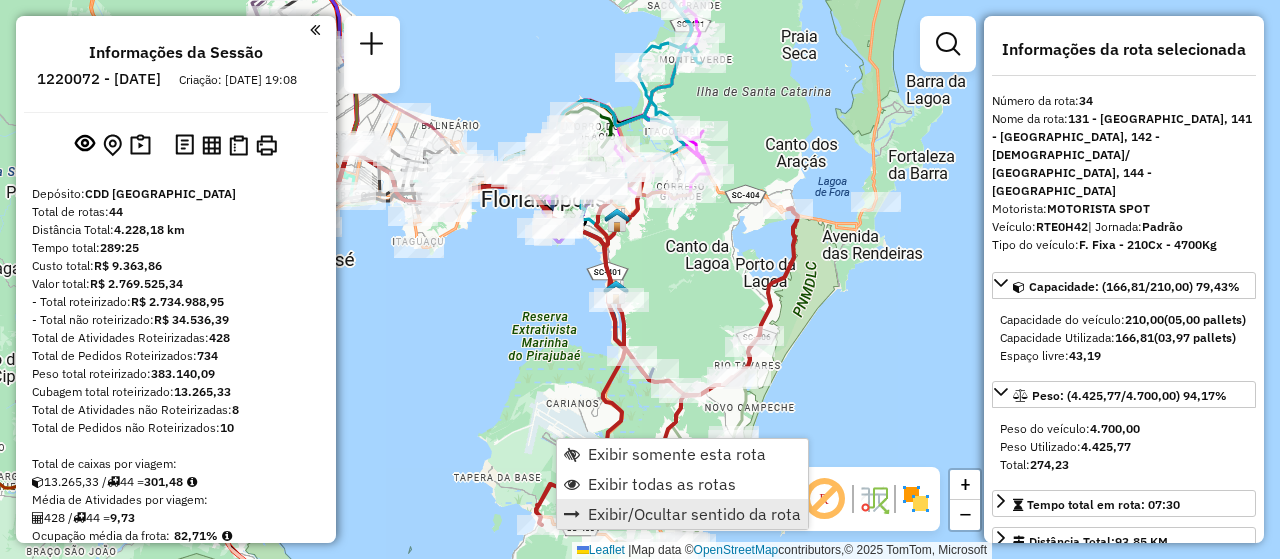 scroll, scrollTop: 4491, scrollLeft: 0, axis: vertical 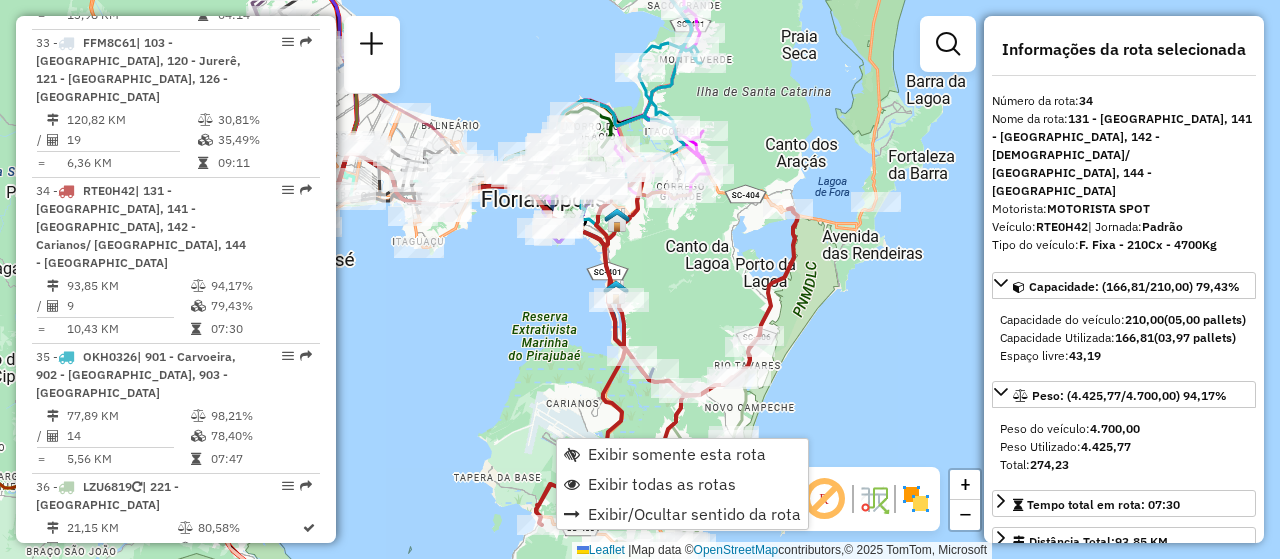 click on "Janela de atendimento Grade de atendimento Capacidade Transportadoras Veículos Cliente Pedidos  Rotas Selecione os dias de semana para filtrar as janelas de atendimento  Seg   Ter   Qua   Qui   Sex   Sáb   Dom  Informe o período da janela de atendimento: De: Até:  Filtrar exatamente a janela do cliente  Considerar janela de atendimento padrão  Selecione os dias de semana para filtrar as grades de atendimento  Seg   Ter   Qua   Qui   Sex   Sáb   Dom   Considerar clientes sem dia de atendimento cadastrado  Clientes fora do dia de atendimento selecionado Filtrar as atividades entre os valores definidos abaixo:  Peso mínimo:   Peso máximo:   Cubagem mínima:   Cubagem máxima:   De:   Até:  Filtrar as atividades entre o tempo de atendimento definido abaixo:  De:   Até:   Considerar capacidade total dos clientes não roteirizados Transportadora: Selecione um ou mais itens Tipo de veículo: Selecione um ou mais itens Veículo: Selecione um ou mais itens Motorista: Selecione um ou mais itens Nome: Rótulo:" 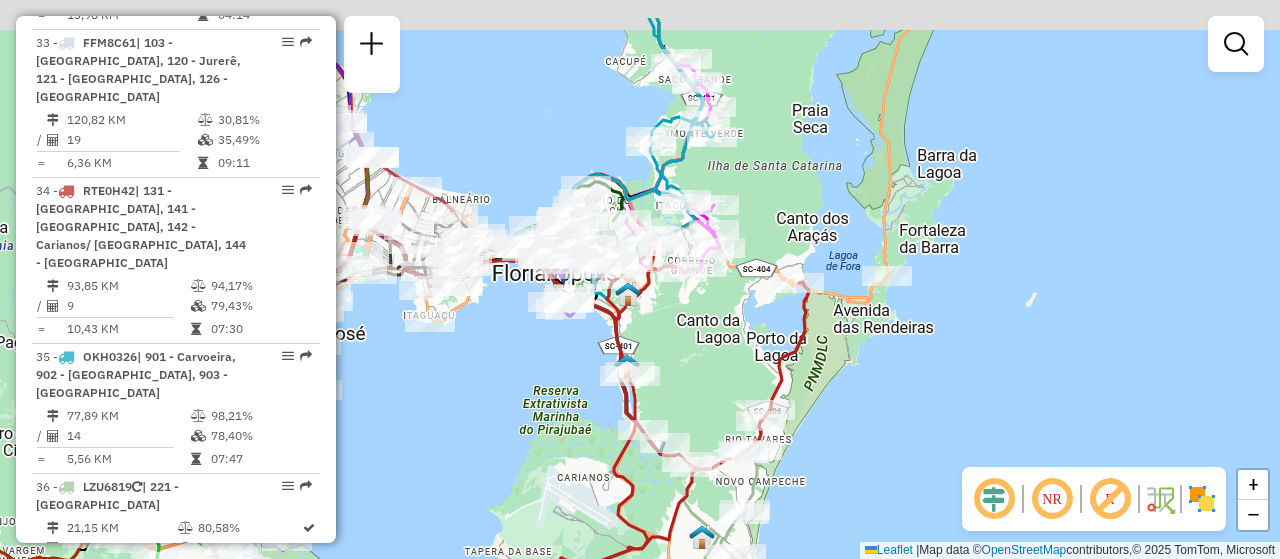 drag, startPoint x: 872, startPoint y: 301, endPoint x: 883, endPoint y: 375, distance: 74.8131 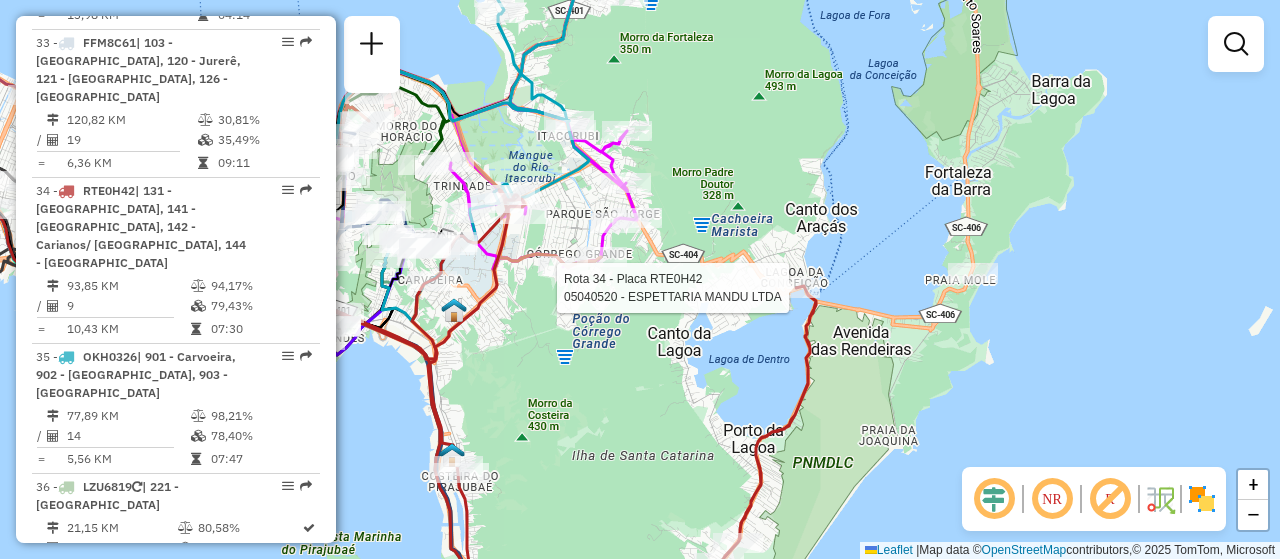 select on "**********" 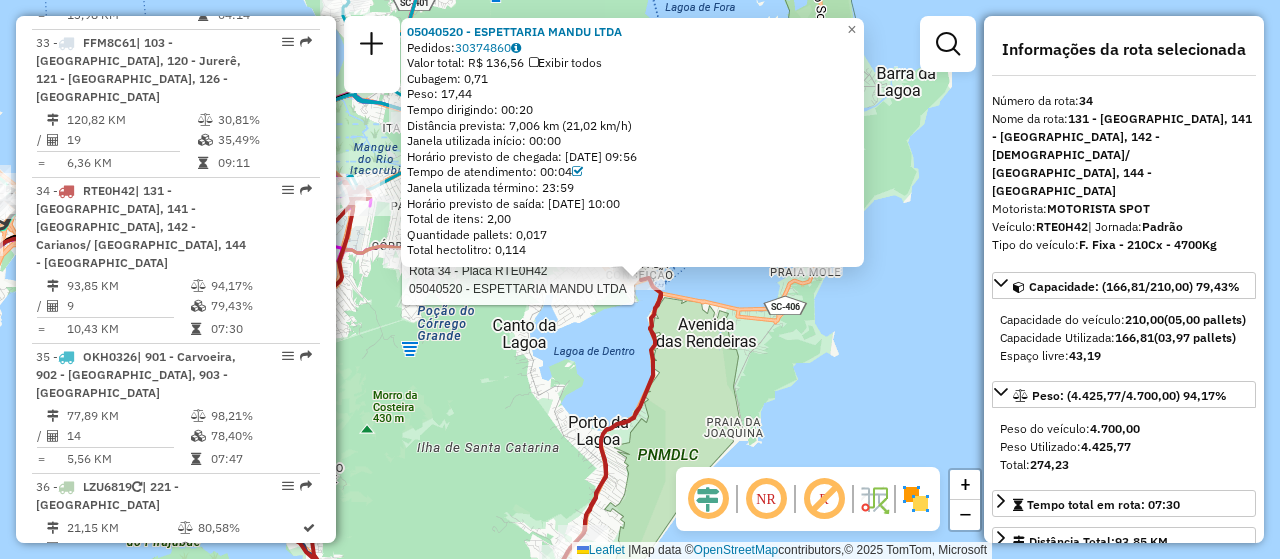 click on "Rota 34 - Placa RTE0H42  05040520 - ESPETTARIA MANDU LTDA 05040520 - ESPETTARIA MANDU LTDA  Pedidos:  30374860   Valor total: R$ 136,56   Exibir todos   Cubagem: 0,71  Peso: 17,44  Tempo dirigindo: 00:20   Distância prevista: 7,006 km (21,02 km/h)   Janela utilizada início: 00:00   Horário previsto de chegada: 30/07/2025 09:56   Tempo de atendimento: 00:04   Janela utilizada término: 23:59   Horário previsto de saída: 30/07/2025 10:00   Total de itens: 2,00   Quantidade pallets: 0,017   Total hectolitro: 0,114  × Janela de atendimento Grade de atendimento Capacidade Transportadoras Veículos Cliente Pedidos  Rotas Selecione os dias de semana para filtrar as janelas de atendimento  Seg   Ter   Qua   Qui   Sex   Sáb   Dom  Informe o período da janela de atendimento: De: Até:  Filtrar exatamente a janela do cliente  Considerar janela de atendimento padrão  Selecione os dias de semana para filtrar as grades de atendimento  Seg   Ter   Qua   Qui   Sex   Sáb   Dom   Peso mínimo:   Peso máximo:   De:" 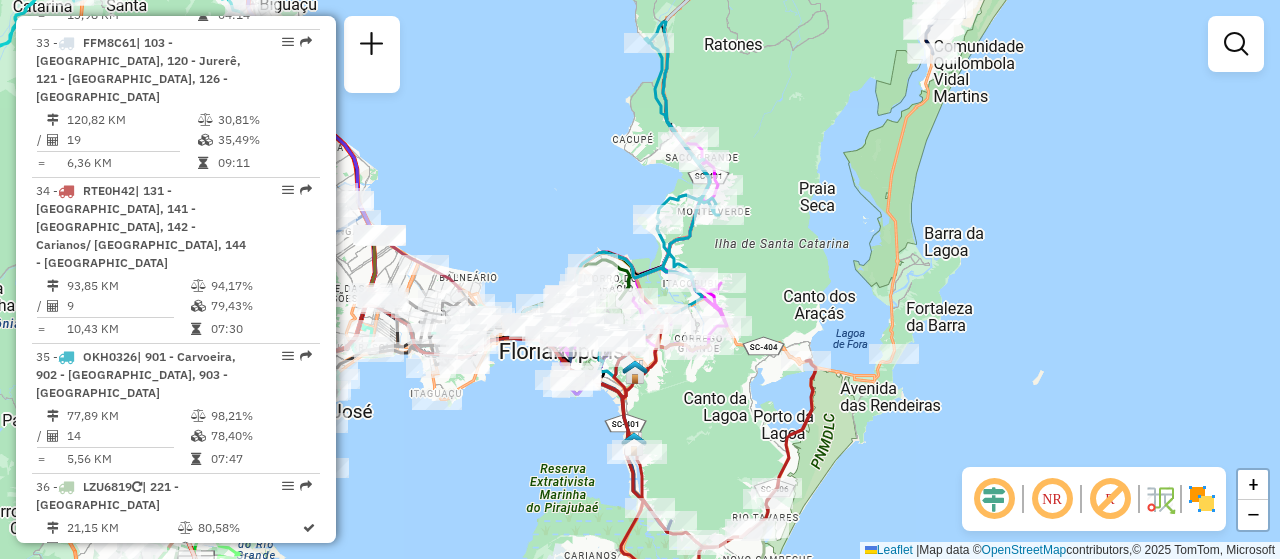 drag, startPoint x: 767, startPoint y: 371, endPoint x: 845, endPoint y: 388, distance: 79.83107 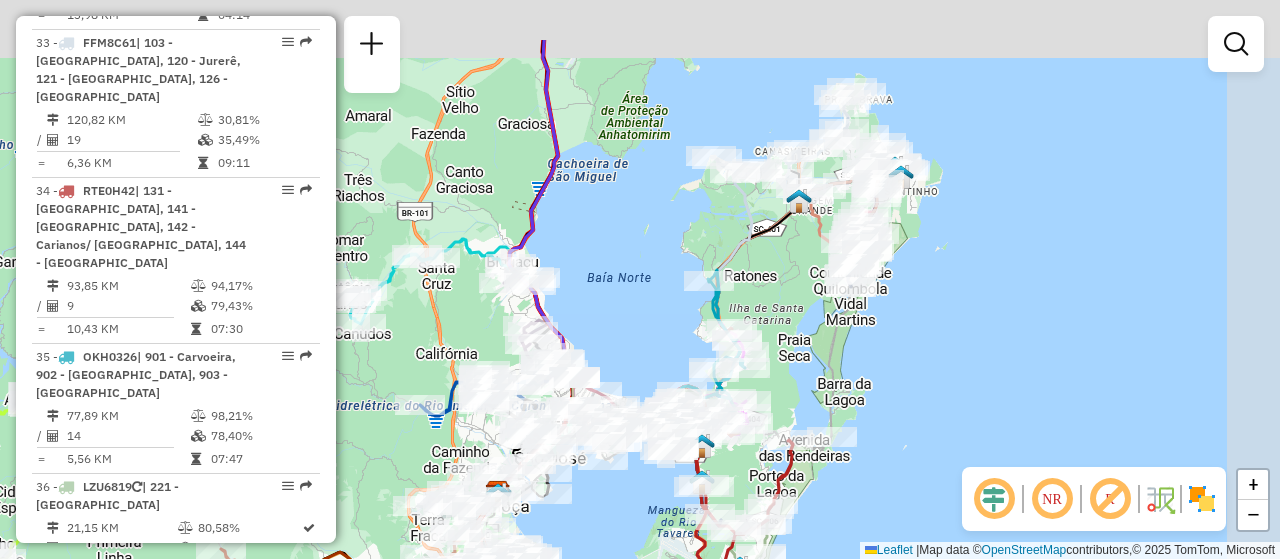 drag, startPoint x: 924, startPoint y: 282, endPoint x: 863, endPoint y: 388, distance: 122.29881 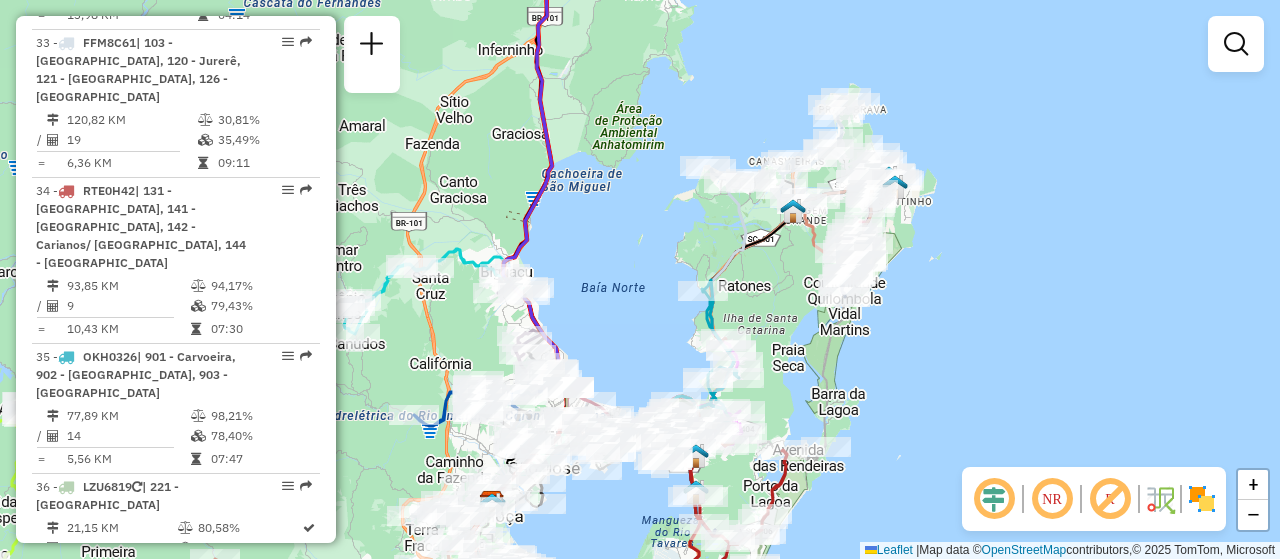 scroll, scrollTop: 4093, scrollLeft: 0, axis: vertical 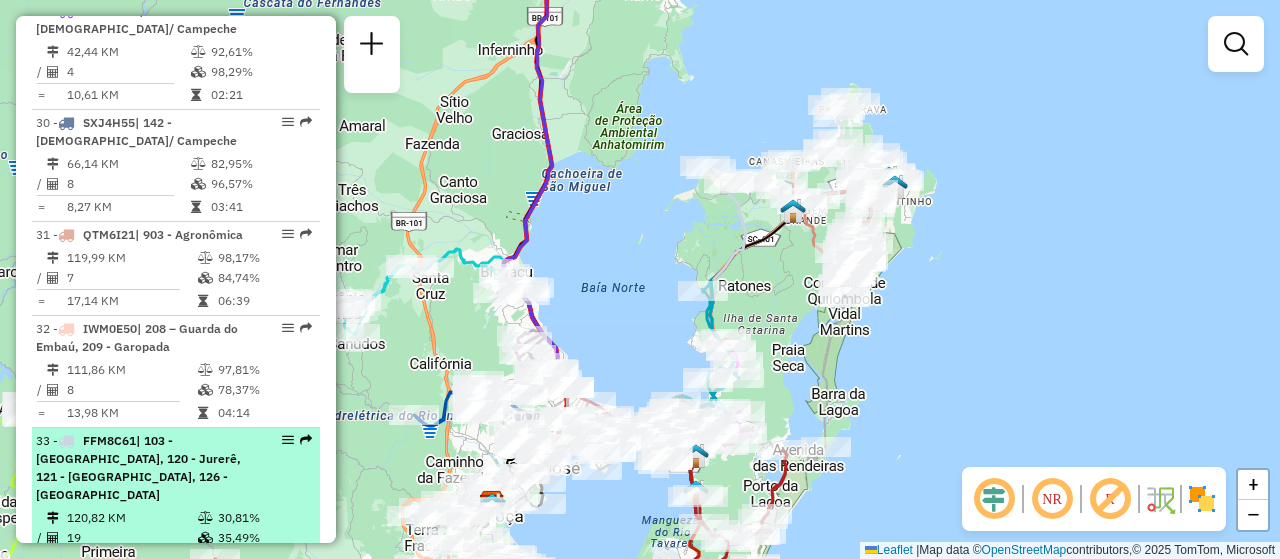 click at bounding box center [288, 440] 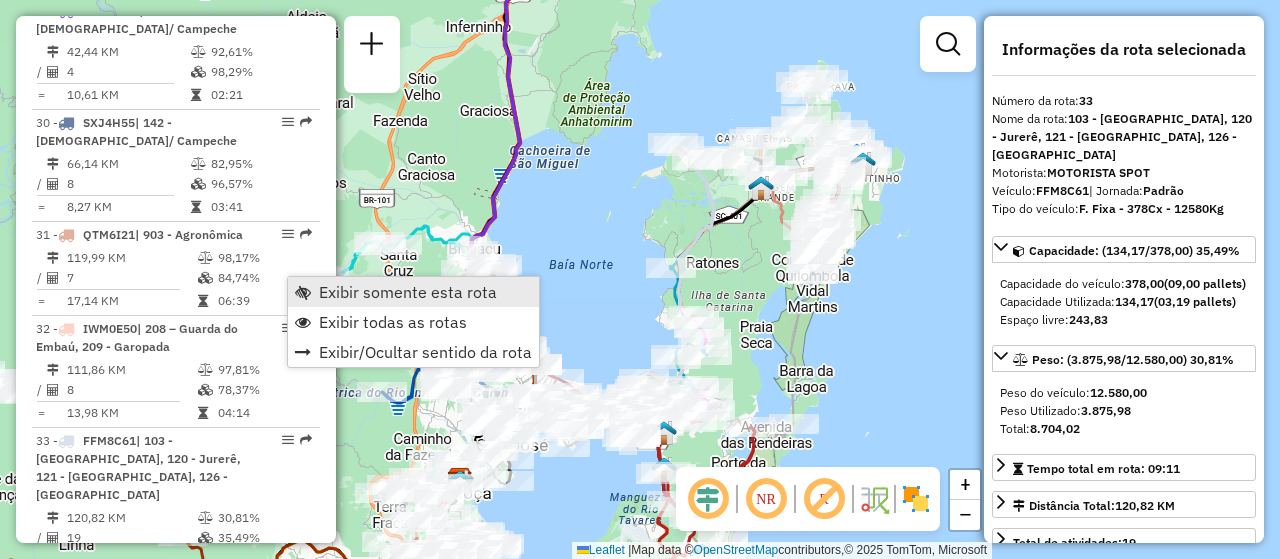 click on "Exibir somente esta rota" at bounding box center [408, 292] 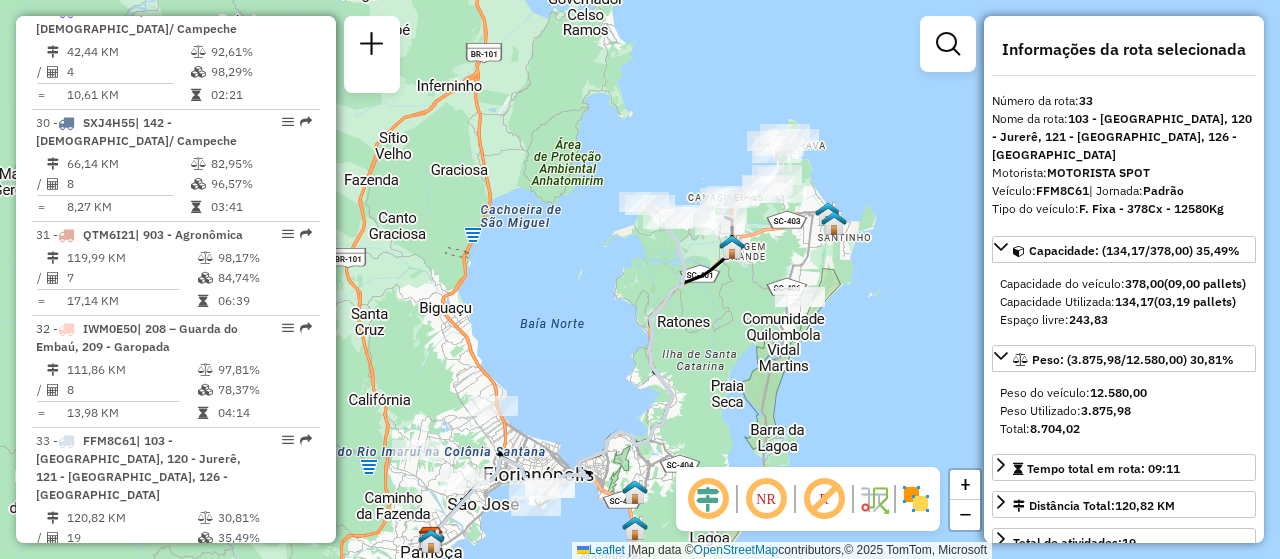 drag, startPoint x: 774, startPoint y: 236, endPoint x: 734, endPoint y: 317, distance: 90.33826 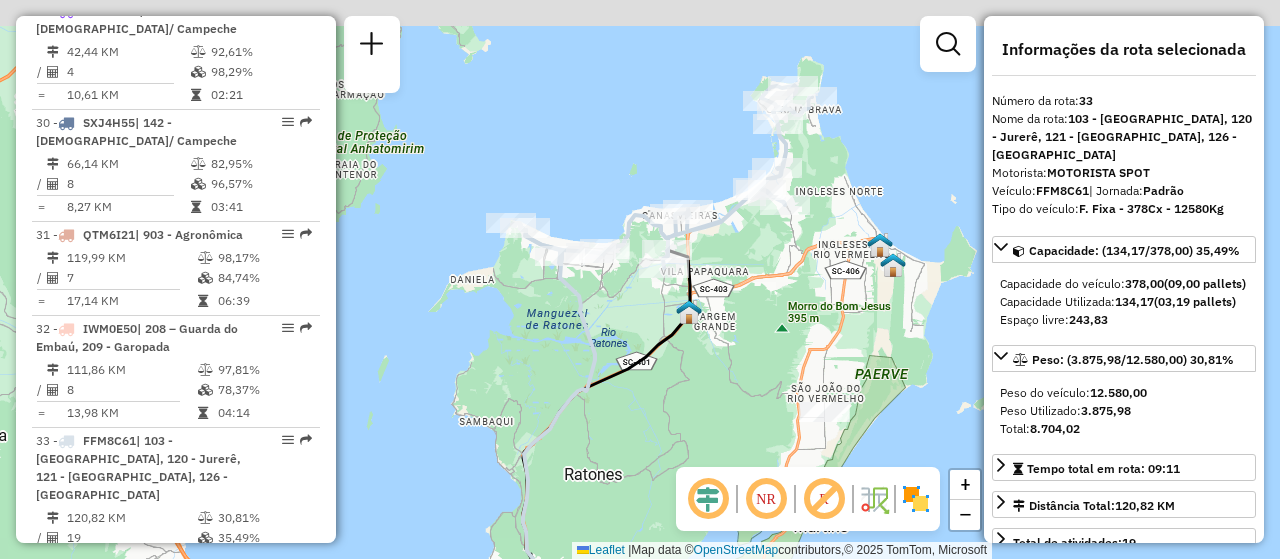 drag, startPoint x: 748, startPoint y: 216, endPoint x: 754, endPoint y: 293, distance: 77.23341 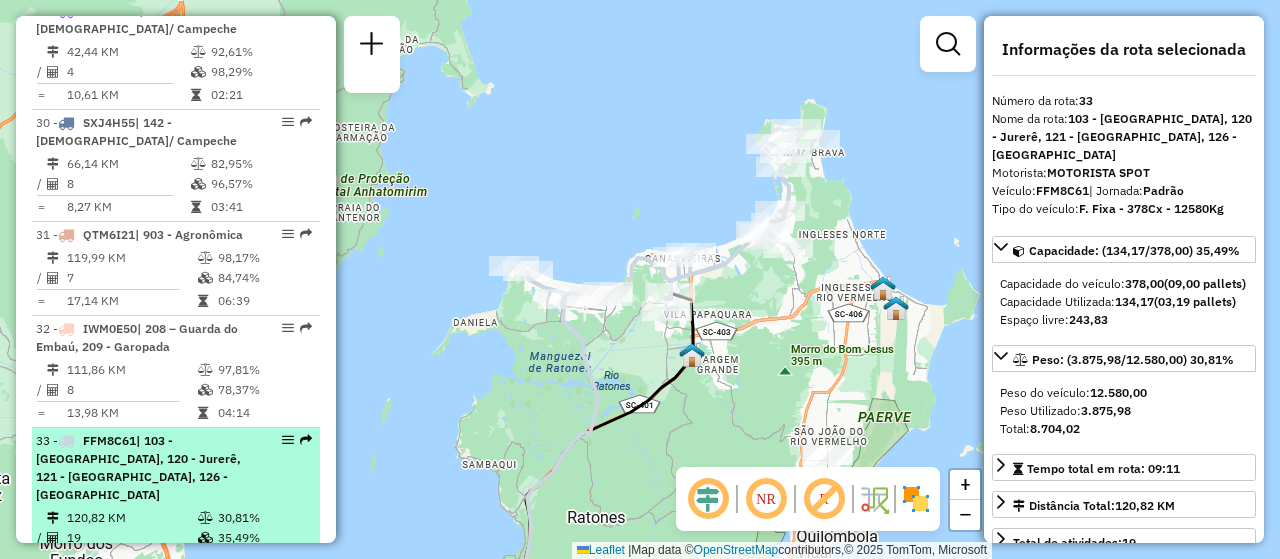 drag, startPoint x: 290, startPoint y: 279, endPoint x: 267, endPoint y: 283, distance: 23.345236 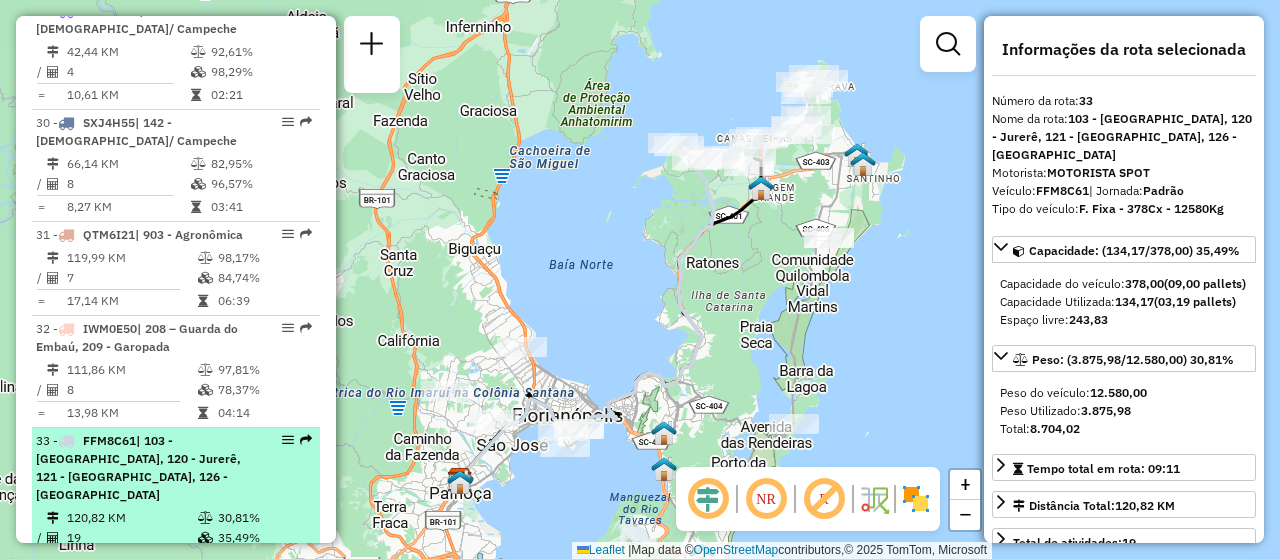 click at bounding box center (282, 440) 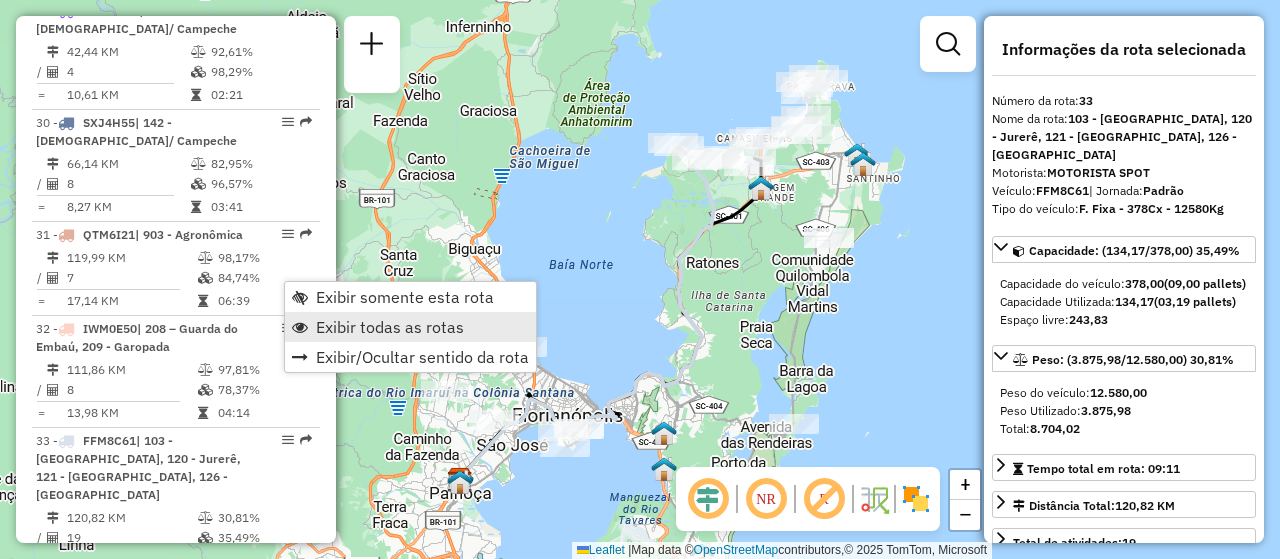 click on "Exibir todas as rotas" at bounding box center [390, 327] 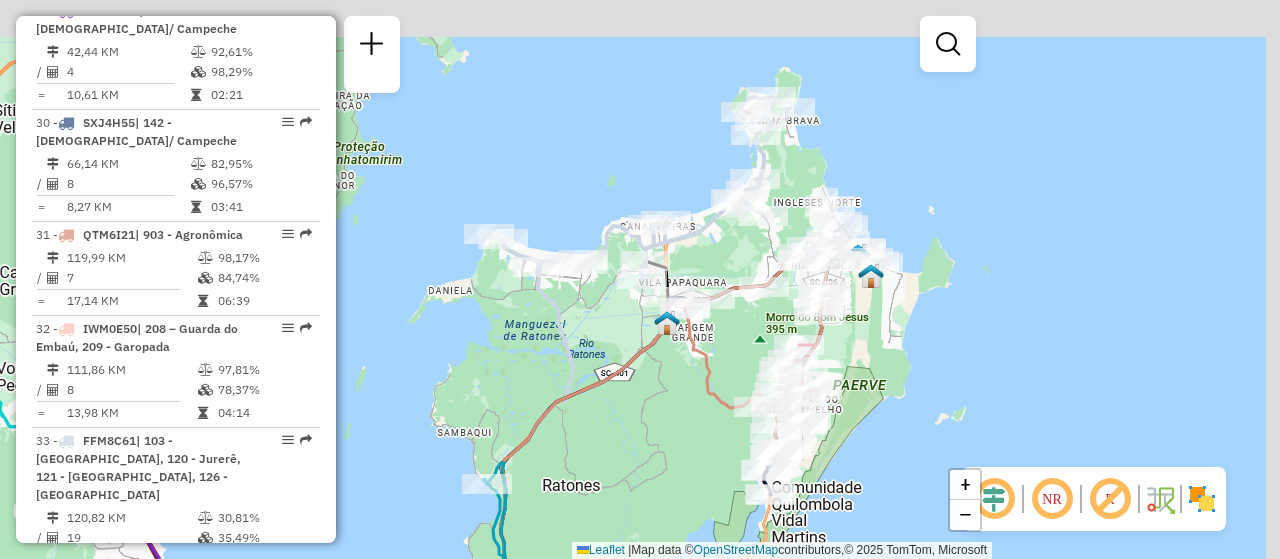 drag, startPoint x: 918, startPoint y: 261, endPoint x: 875, endPoint y: 409, distance: 154.12009 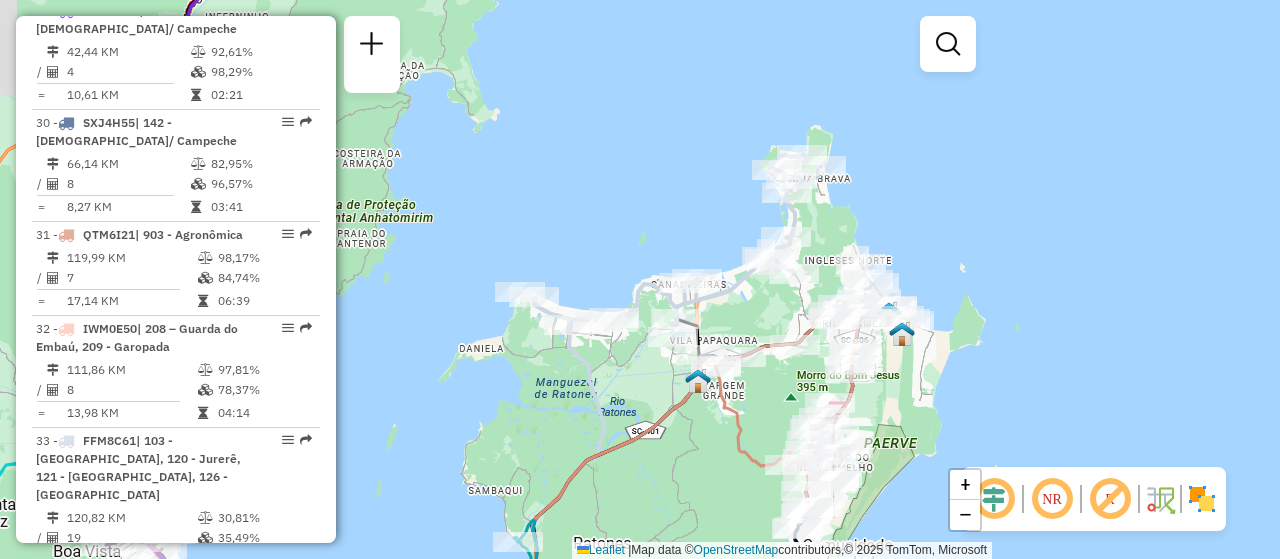 click on "Janela de atendimento Grade de atendimento Capacidade Transportadoras Veículos Cliente Pedidos  Rotas Selecione os dias de semana para filtrar as janelas de atendimento  Seg   Ter   Qua   Qui   Sex   Sáb   Dom  Informe o período da janela de atendimento: De: Até:  Filtrar exatamente a janela do cliente  Considerar janela de atendimento padrão  Selecione os dias de semana para filtrar as grades de atendimento  Seg   Ter   Qua   Qui   Sex   Sáb   Dom   Considerar clientes sem dia de atendimento cadastrado  Clientes fora do dia de atendimento selecionado Filtrar as atividades entre os valores definidos abaixo:  Peso mínimo:   Peso máximo:   Cubagem mínima:   Cubagem máxima:   De:   Até:  Filtrar as atividades entre o tempo de atendimento definido abaixo:  De:   Até:   Considerar capacidade total dos clientes não roteirizados Transportadora: Selecione um ou mais itens Tipo de veículo: Selecione um ou mais itens Veículo: Selecione um ou mais itens Motorista: Selecione um ou mais itens Nome: Rótulo:" 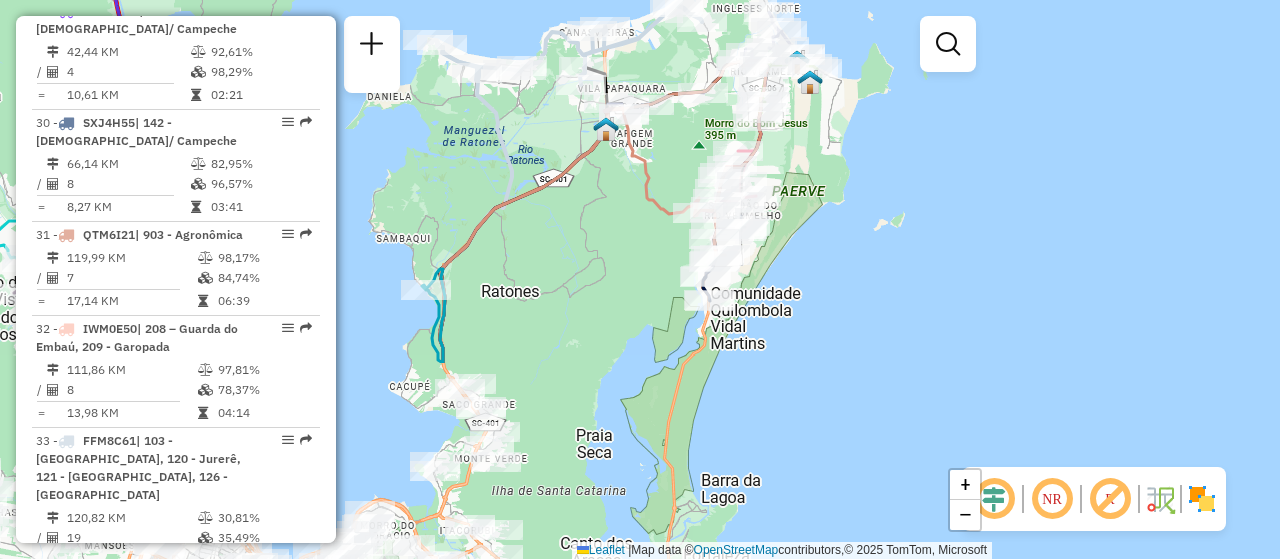 drag, startPoint x: 691, startPoint y: 418, endPoint x: 599, endPoint y: 166, distance: 268.26852 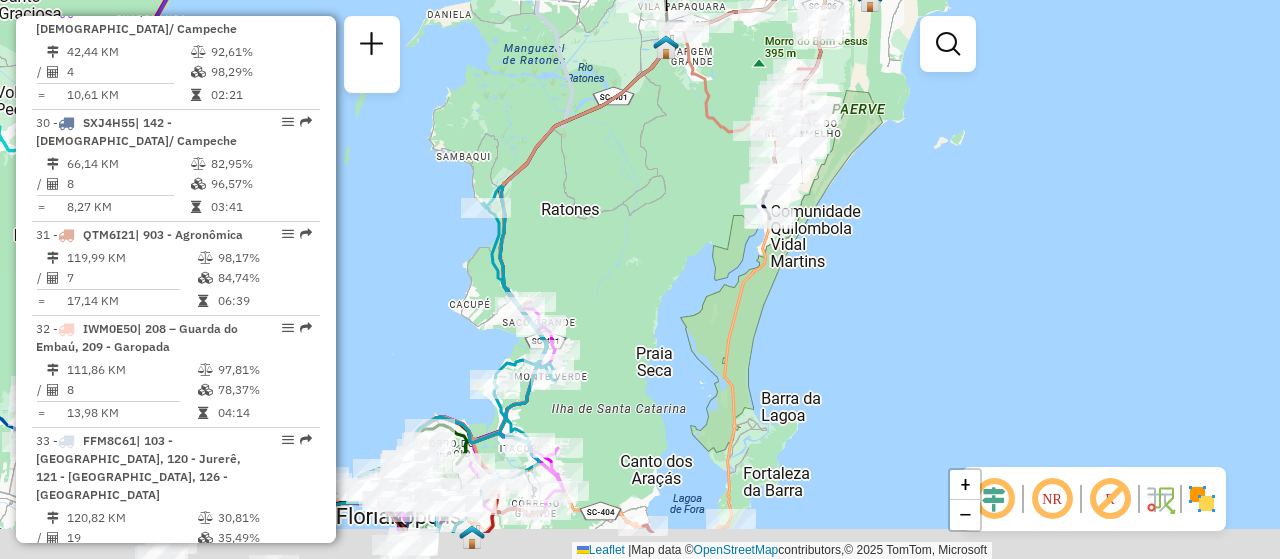 drag, startPoint x: 590, startPoint y: 268, endPoint x: 639, endPoint y: 187, distance: 94.66784 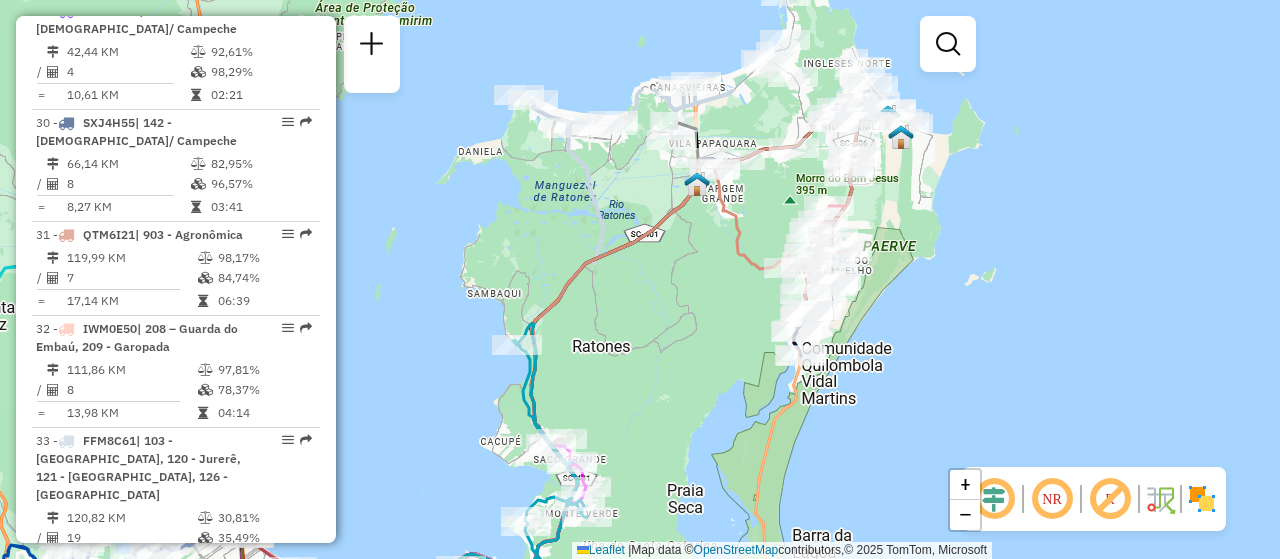drag, startPoint x: 586, startPoint y: 335, endPoint x: 617, endPoint y: 482, distance: 150.23315 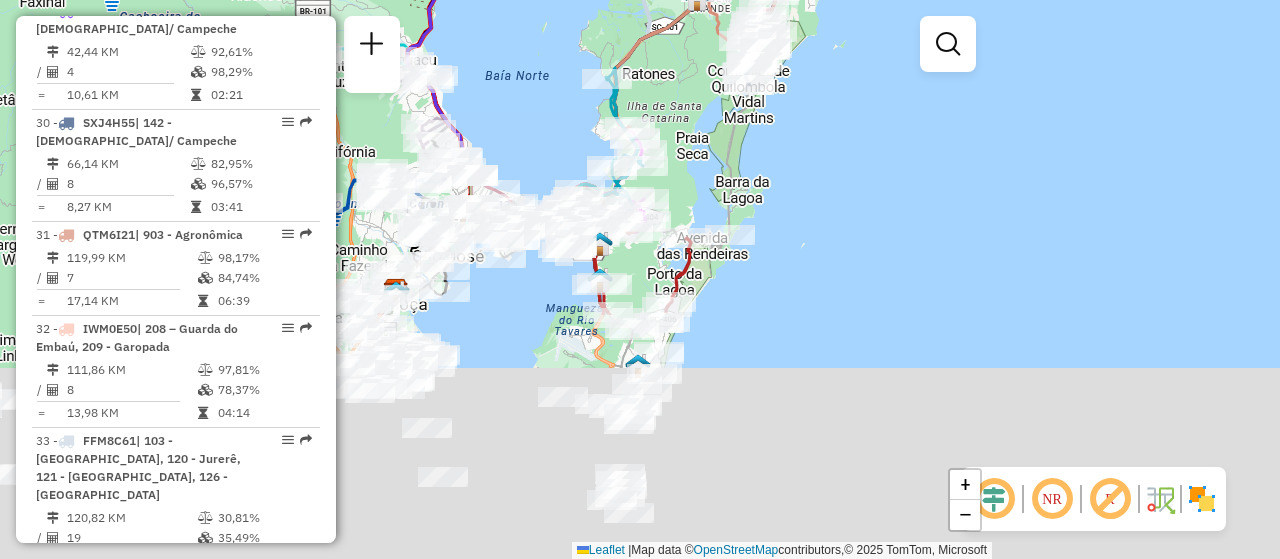 drag, startPoint x: 756, startPoint y: 412, endPoint x: 782, endPoint y: 42, distance: 370.91238 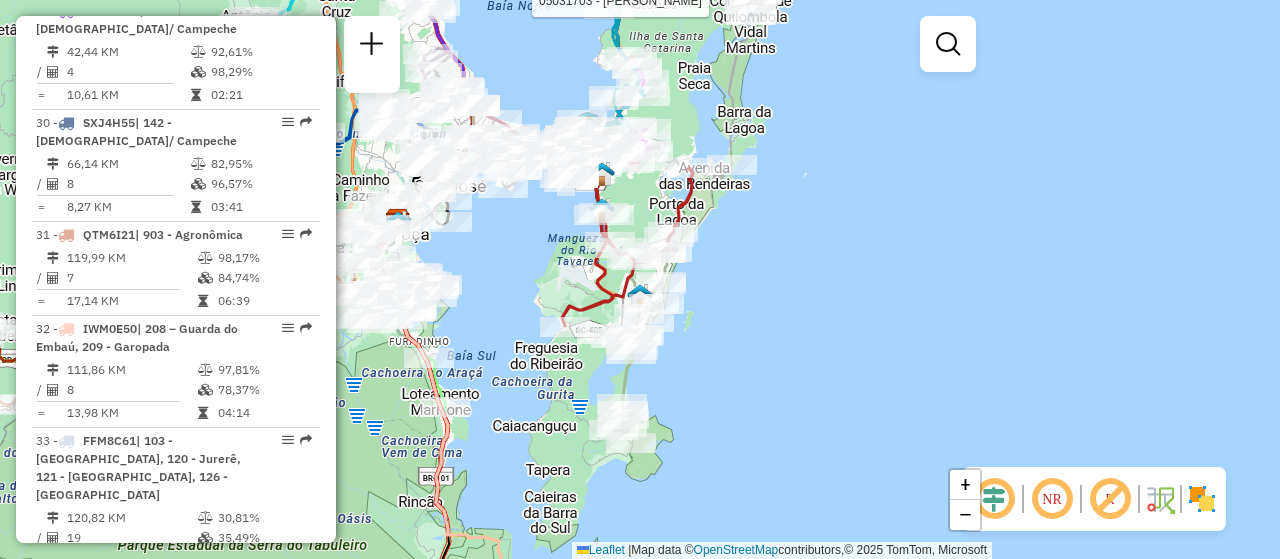 scroll, scrollTop: 1423, scrollLeft: 0, axis: vertical 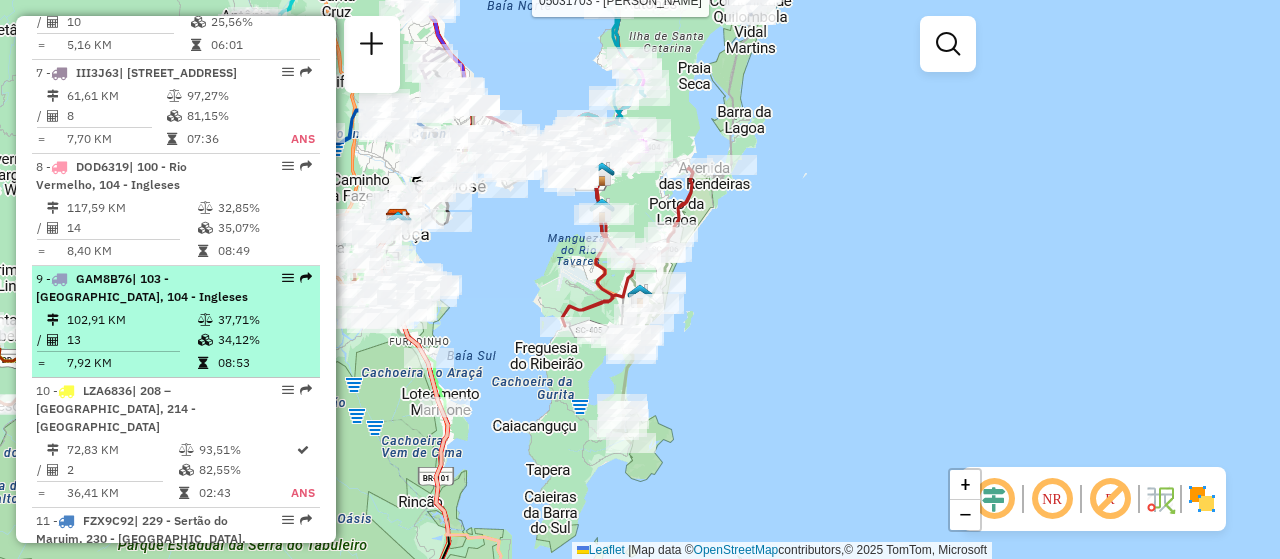 click at bounding box center [288, 278] 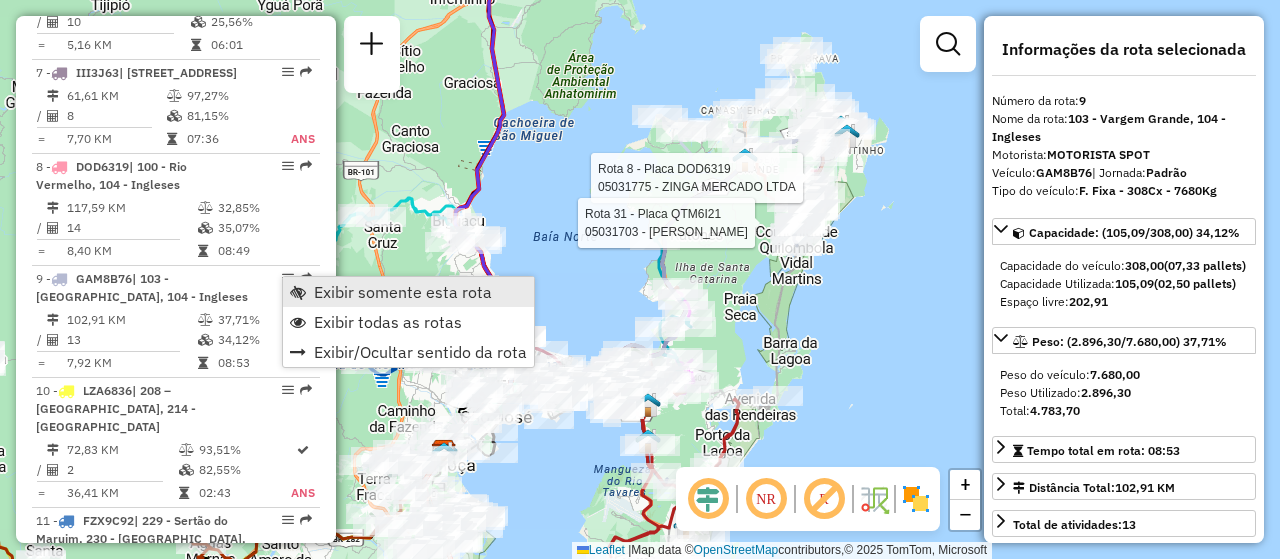 click on "Exibir somente esta rota" at bounding box center (403, 292) 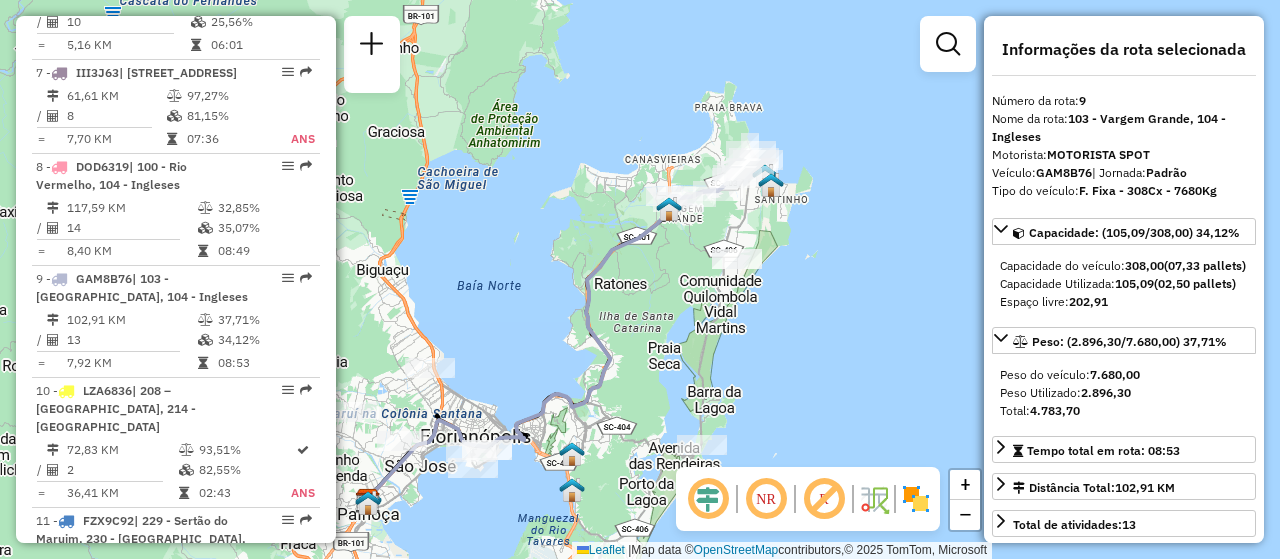 drag, startPoint x: 814, startPoint y: 256, endPoint x: 708, endPoint y: 337, distance: 133.4054 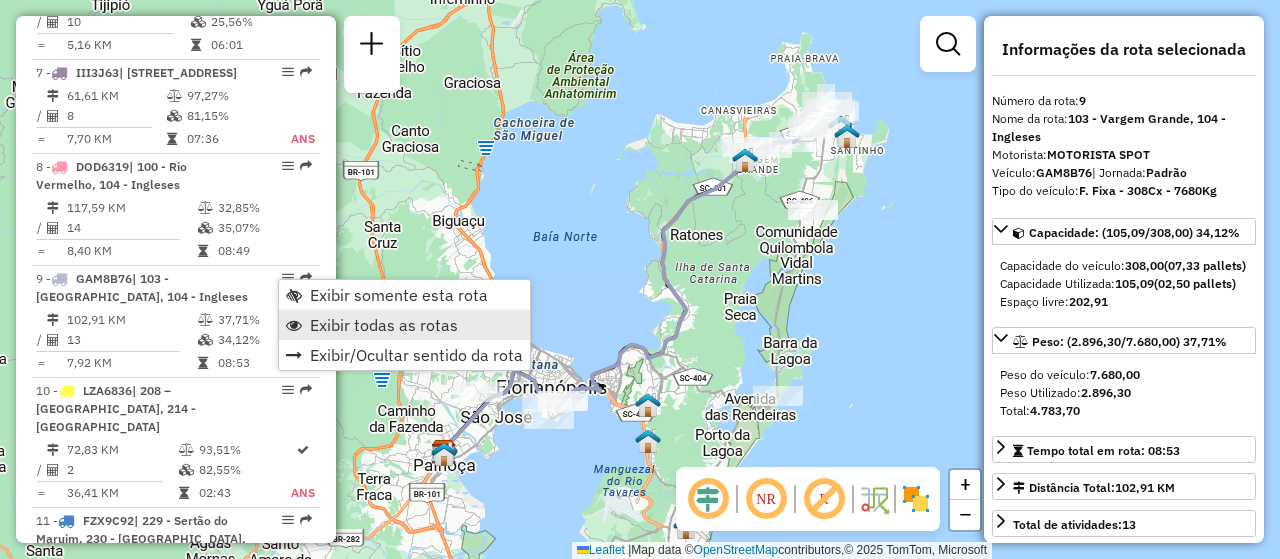 click on "Exibir todas as rotas" at bounding box center (384, 325) 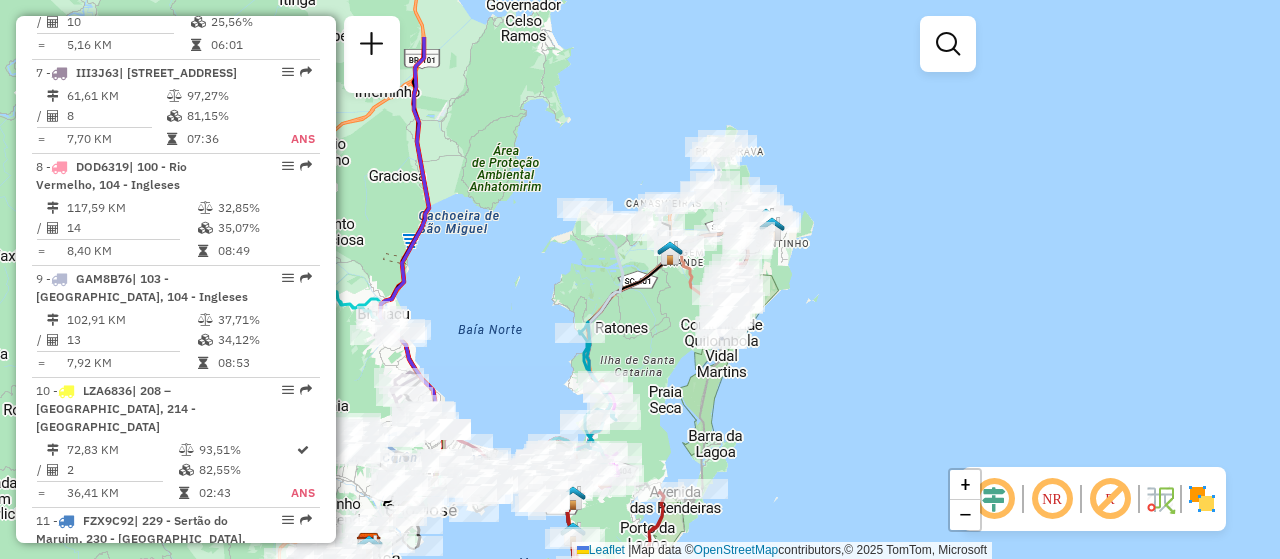 drag, startPoint x: 672, startPoint y: 285, endPoint x: 551, endPoint y: 307, distance: 122.98374 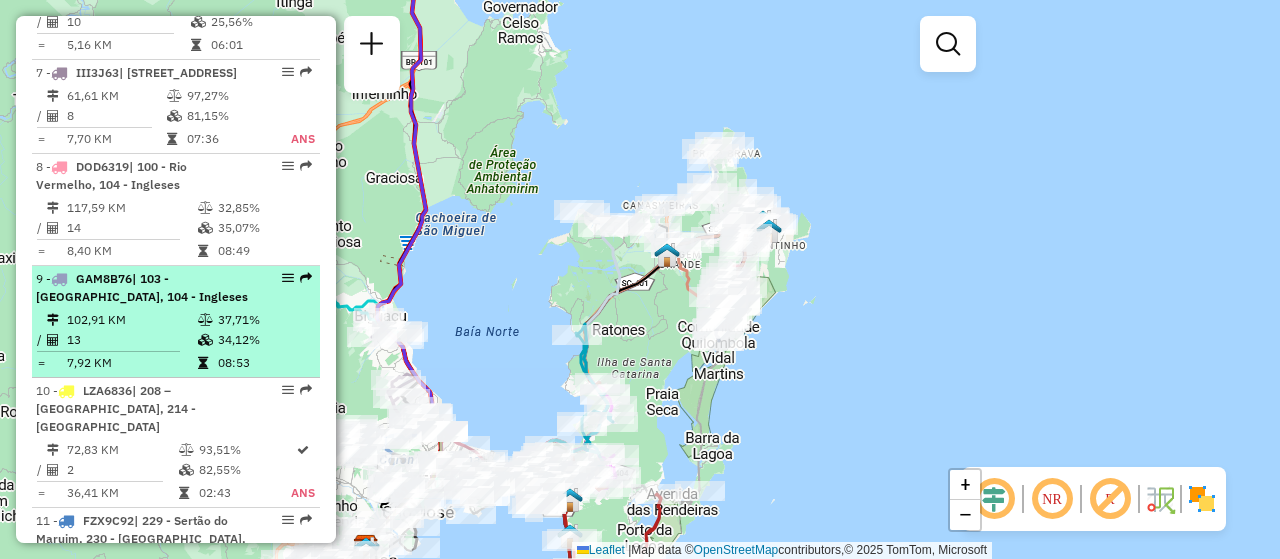 click at bounding box center [282, 278] 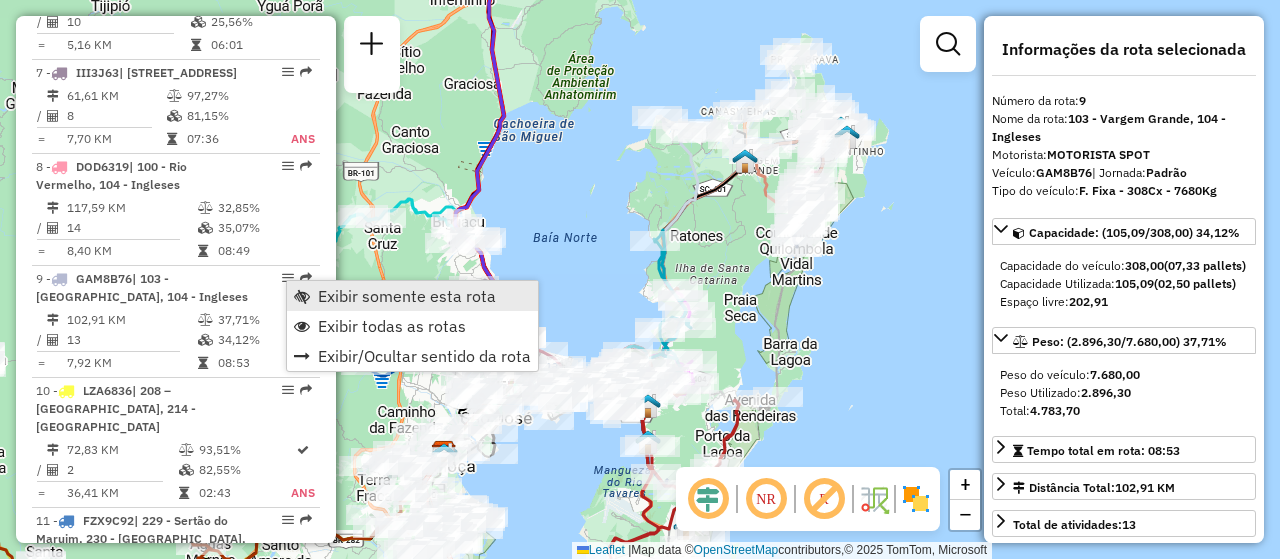 click on "Exibir somente esta rota" at bounding box center (407, 296) 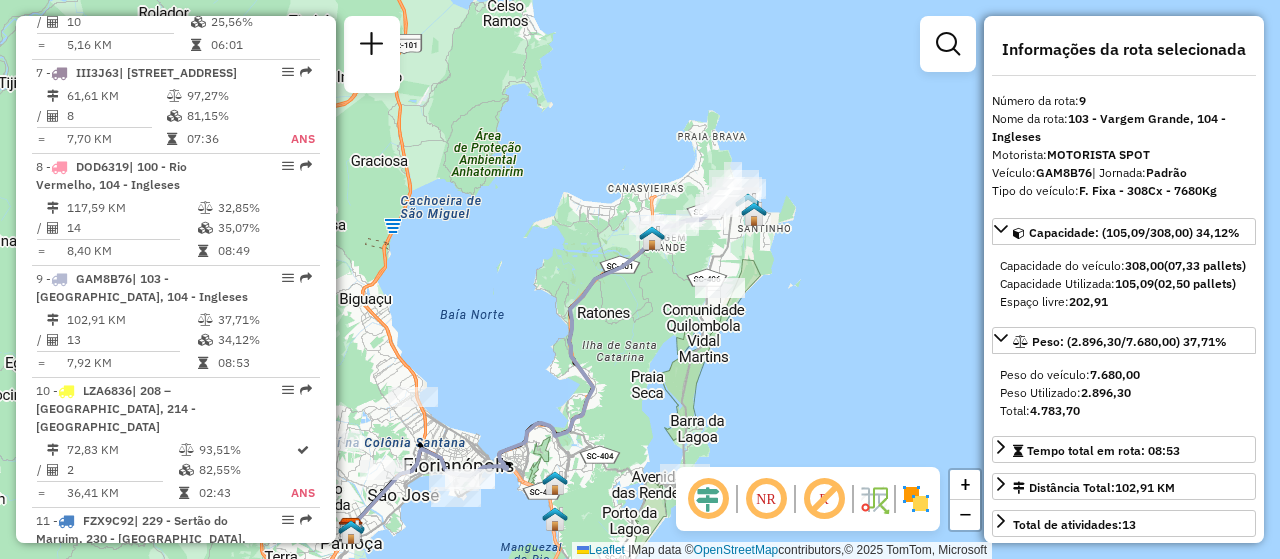 drag, startPoint x: 832, startPoint y: 222, endPoint x: 722, endPoint y: 327, distance: 152.06906 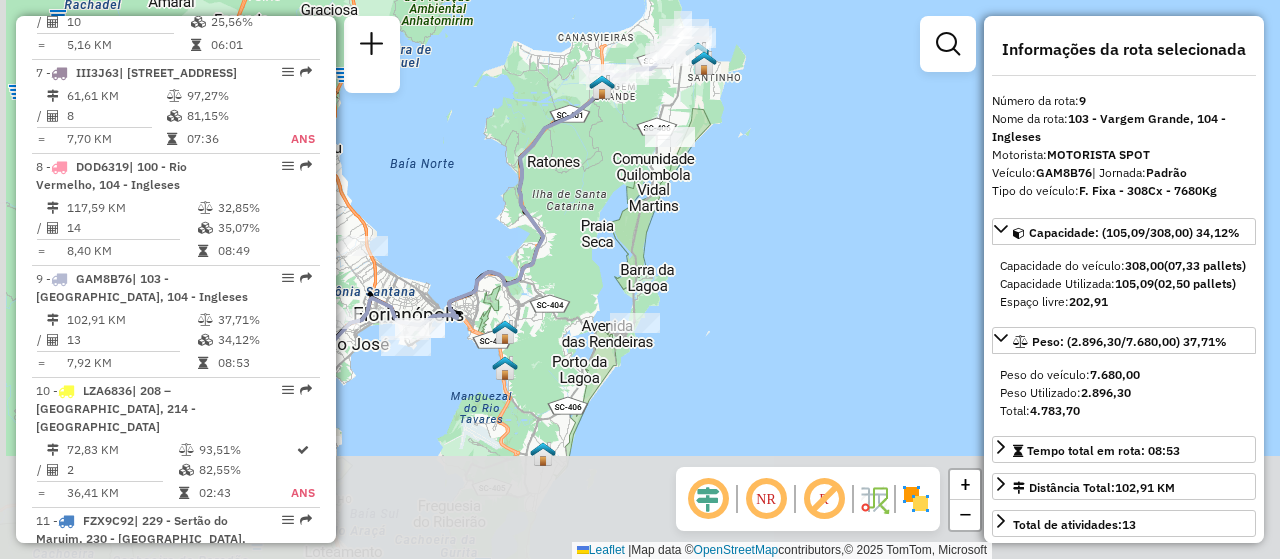 drag, startPoint x: 539, startPoint y: 419, endPoint x: 611, endPoint y: 184, distance: 245.78242 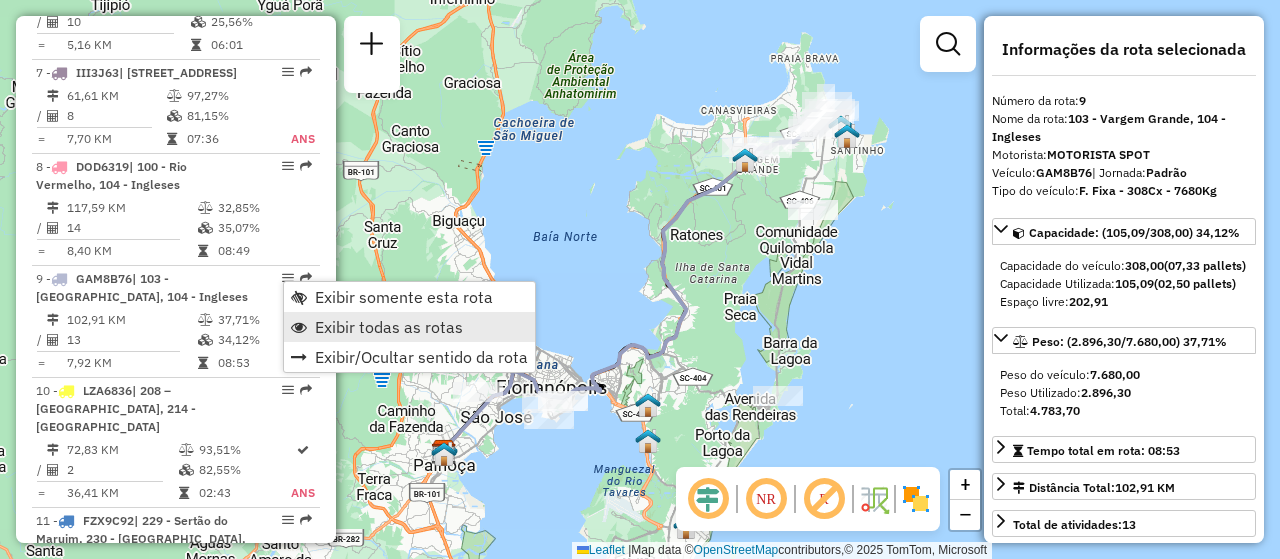 click on "Exibir todas as rotas" at bounding box center [389, 327] 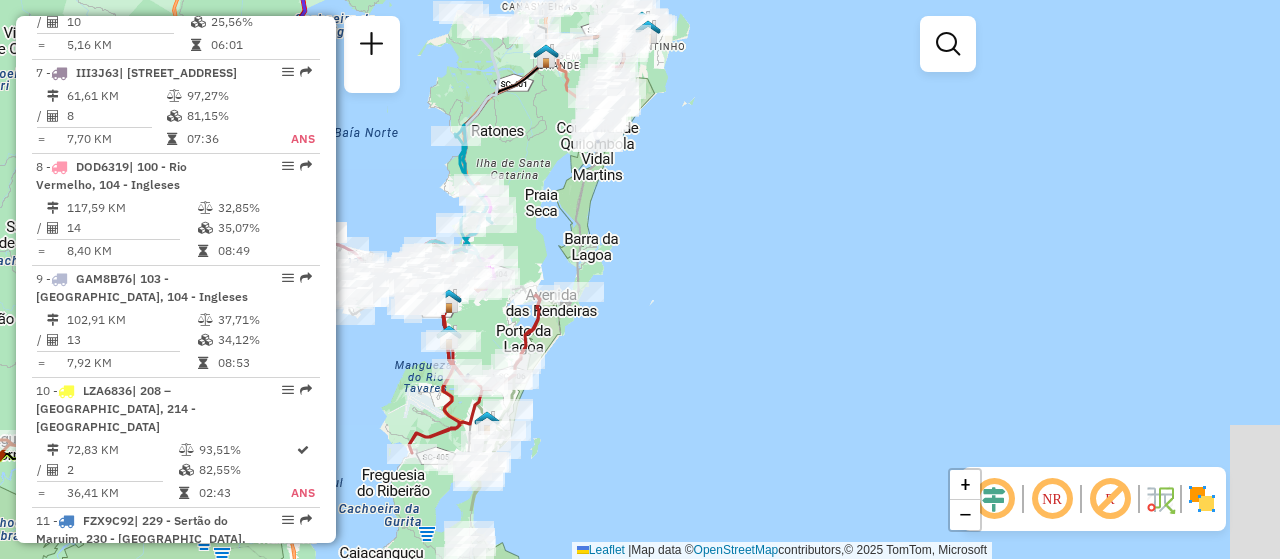 drag, startPoint x: 738, startPoint y: 360, endPoint x: 549, endPoint y: 262, distance: 212.89668 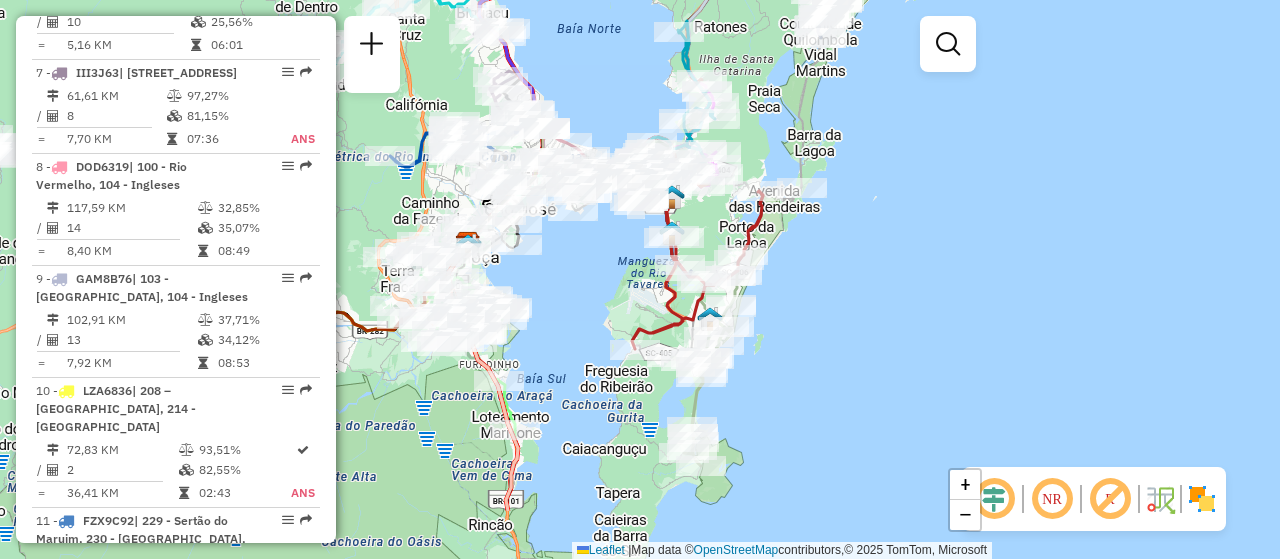 drag, startPoint x: 666, startPoint y: 352, endPoint x: 889, endPoint y: 246, distance: 246.91092 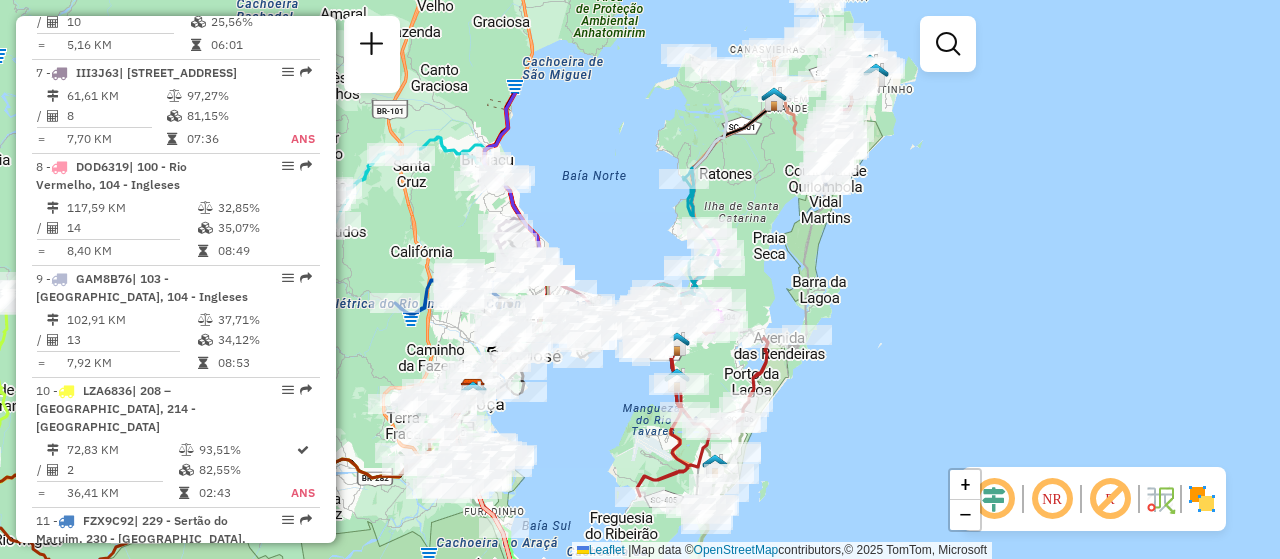 drag, startPoint x: 704, startPoint y: 310, endPoint x: 710, endPoint y: 465, distance: 155.11609 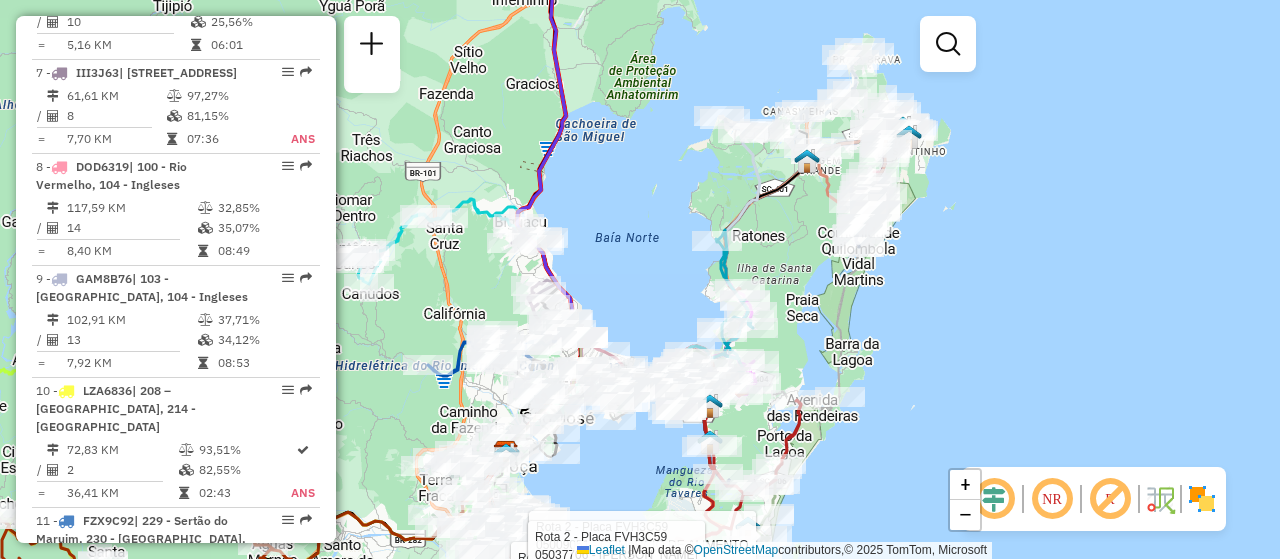 drag, startPoint x: 861, startPoint y: 290, endPoint x: 893, endPoint y: 346, distance: 64.49806 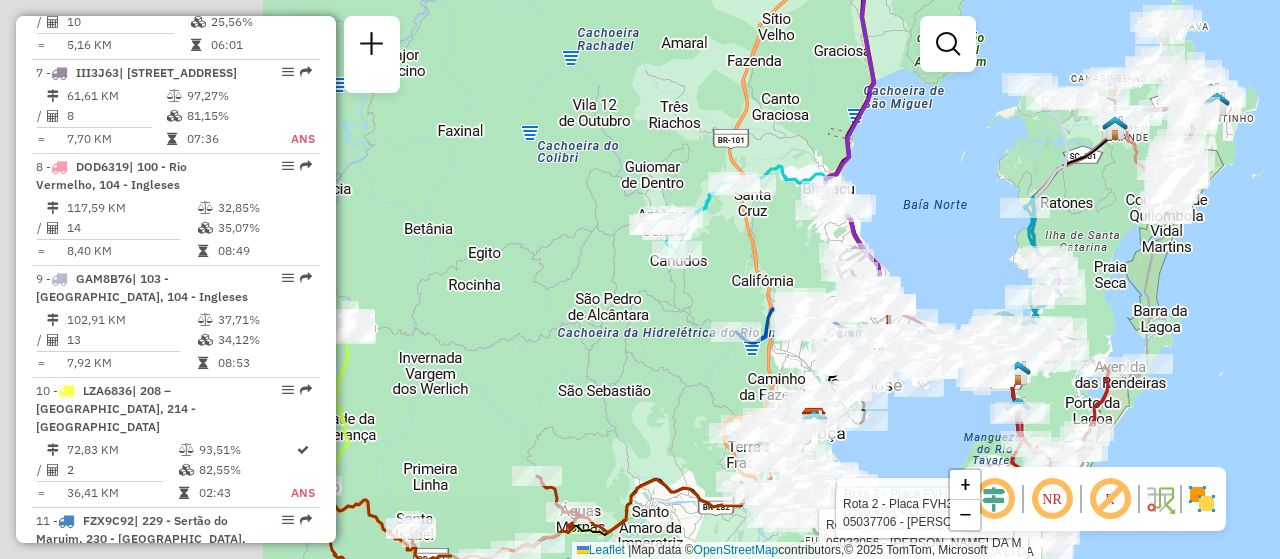 drag, startPoint x: 840, startPoint y: 361, endPoint x: 1148, endPoint y: 328, distance: 309.76282 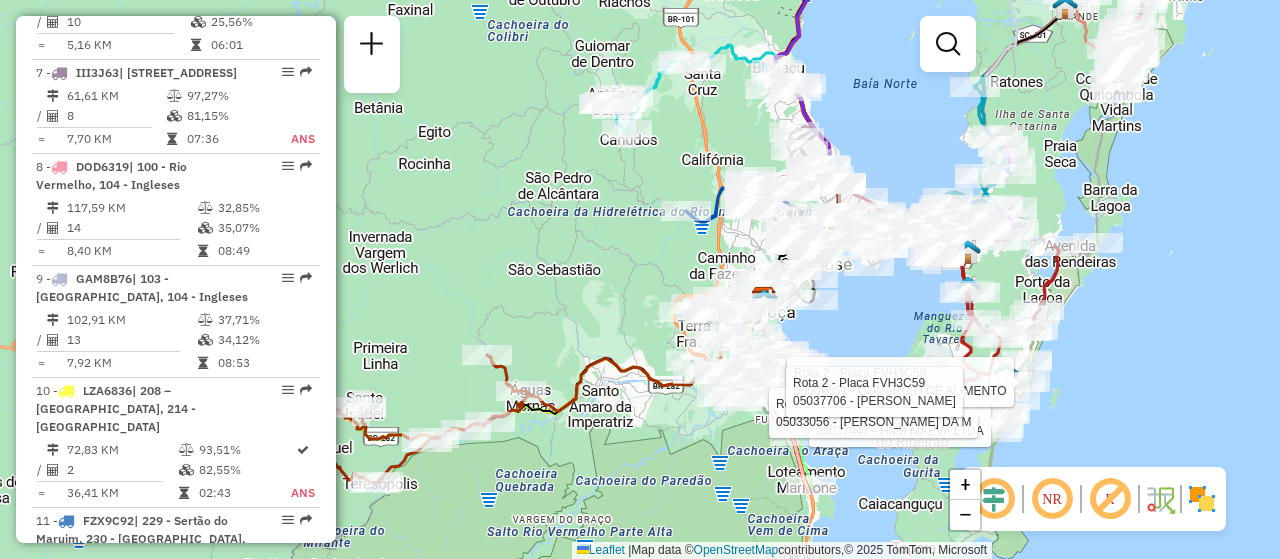 drag, startPoint x: 583, startPoint y: 362, endPoint x: 533, endPoint y: 220, distance: 150.54567 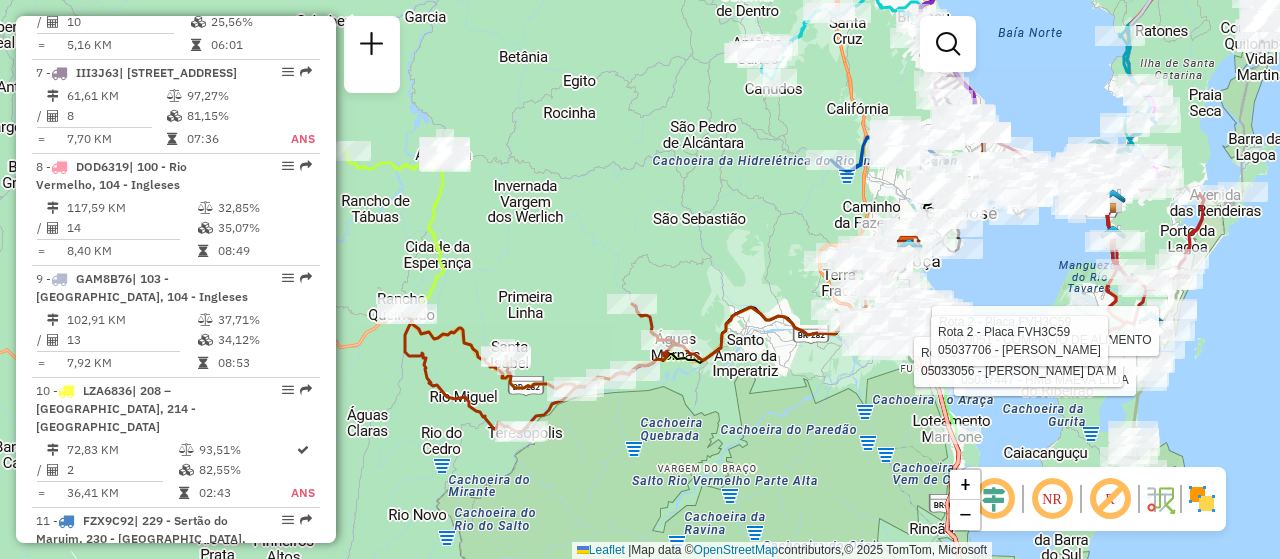 drag, startPoint x: 604, startPoint y: 483, endPoint x: 920, endPoint y: 409, distance: 324.54892 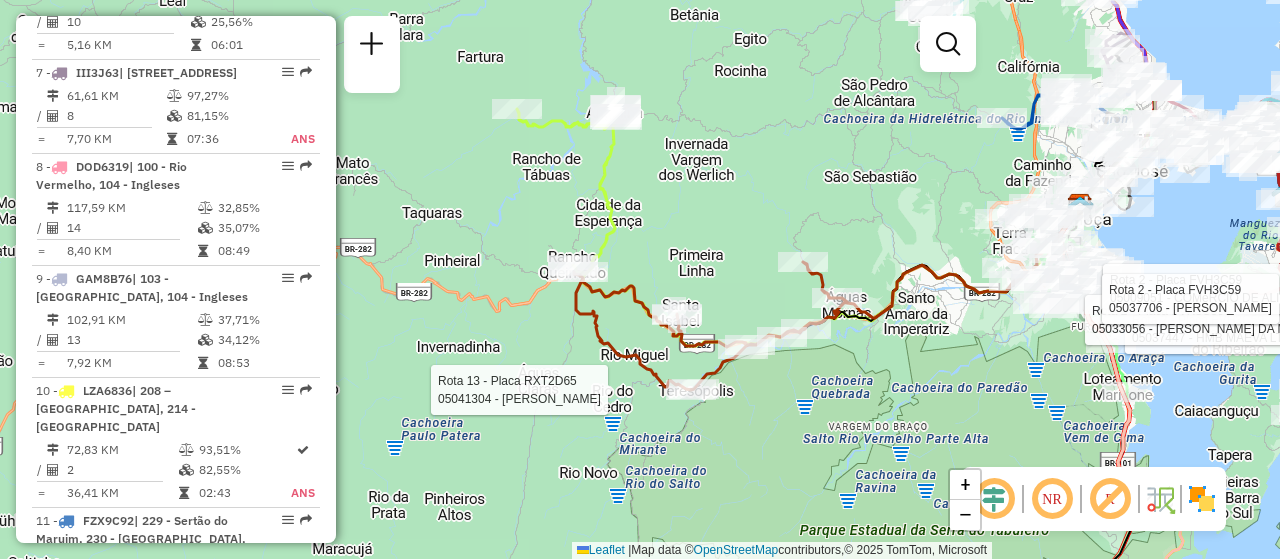 select on "**********" 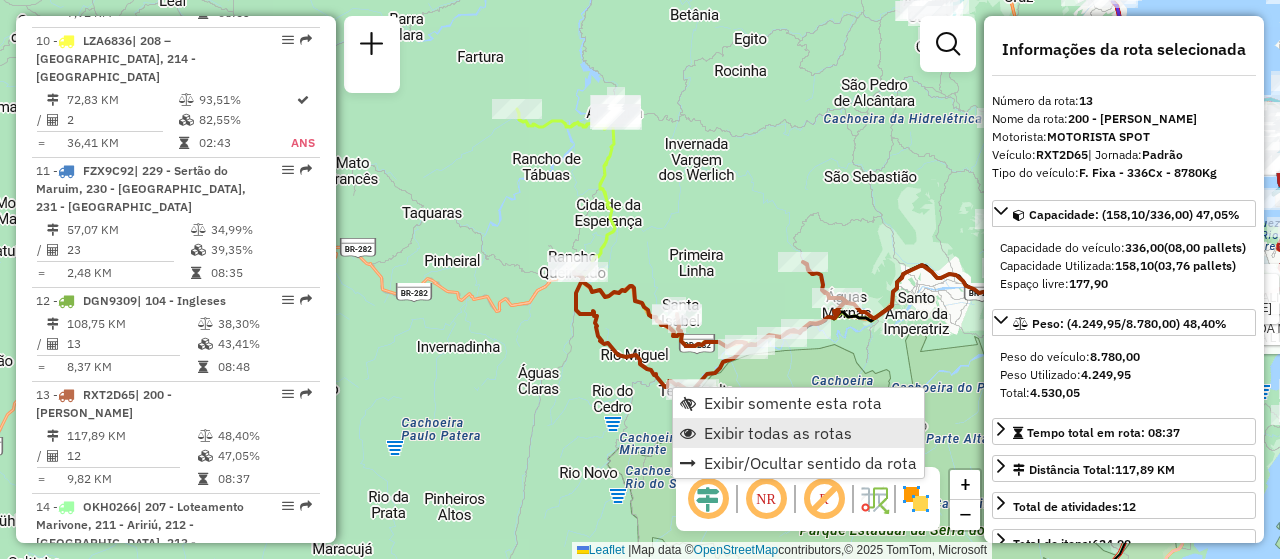 scroll, scrollTop: 2121, scrollLeft: 0, axis: vertical 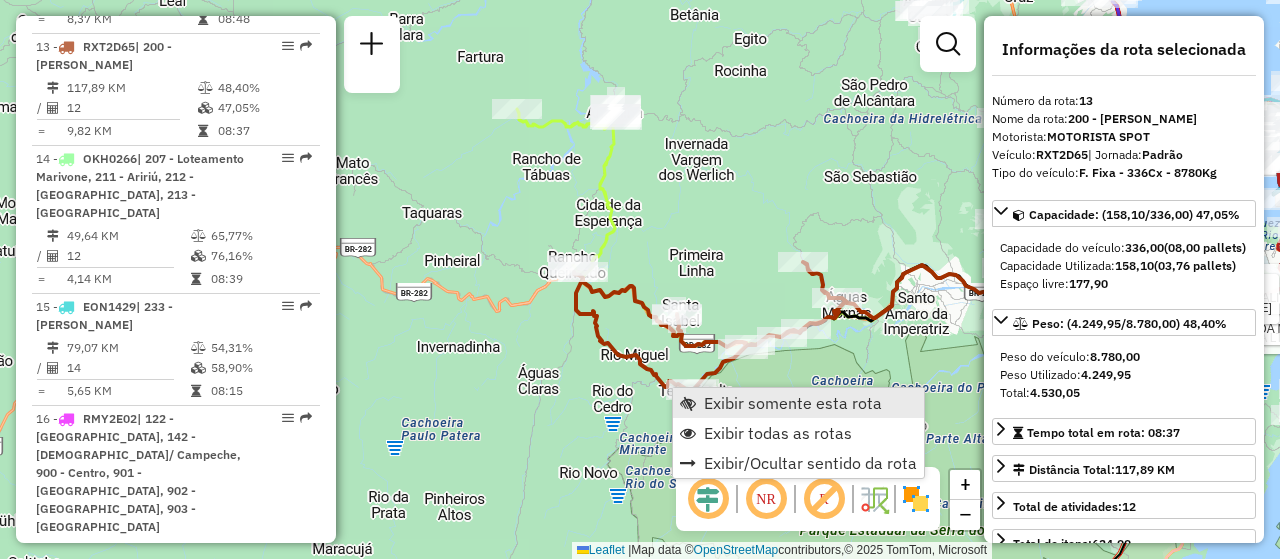 click on "Exibir somente esta rota" at bounding box center [793, 403] 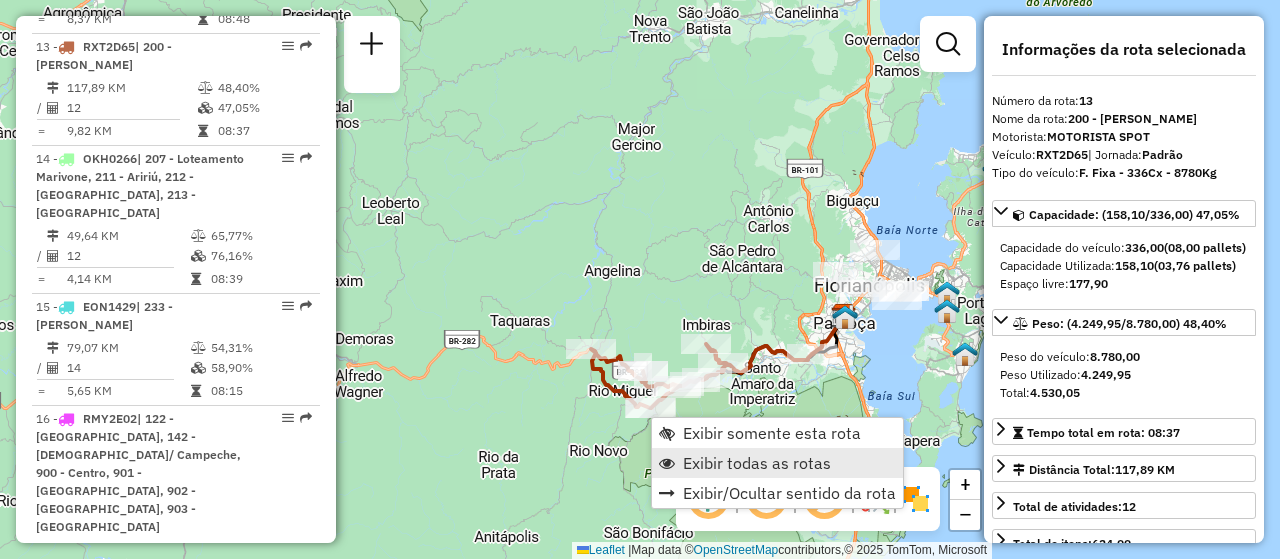 click on "Exibir todas as rotas" at bounding box center [777, 463] 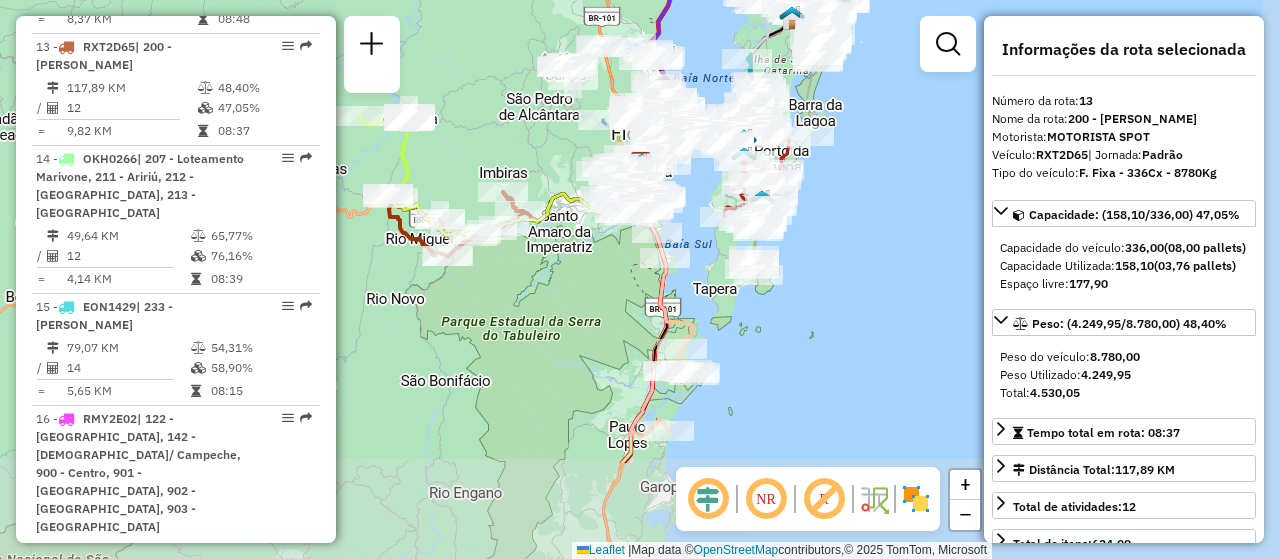 drag, startPoint x: 727, startPoint y: 426, endPoint x: 524, endPoint y: 274, distance: 253.60008 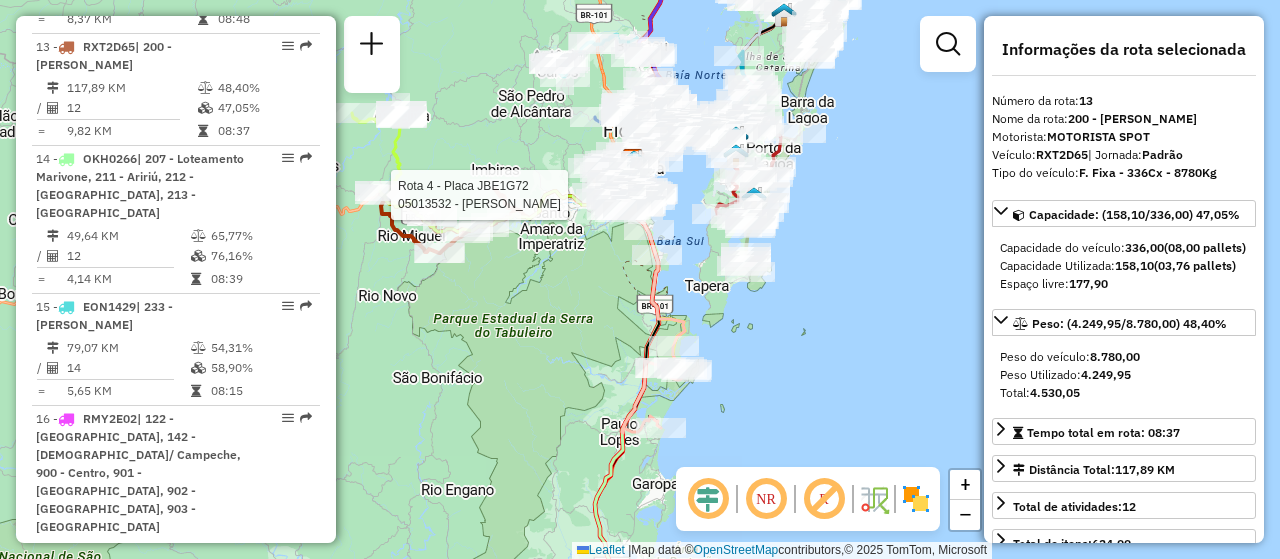 drag, startPoint x: 745, startPoint y: 386, endPoint x: 696, endPoint y: 351, distance: 60.216278 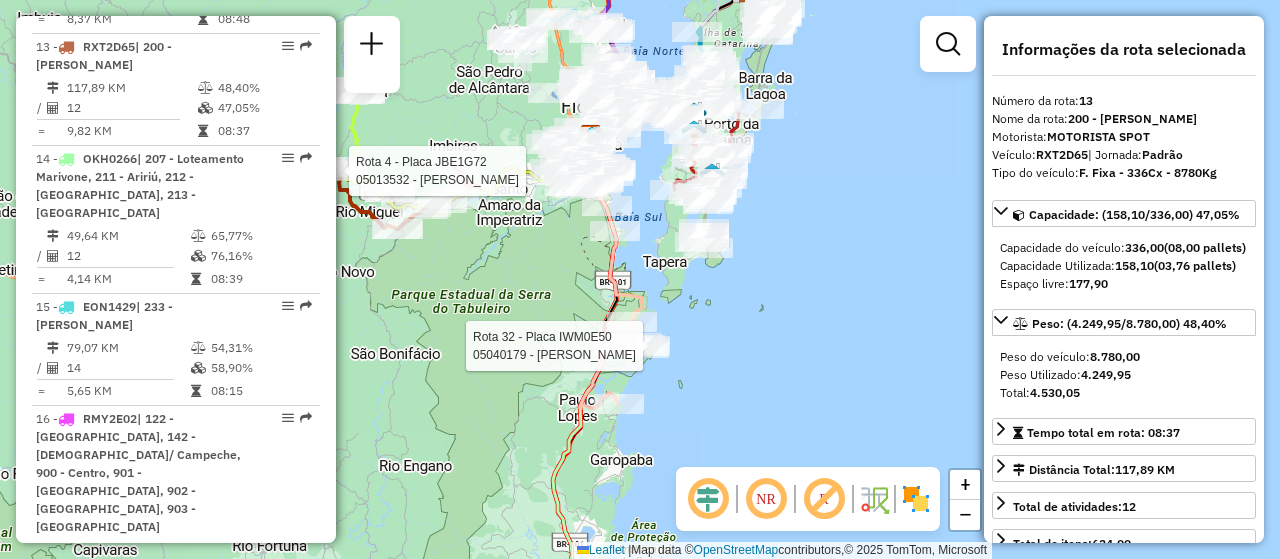 drag, startPoint x: 820, startPoint y: 382, endPoint x: 818, endPoint y: 435, distance: 53.037724 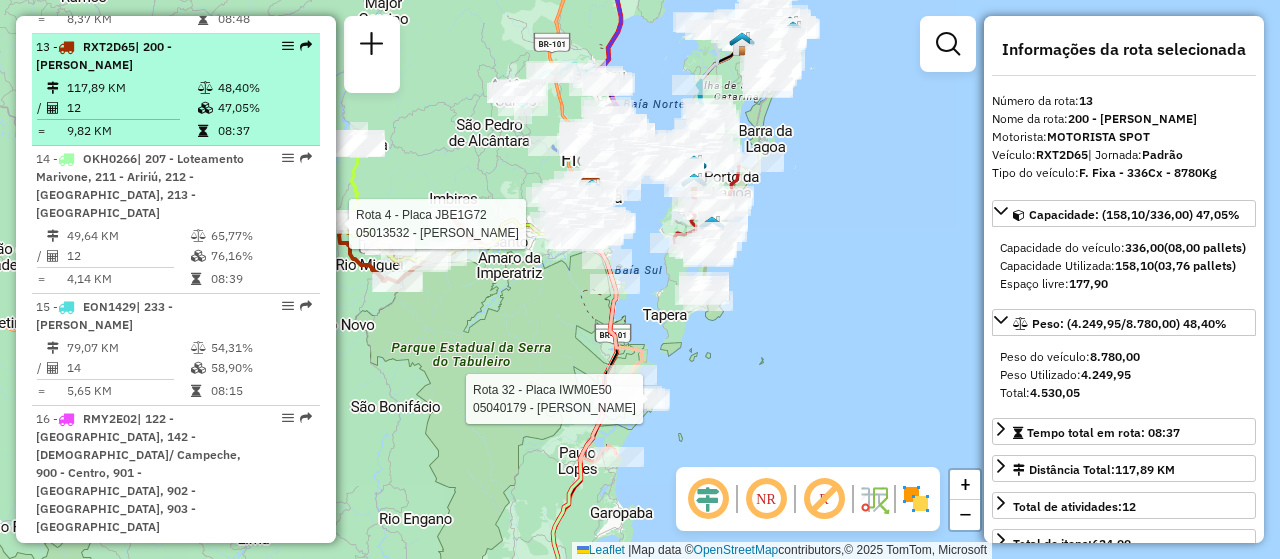 click at bounding box center [288, 46] 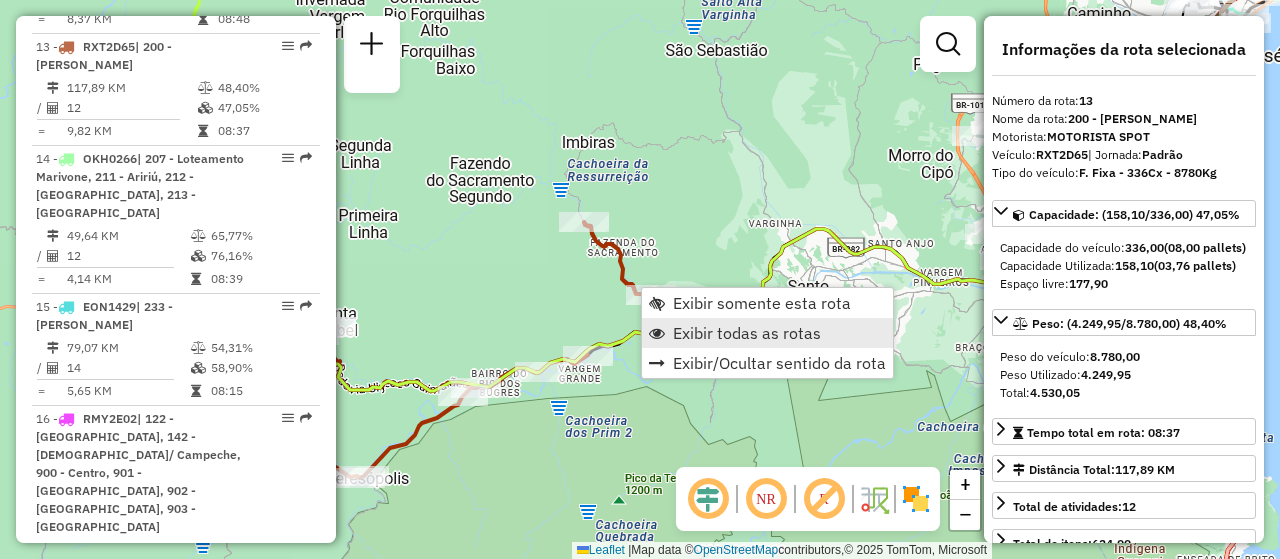 click on "Exibir todas as rotas" at bounding box center [747, 333] 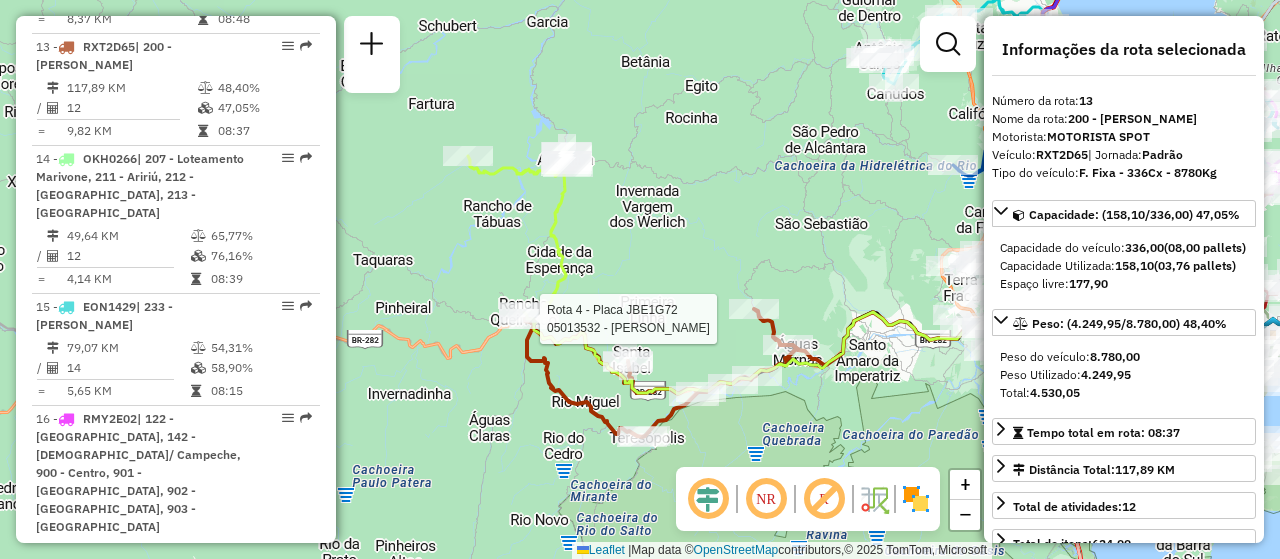 drag, startPoint x: 584, startPoint y: 452, endPoint x: 683, endPoint y: 455, distance: 99.04544 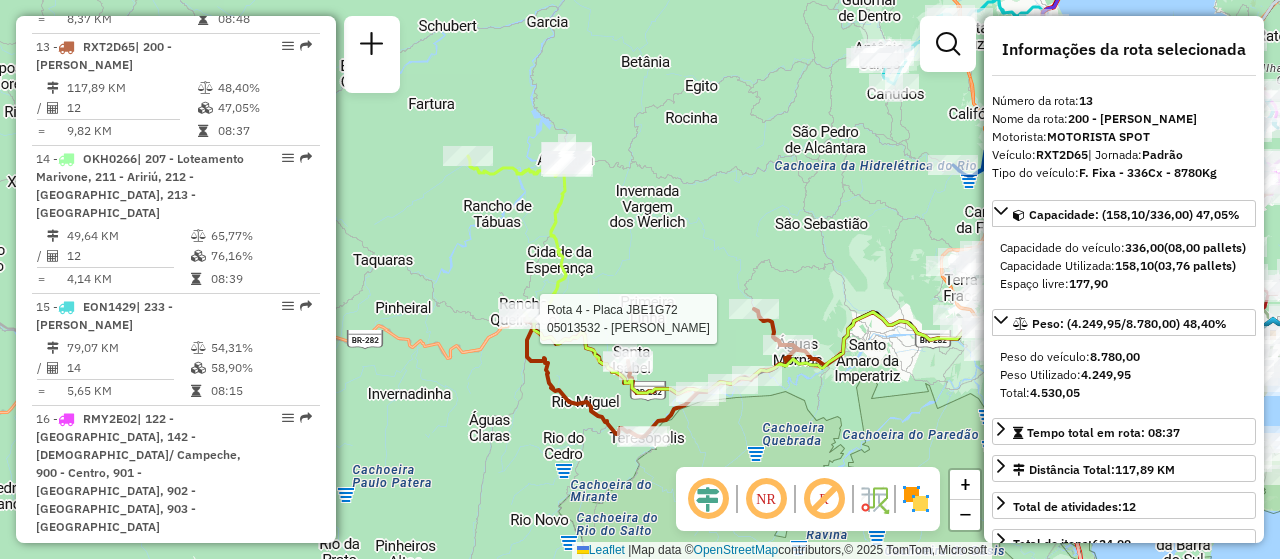click on "Rota 4 - Placa JBE1G72  05013532 - ANDRE ANGELO RIBEIRO Rota 32 - Placa IWM0E50  05040179 - ALCIDES DUTRA Janela de atendimento Grade de atendimento Capacidade Transportadoras Veículos Cliente Pedidos  Rotas Selecione os dias de semana para filtrar as janelas de atendimento  Seg   Ter   Qua   Qui   Sex   Sáb   Dom  Informe o período da janela de atendimento: De: Até:  Filtrar exatamente a janela do cliente  Considerar janela de atendimento padrão  Selecione os dias de semana para filtrar as grades de atendimento  Seg   Ter   Qua   Qui   Sex   Sáb   Dom   Considerar clientes sem dia de atendimento cadastrado  Clientes fora do dia de atendimento selecionado Filtrar as atividades entre os valores definidos abaixo:  Peso mínimo:   Peso máximo:   Cubagem mínima:   Cubagem máxima:   De:   Até:  Filtrar as atividades entre o tempo de atendimento definido abaixo:  De:   Até:   Considerar capacidade total dos clientes não roteirizados Transportadora: Selecione um ou mais itens Tipo de veículo: Veículo:" 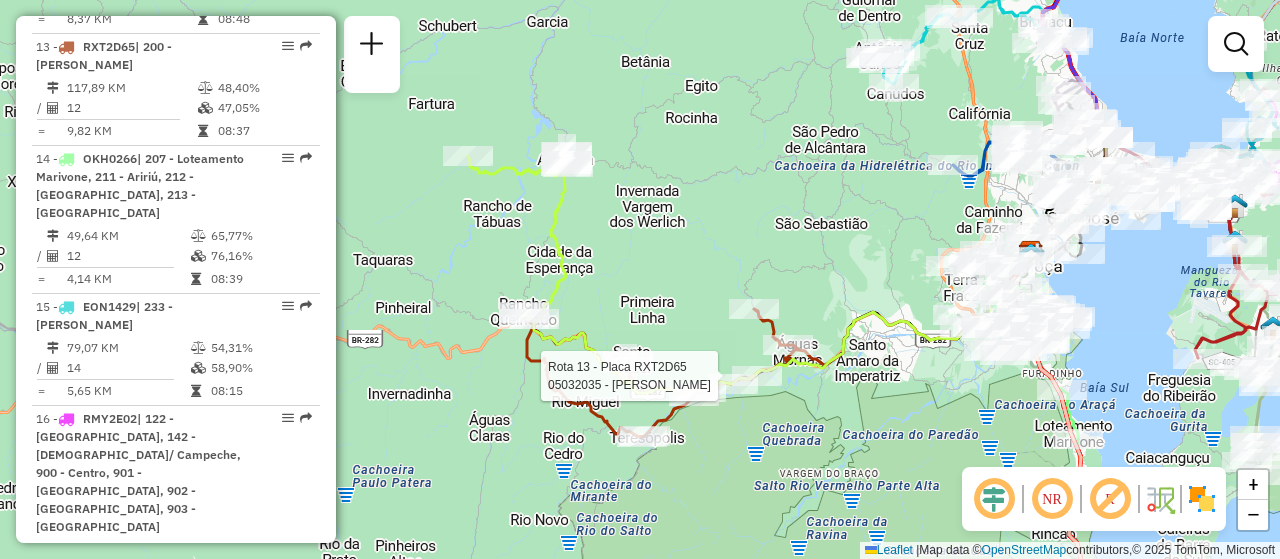 select on "**********" 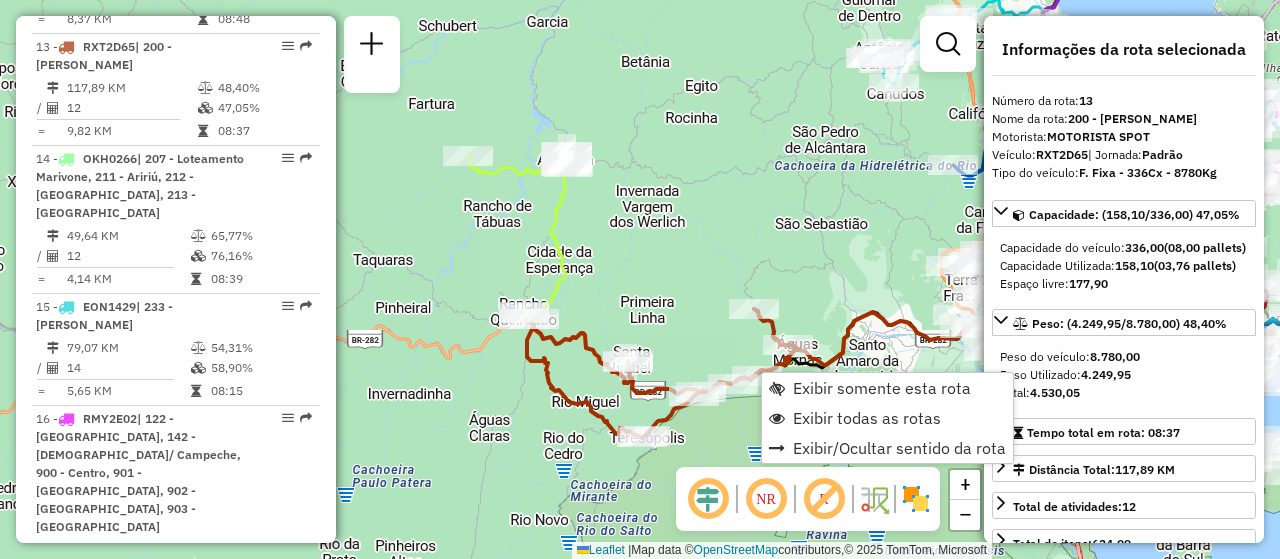 click on "Janela de atendimento Grade de atendimento Capacidade Transportadoras Veículos Cliente Pedidos  Rotas Selecione os dias de semana para filtrar as janelas de atendimento  Seg   Ter   Qua   Qui   Sex   Sáb   Dom  Informe o período da janela de atendimento: De: Até:  Filtrar exatamente a janela do cliente  Considerar janela de atendimento padrão  Selecione os dias de semana para filtrar as grades de atendimento  Seg   Ter   Qua   Qui   Sex   Sáb   Dom   Considerar clientes sem dia de atendimento cadastrado  Clientes fora do dia de atendimento selecionado Filtrar as atividades entre os valores definidos abaixo:  Peso mínimo:   Peso máximo:   Cubagem mínima:   Cubagem máxima:   De:   Até:  Filtrar as atividades entre o tempo de atendimento definido abaixo:  De:   Até:   Considerar capacidade total dos clientes não roteirizados Transportadora: Selecione um ou mais itens Tipo de veículo: Selecione um ou mais itens Veículo: Selecione um ou mais itens Motorista: Selecione um ou mais itens Nome: Rótulo:" 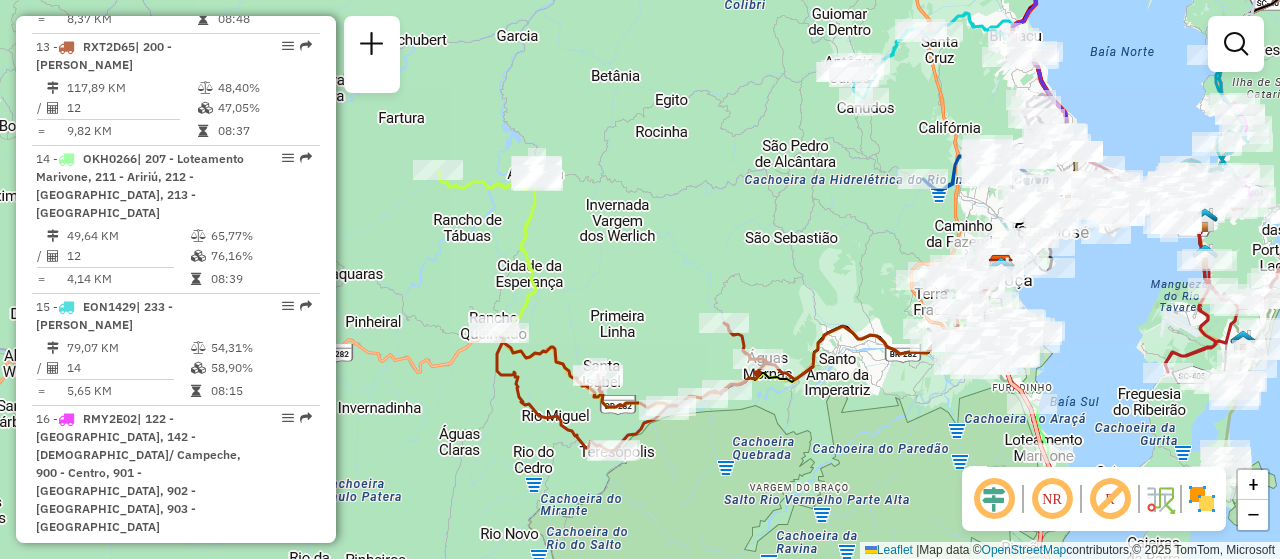 drag, startPoint x: 838, startPoint y: 301, endPoint x: 798, endPoint y: 325, distance: 46.647614 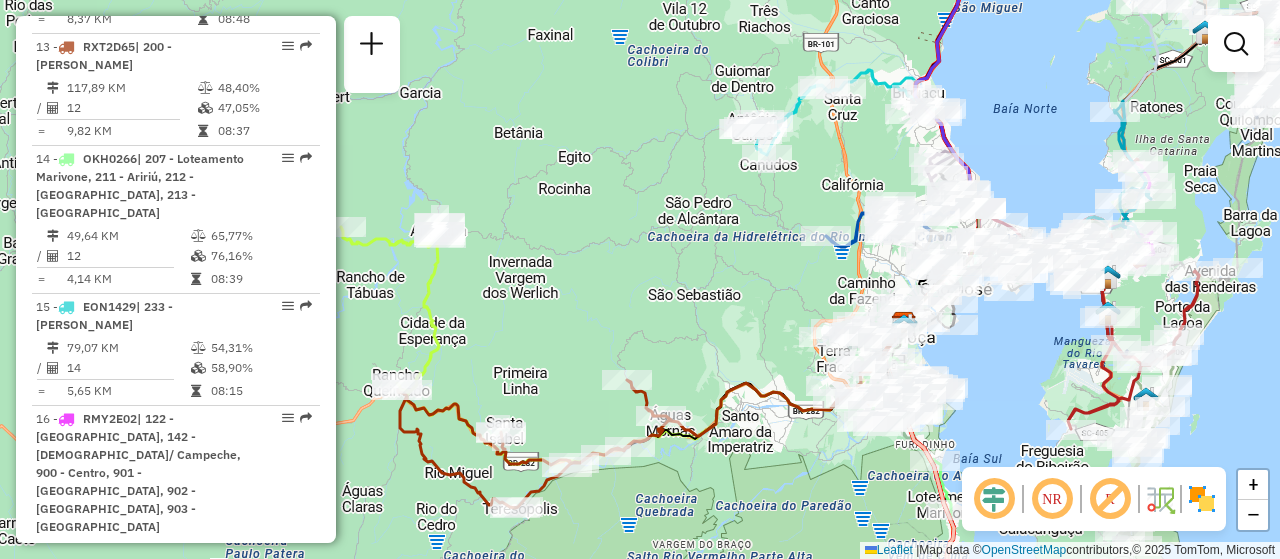 drag, startPoint x: 792, startPoint y: 415, endPoint x: 673, endPoint y: 480, distance: 135.59499 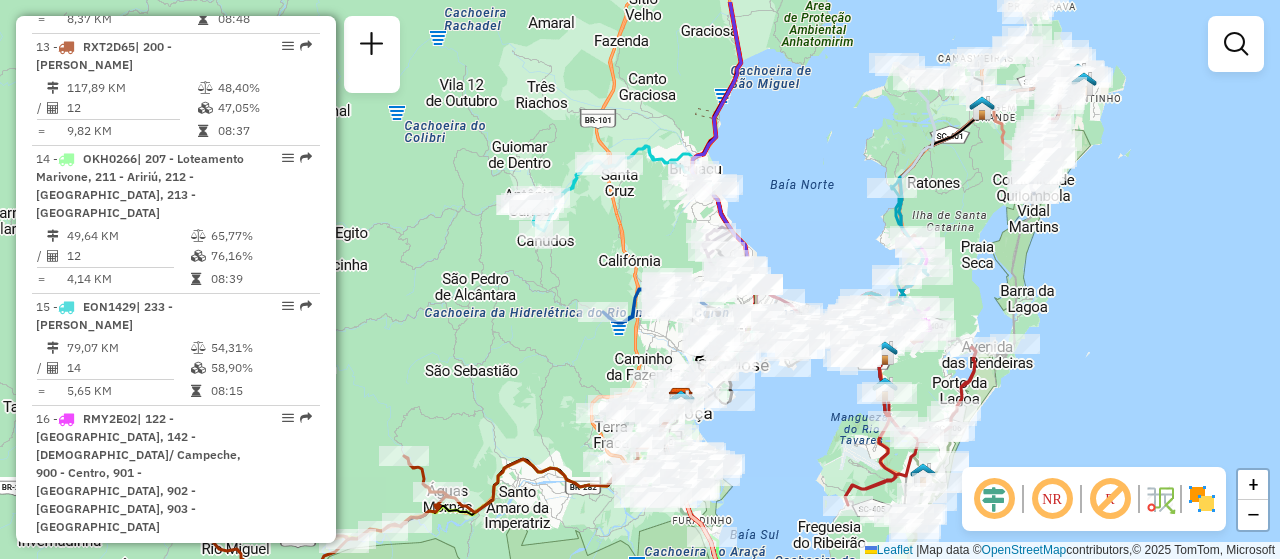 drag, startPoint x: 889, startPoint y: 404, endPoint x: 669, endPoint y: 328, distance: 232.75739 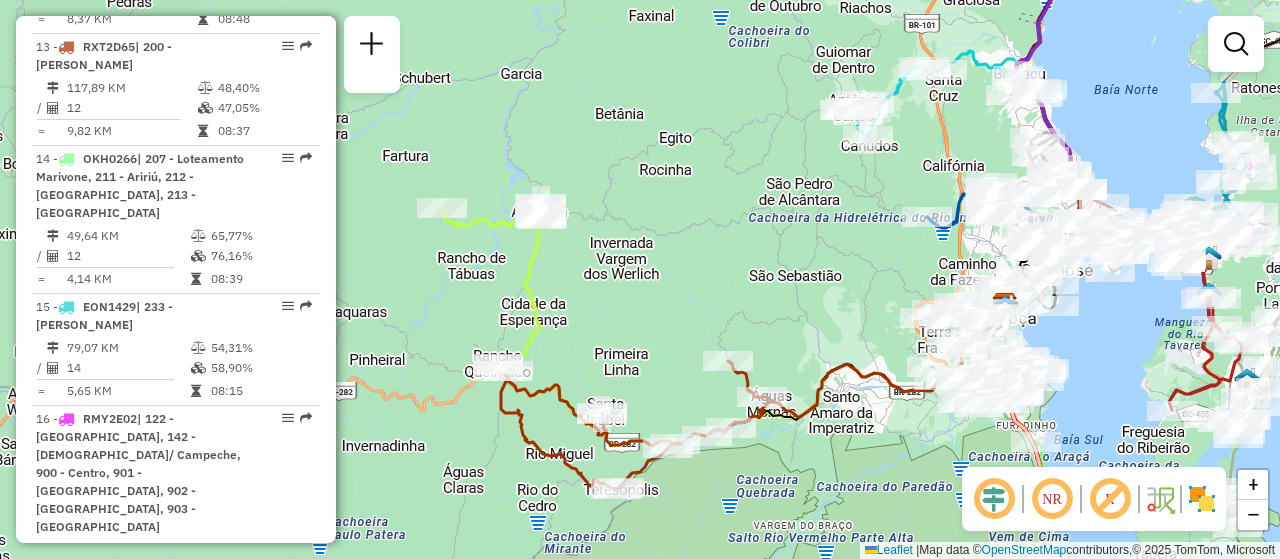 drag, startPoint x: 547, startPoint y: 360, endPoint x: 872, endPoint y: 265, distance: 338.60007 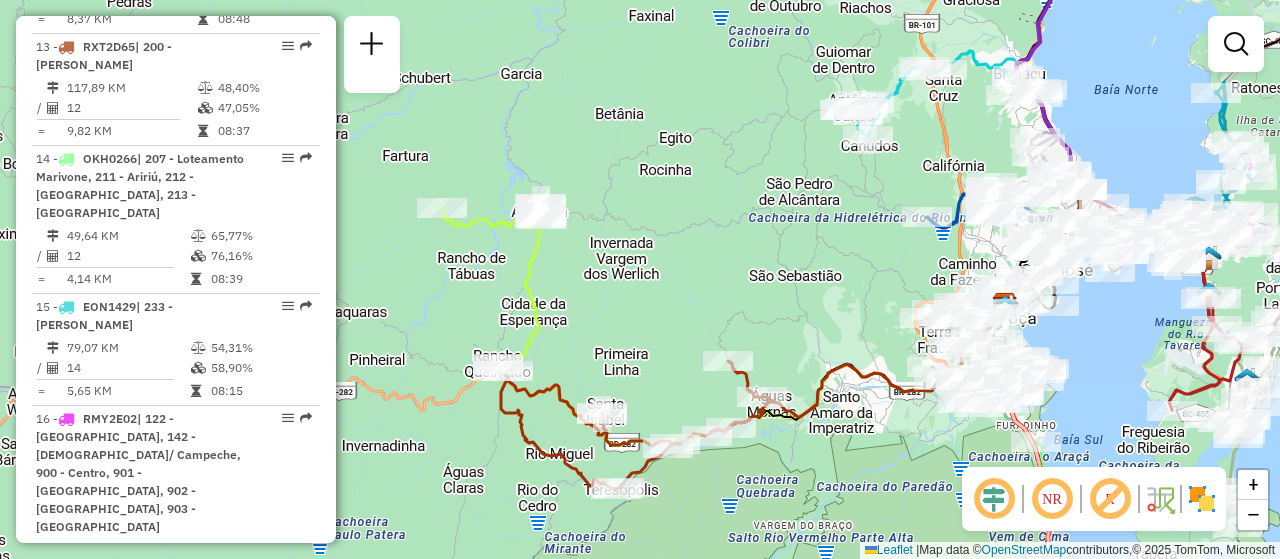 scroll, scrollTop: 2467, scrollLeft: 0, axis: vertical 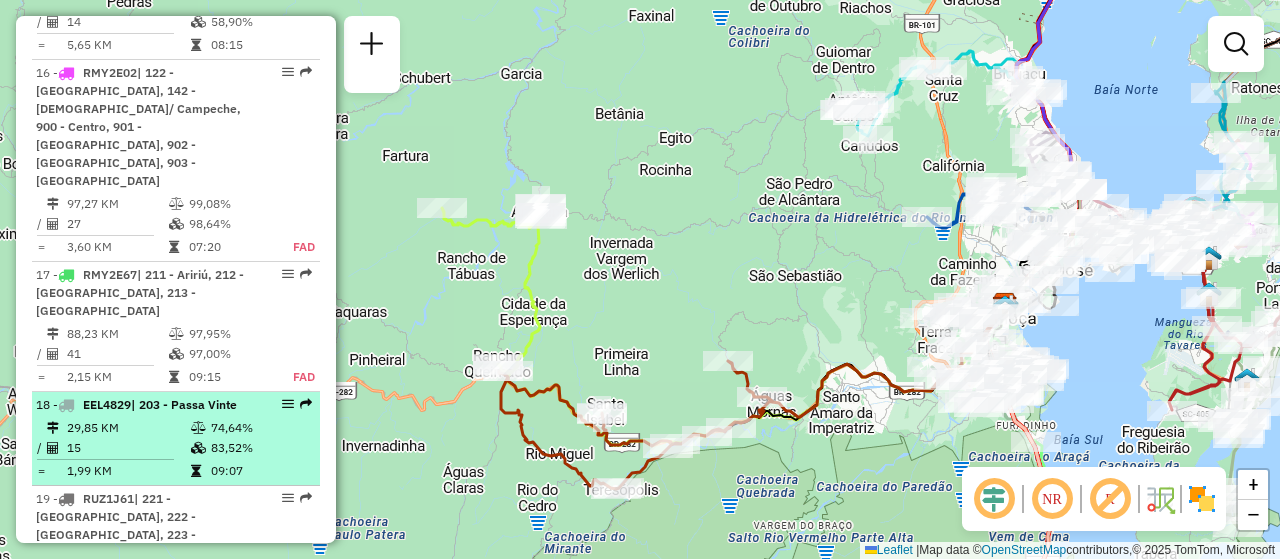 click at bounding box center [288, 404] 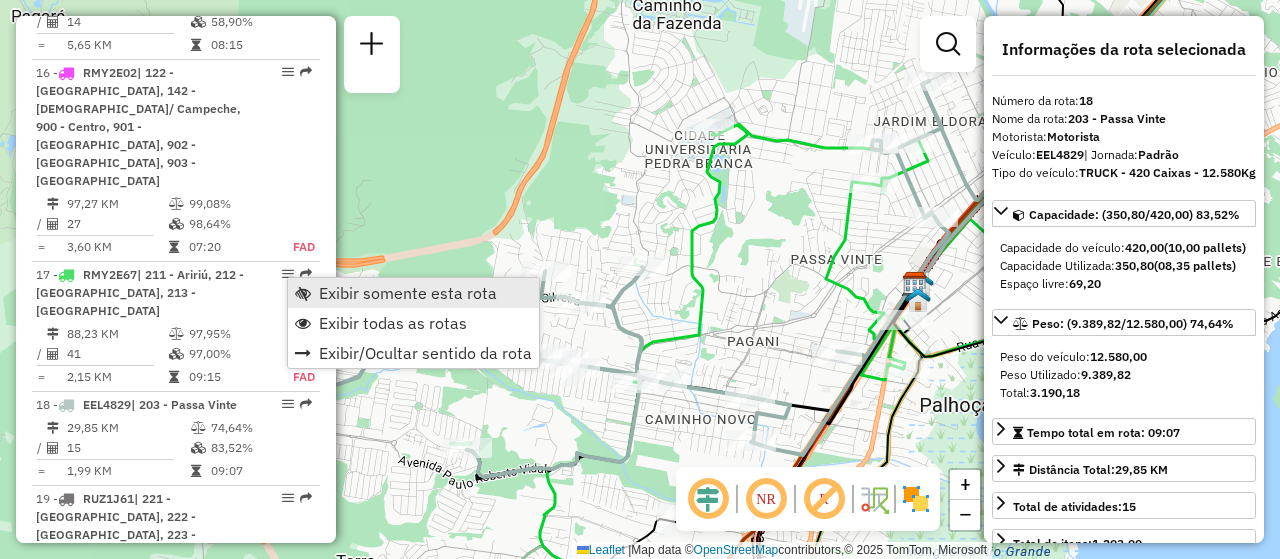 click on "Exibir somente esta rota" at bounding box center [413, 293] 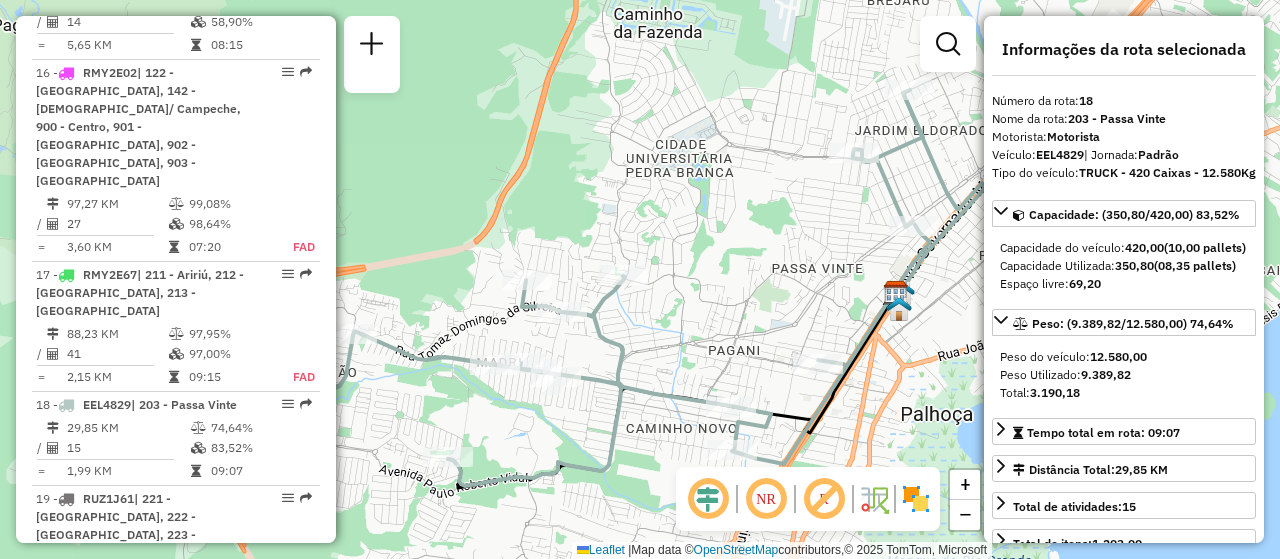 drag, startPoint x: 769, startPoint y: 365, endPoint x: 669, endPoint y: 385, distance: 101.98039 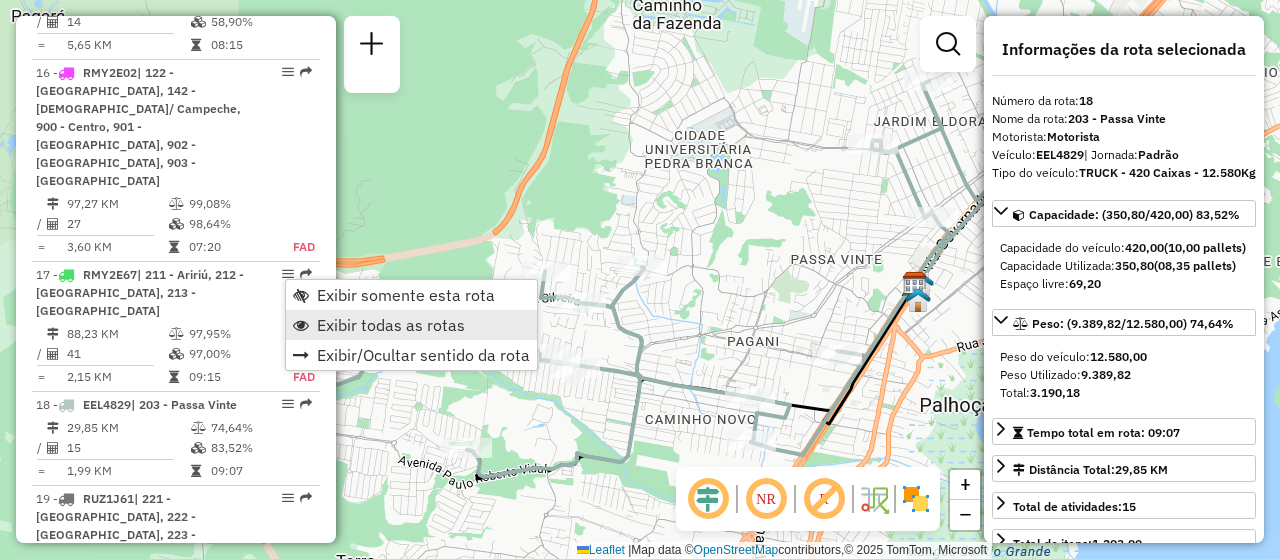 click on "Exibir todas as rotas" at bounding box center (391, 325) 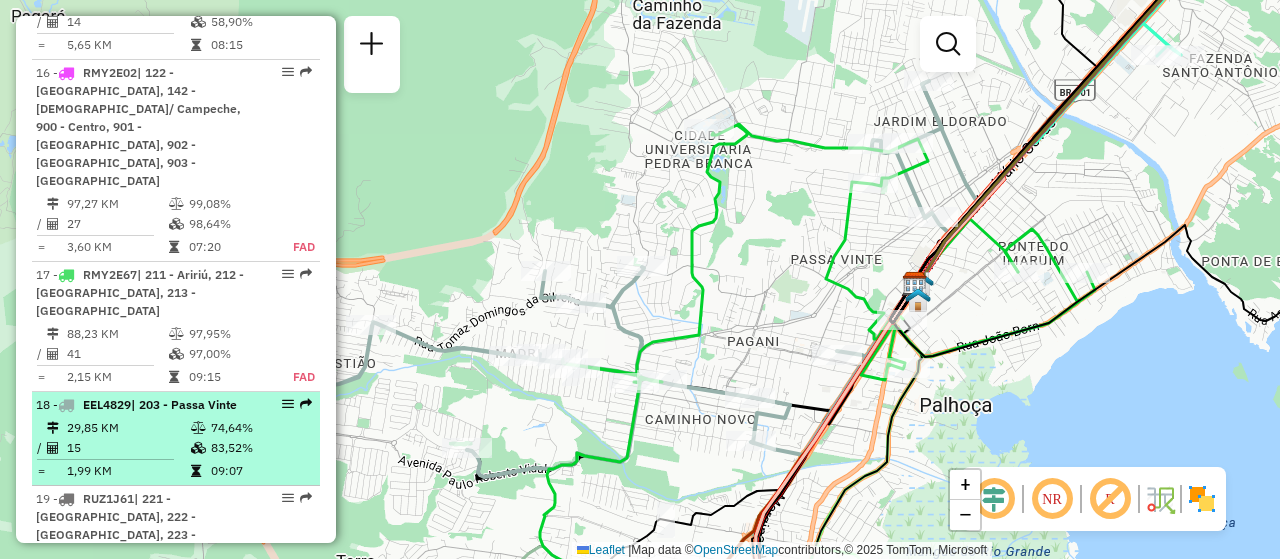 select on "**********" 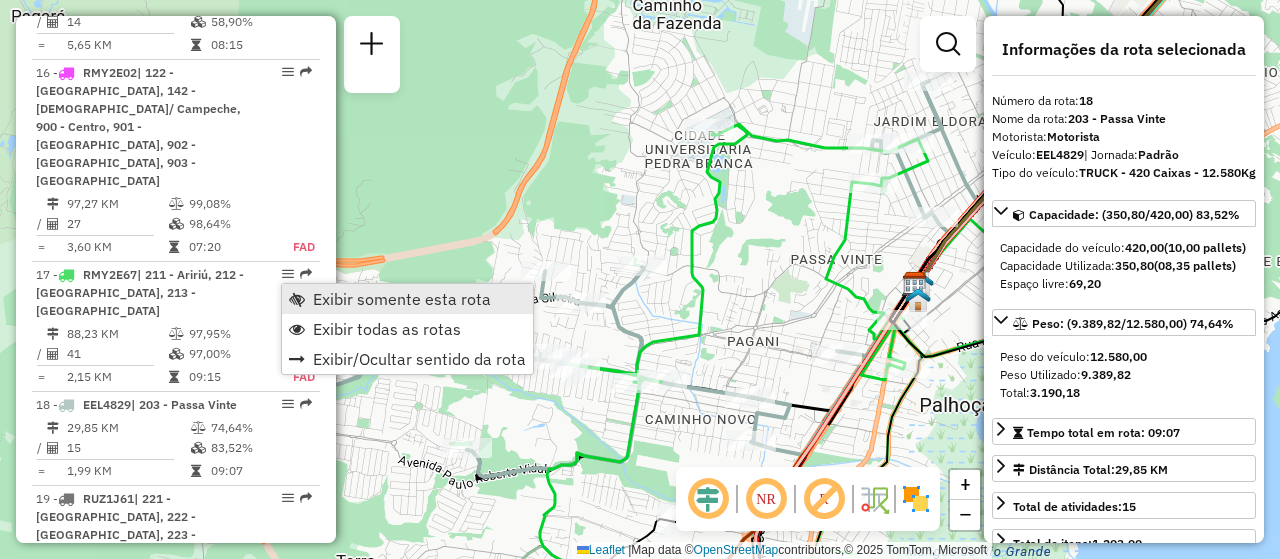 click on "Exibir somente esta rota" at bounding box center [402, 299] 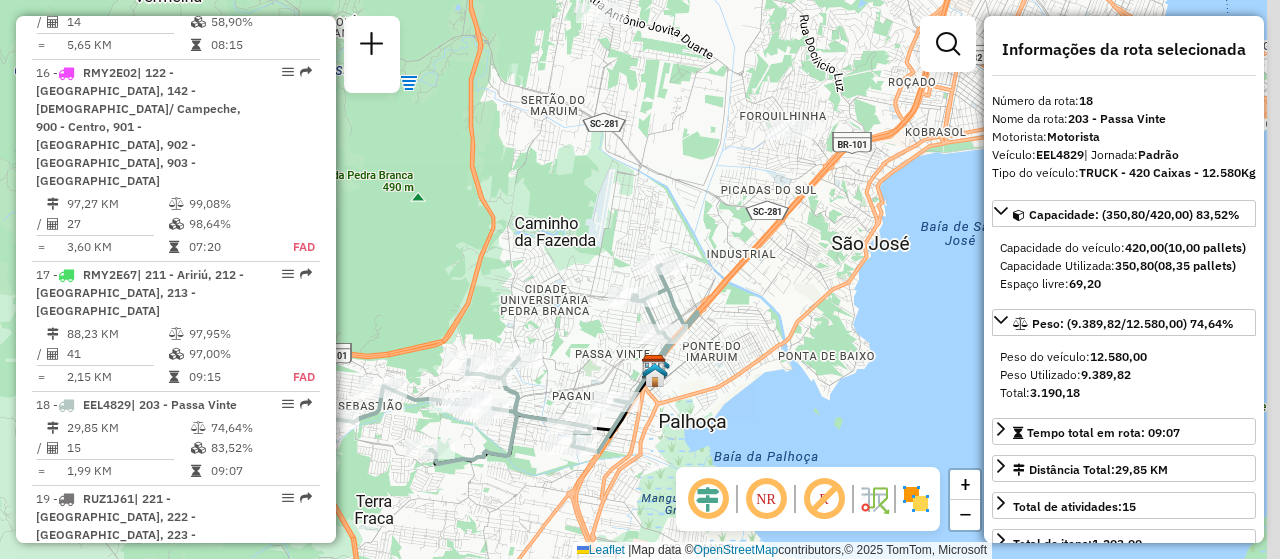 drag, startPoint x: 788, startPoint y: 403, endPoint x: 700, endPoint y: 457, distance: 103.24728 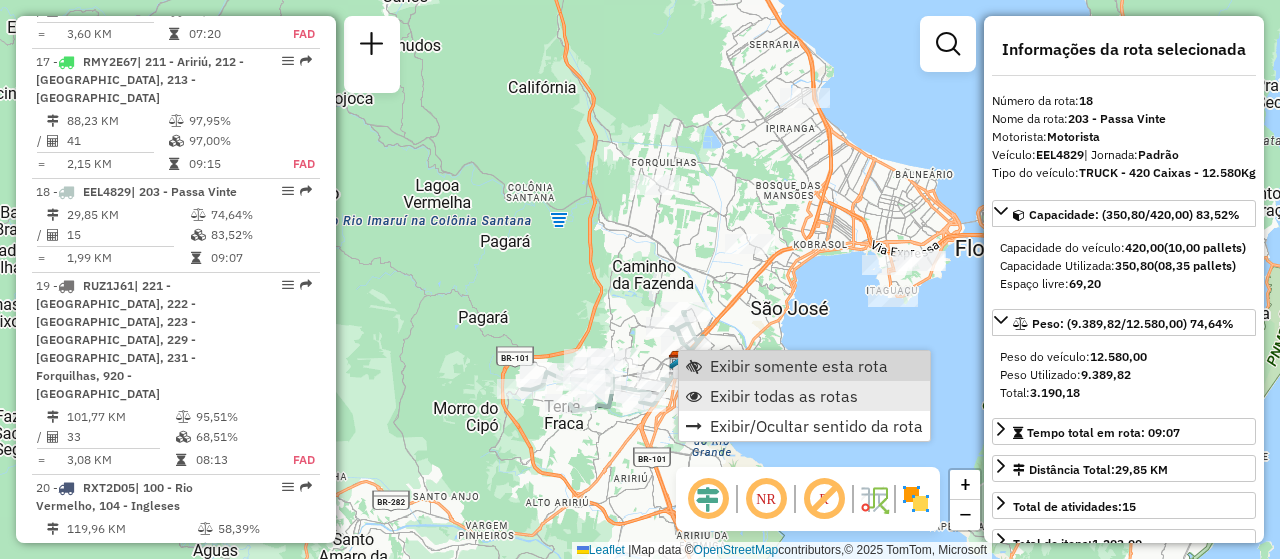 scroll, scrollTop: 2717, scrollLeft: 0, axis: vertical 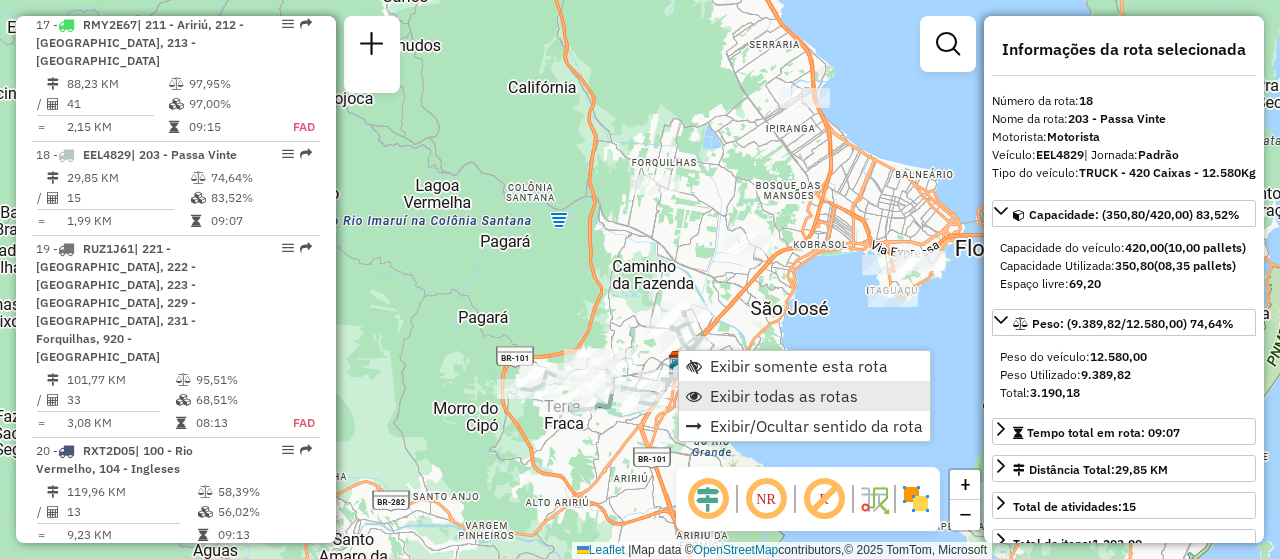 click on "Exibir todas as rotas" at bounding box center (784, 396) 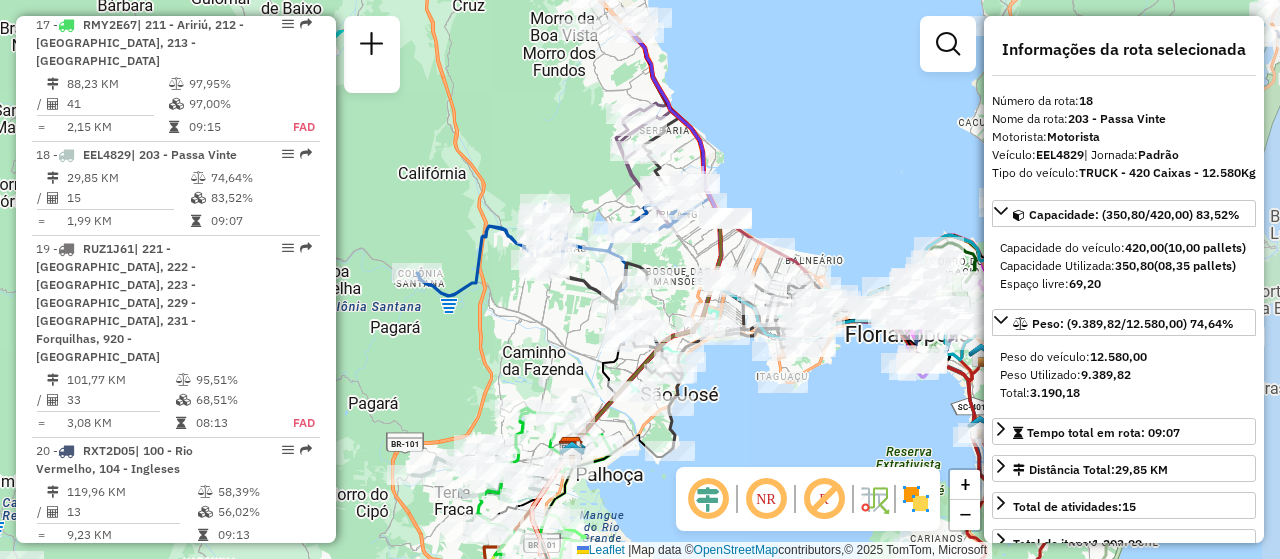 drag, startPoint x: 875, startPoint y: 328, endPoint x: 736, endPoint y: 393, distance: 153.44705 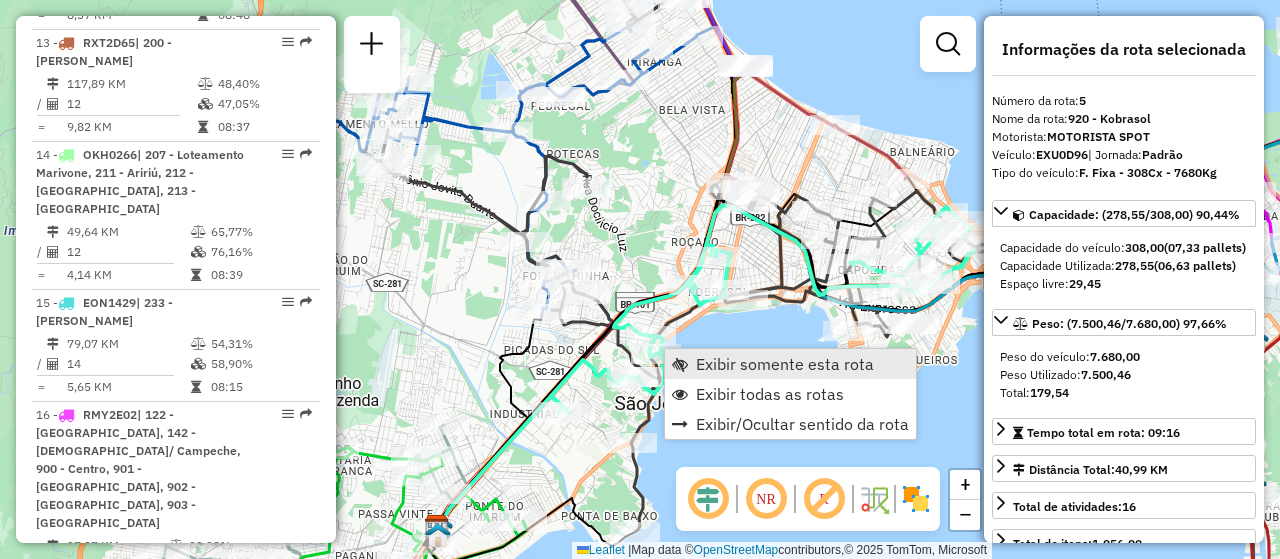 scroll, scrollTop: 1243, scrollLeft: 0, axis: vertical 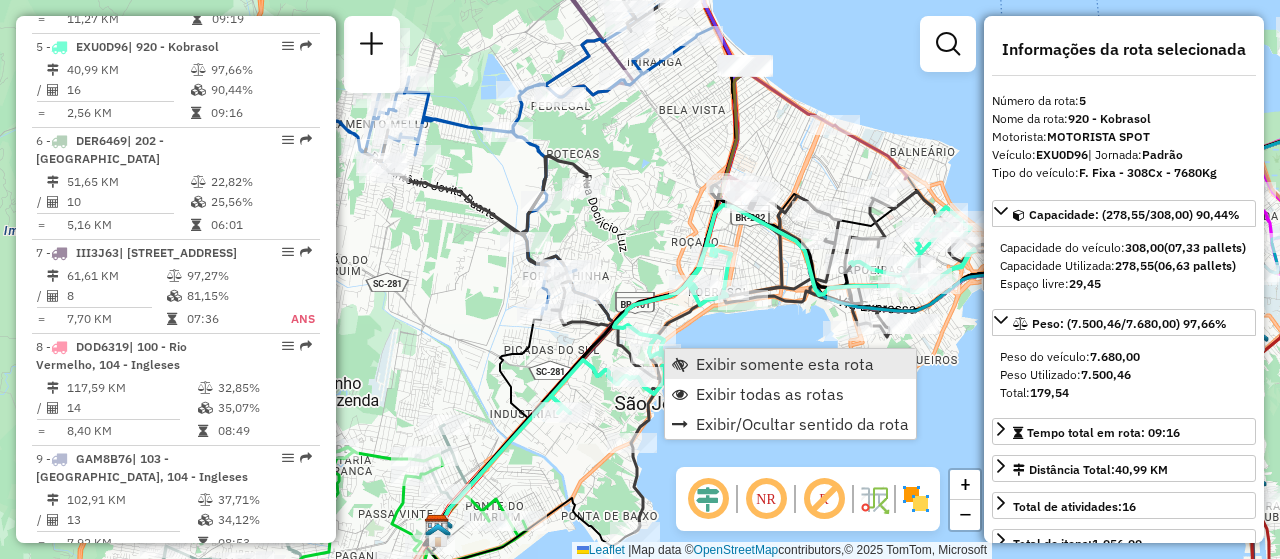 click on "Exibir somente esta rota" at bounding box center [785, 364] 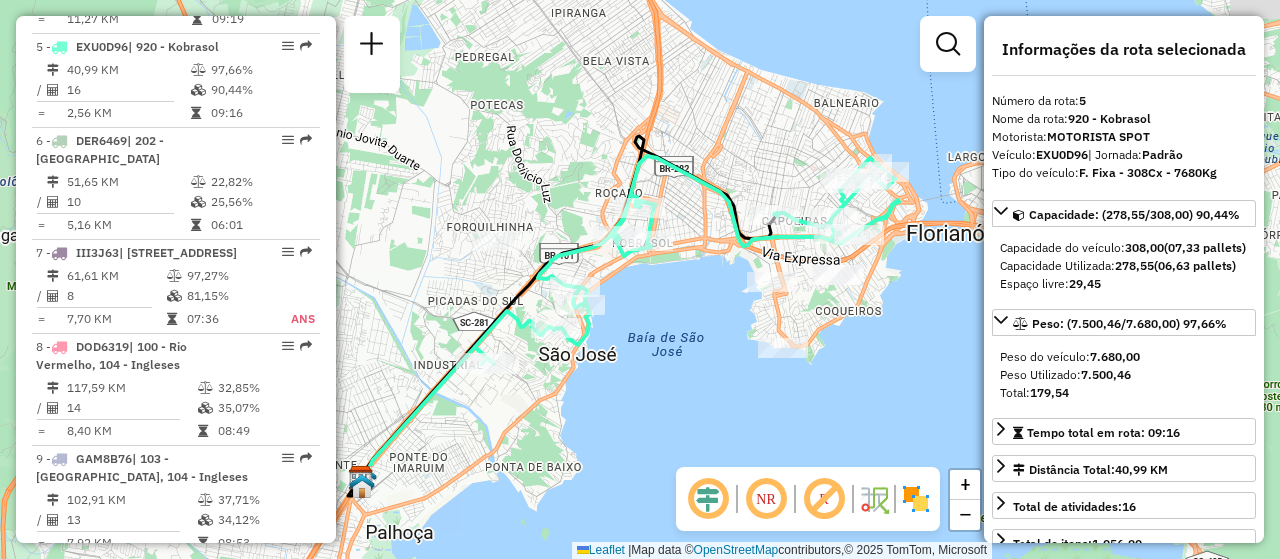 drag, startPoint x: 838, startPoint y: 356, endPoint x: 805, endPoint y: 456, distance: 105.30432 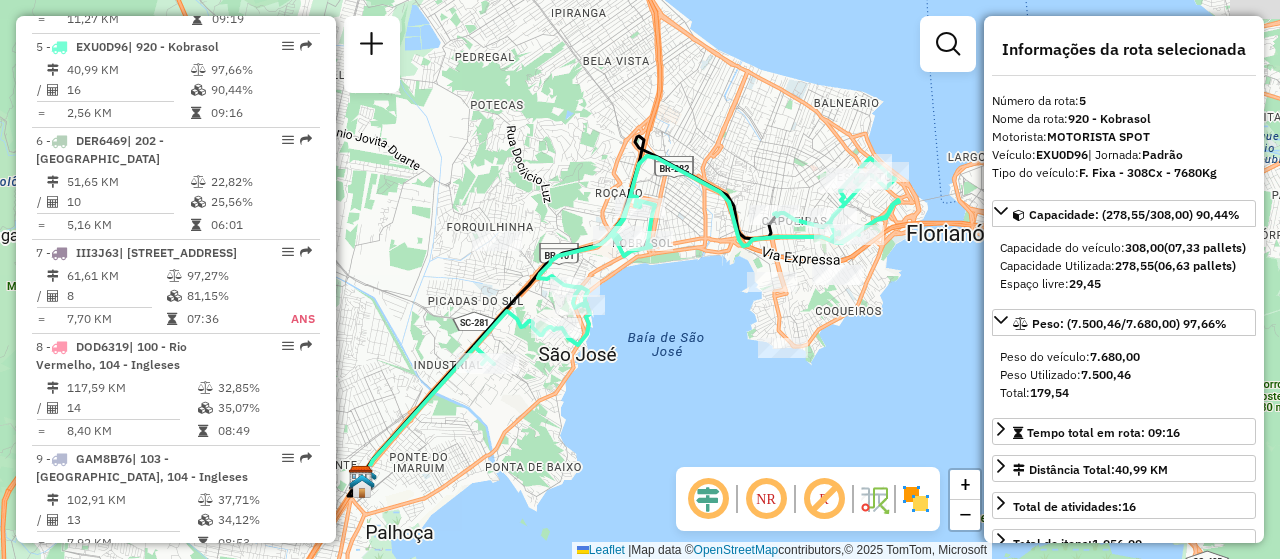 click on "Janela de atendimento Grade de atendimento Capacidade Transportadoras Veículos Cliente Pedidos  Rotas Selecione os dias de semana para filtrar as janelas de atendimento  Seg   Ter   Qua   Qui   Sex   Sáb   Dom  Informe o período da janela de atendimento: De: Até:  Filtrar exatamente a janela do cliente  Considerar janela de atendimento padrão  Selecione os dias de semana para filtrar as grades de atendimento  Seg   Ter   Qua   Qui   Sex   Sáb   Dom   Considerar clientes sem dia de atendimento cadastrado  Clientes fora do dia de atendimento selecionado Filtrar as atividades entre os valores definidos abaixo:  Peso mínimo:   Peso máximo:   Cubagem mínima:   Cubagem máxima:   De:   Até:  Filtrar as atividades entre o tempo de atendimento definido abaixo:  De:   Até:   Considerar capacidade total dos clientes não roteirizados Transportadora: Selecione um ou mais itens Tipo de veículo: Selecione um ou mais itens Veículo: Selecione um ou mais itens Motorista: Selecione um ou mais itens Nome: Rótulo:" 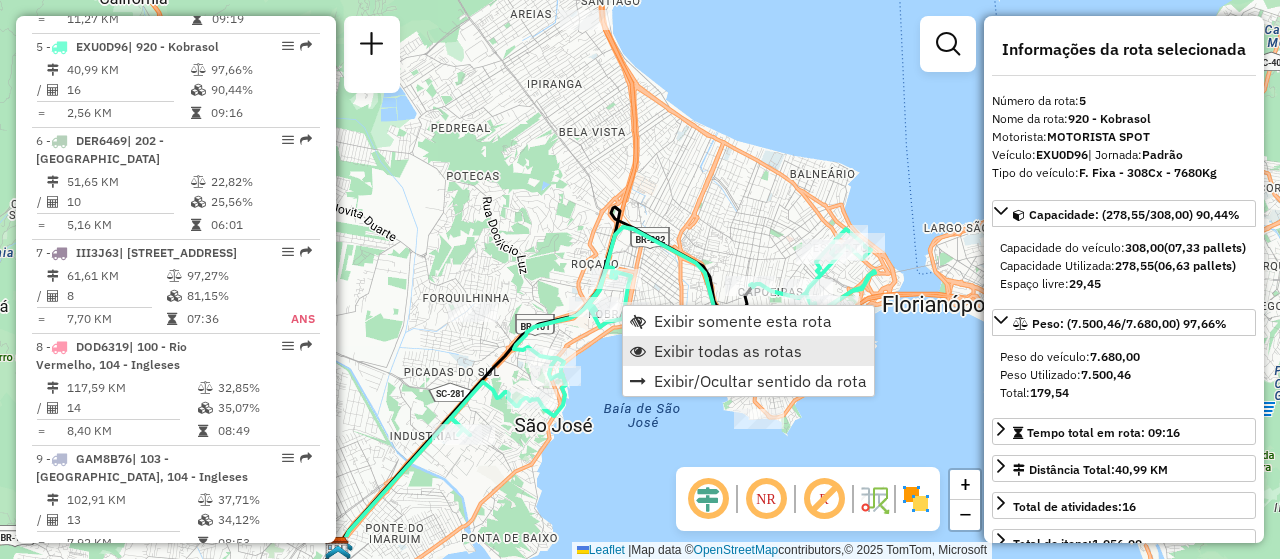 click on "Exibir todas as rotas" at bounding box center (728, 351) 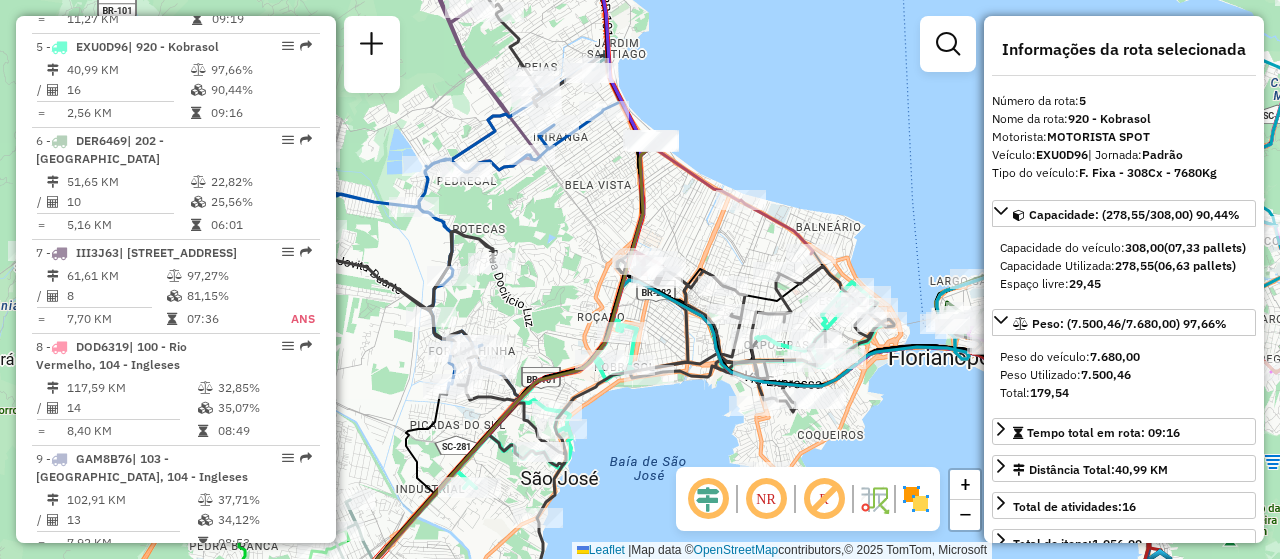 drag, startPoint x: 658, startPoint y: 374, endPoint x: 663, endPoint y: 426, distance: 52.23983 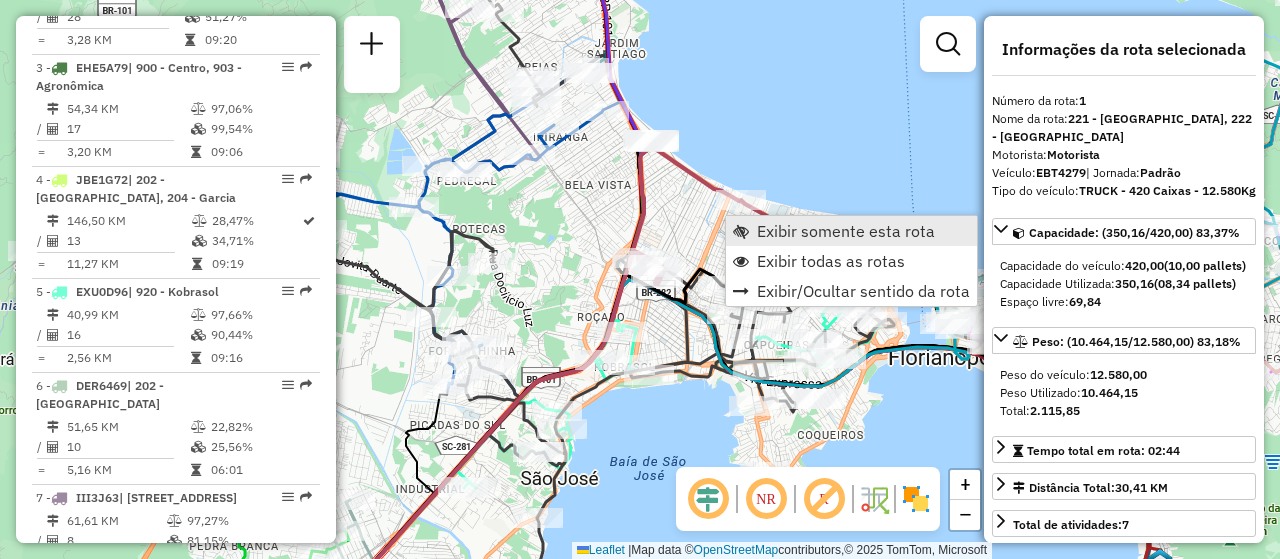 scroll, scrollTop: 795, scrollLeft: 0, axis: vertical 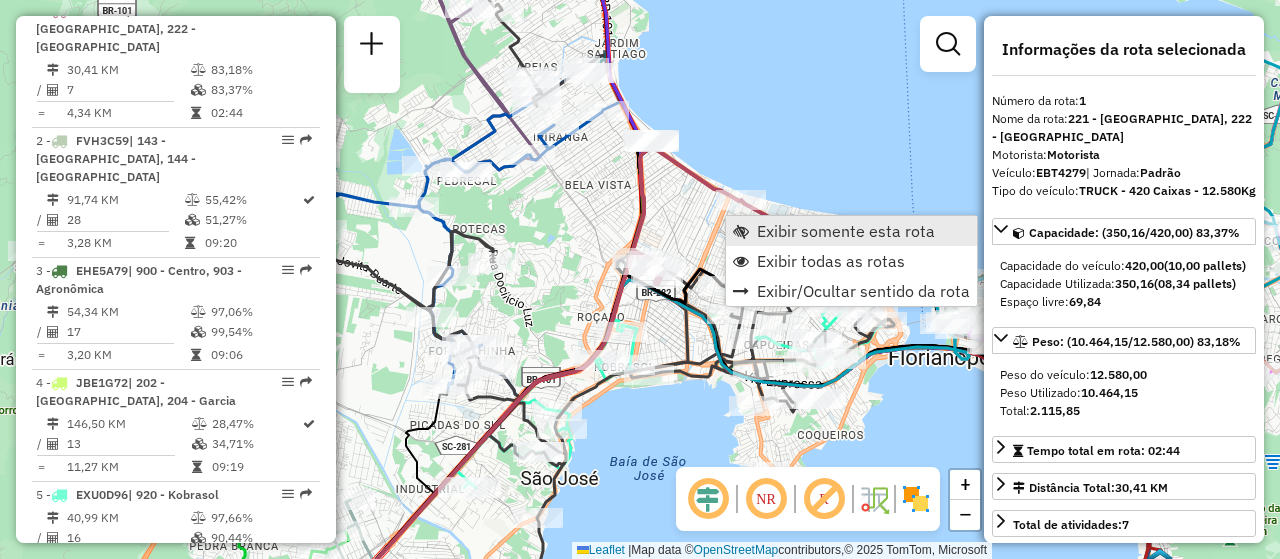 click on "Exibir somente esta rota" at bounding box center (846, 231) 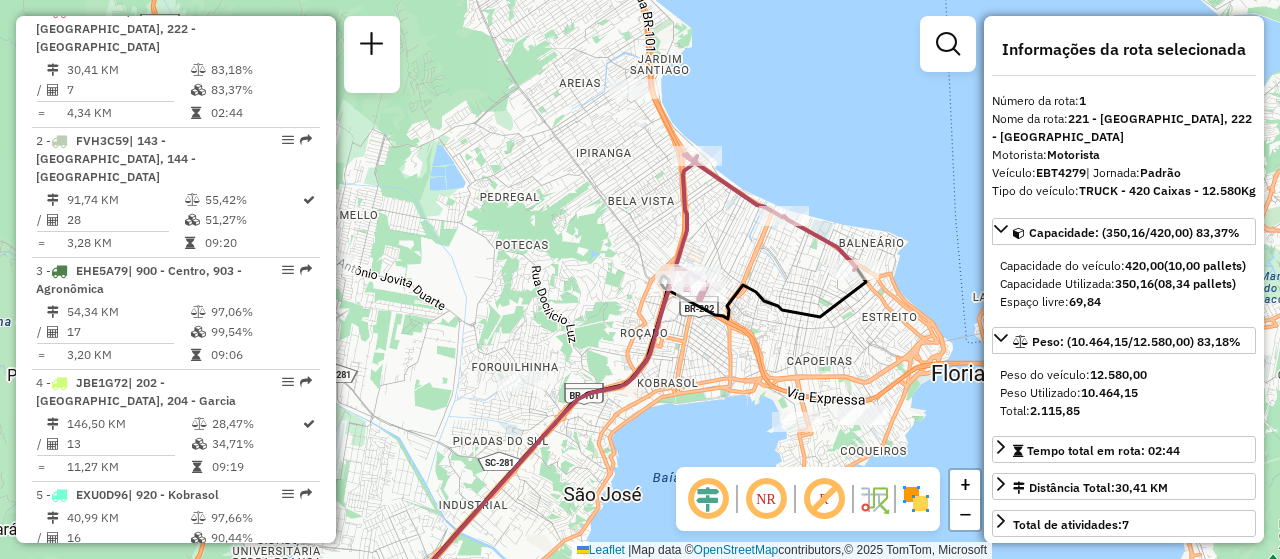 drag, startPoint x: 733, startPoint y: 280, endPoint x: 713, endPoint y: 396, distance: 117.71151 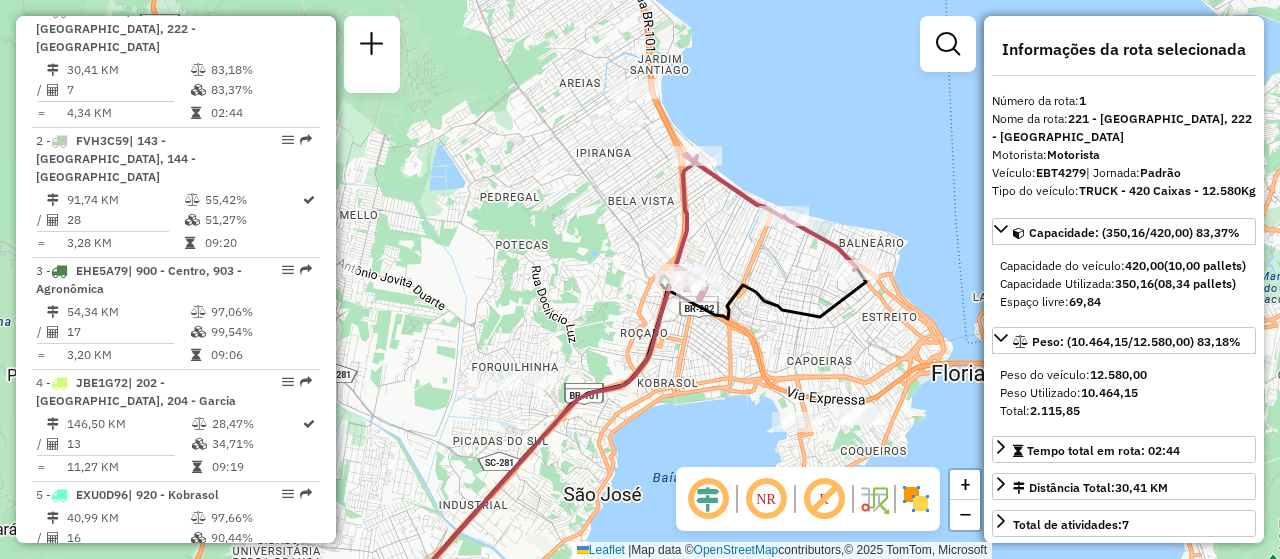 click on "Janela de atendimento Grade de atendimento Capacidade Transportadoras Veículos Cliente Pedidos  Rotas Selecione os dias de semana para filtrar as janelas de atendimento  Seg   Ter   Qua   Qui   Sex   Sáb   Dom  Informe o período da janela de atendimento: De: Até:  Filtrar exatamente a janela do cliente  Considerar janela de atendimento padrão  Selecione os dias de semana para filtrar as grades de atendimento  Seg   Ter   Qua   Qui   Sex   Sáb   Dom   Considerar clientes sem dia de atendimento cadastrado  Clientes fora do dia de atendimento selecionado Filtrar as atividades entre os valores definidos abaixo:  Peso mínimo:   Peso máximo:   Cubagem mínima:   Cubagem máxima:   De:   Até:  Filtrar as atividades entre o tempo de atendimento definido abaixo:  De:   Até:   Considerar capacidade total dos clientes não roteirizados Transportadora: Selecione um ou mais itens Tipo de veículo: Selecione um ou mais itens Veículo: Selecione um ou mais itens Motorista: Selecione um ou mais itens Nome: Rótulo:" 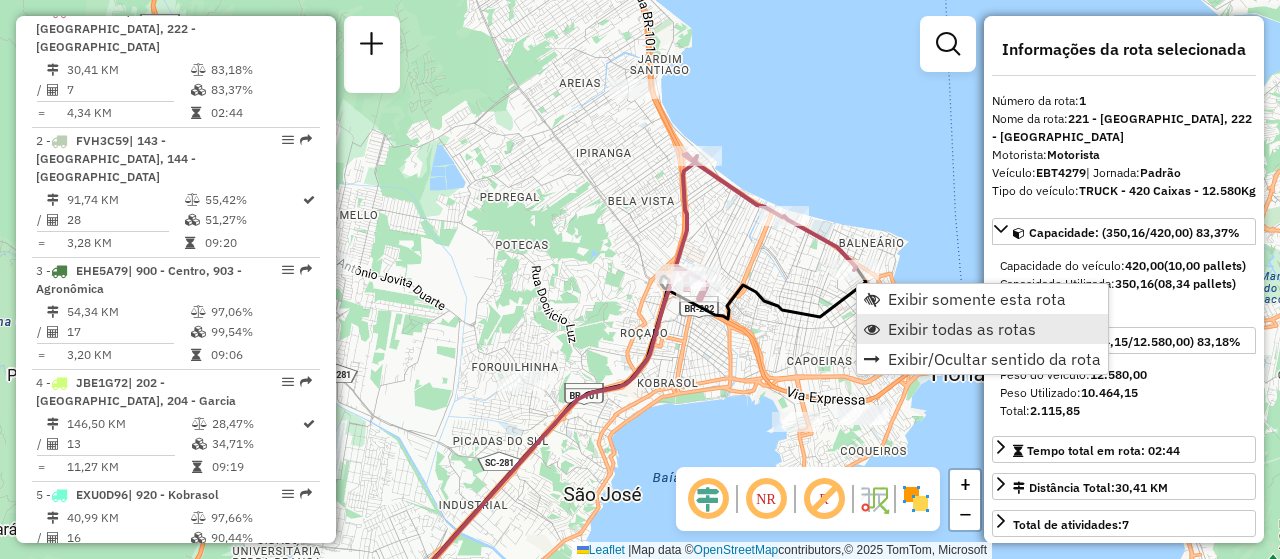 click on "Exibir todas as rotas" at bounding box center [962, 329] 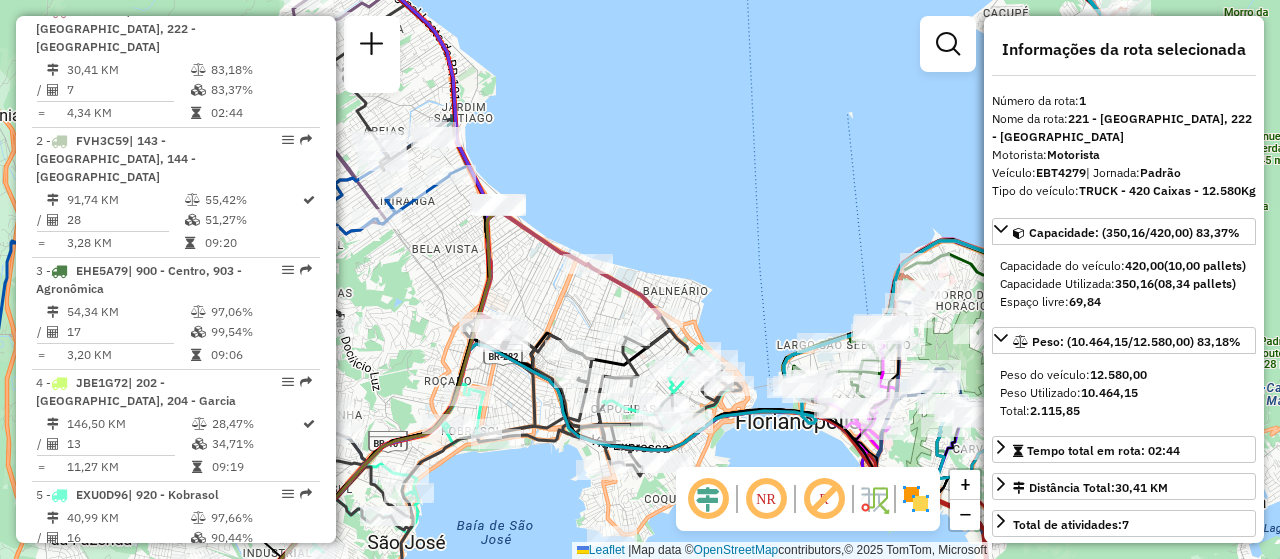 drag, startPoint x: 831, startPoint y: 223, endPoint x: 635, endPoint y: 271, distance: 201.79198 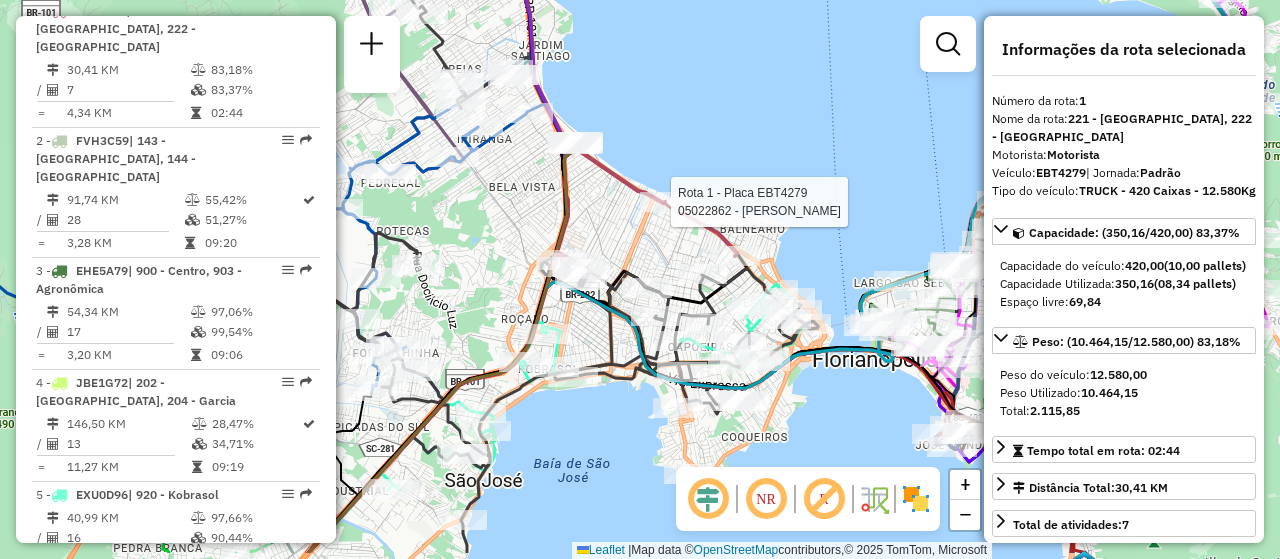 drag, startPoint x: 770, startPoint y: 325, endPoint x: 847, endPoint y: 263, distance: 98.85848 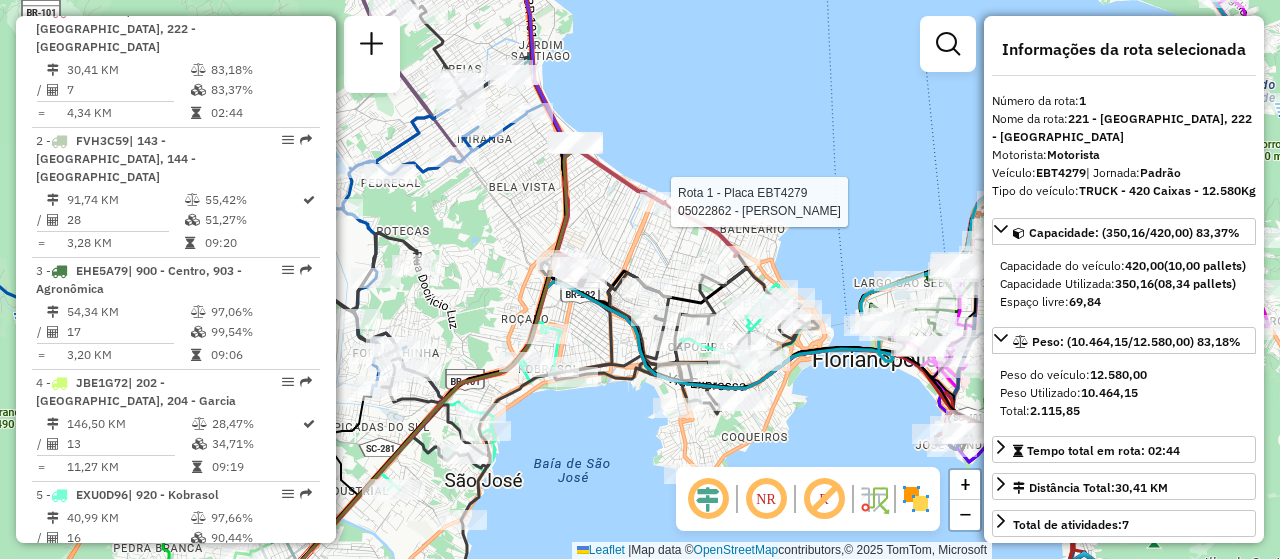 drag, startPoint x: 566, startPoint y: 438, endPoint x: 655, endPoint y: 382, distance: 105.15227 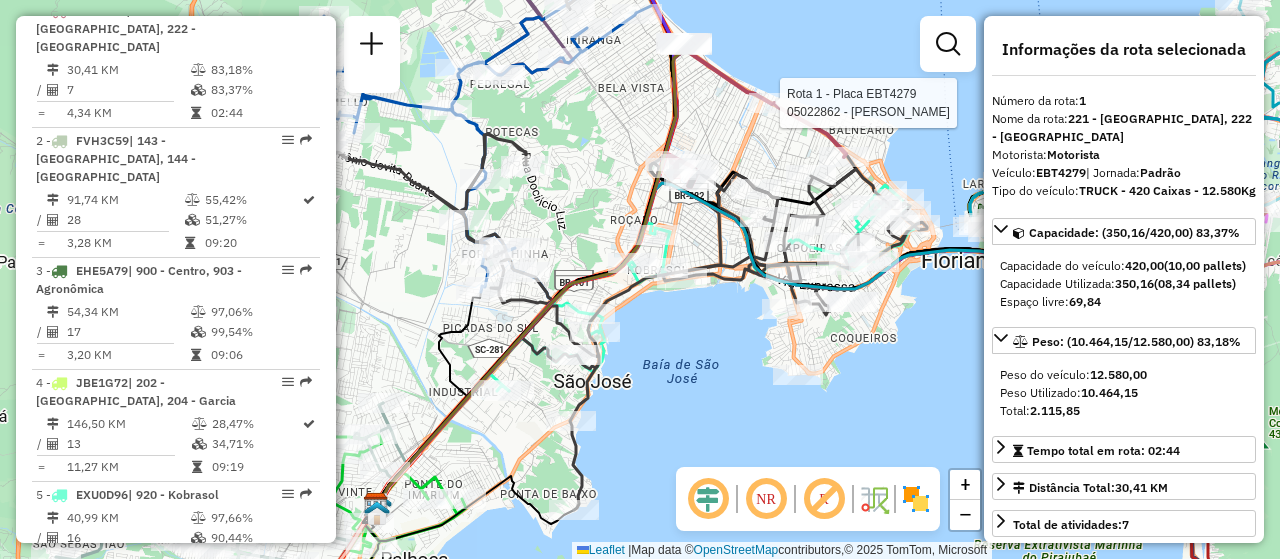 drag, startPoint x: 652, startPoint y: 409, endPoint x: 672, endPoint y: 366, distance: 47.423622 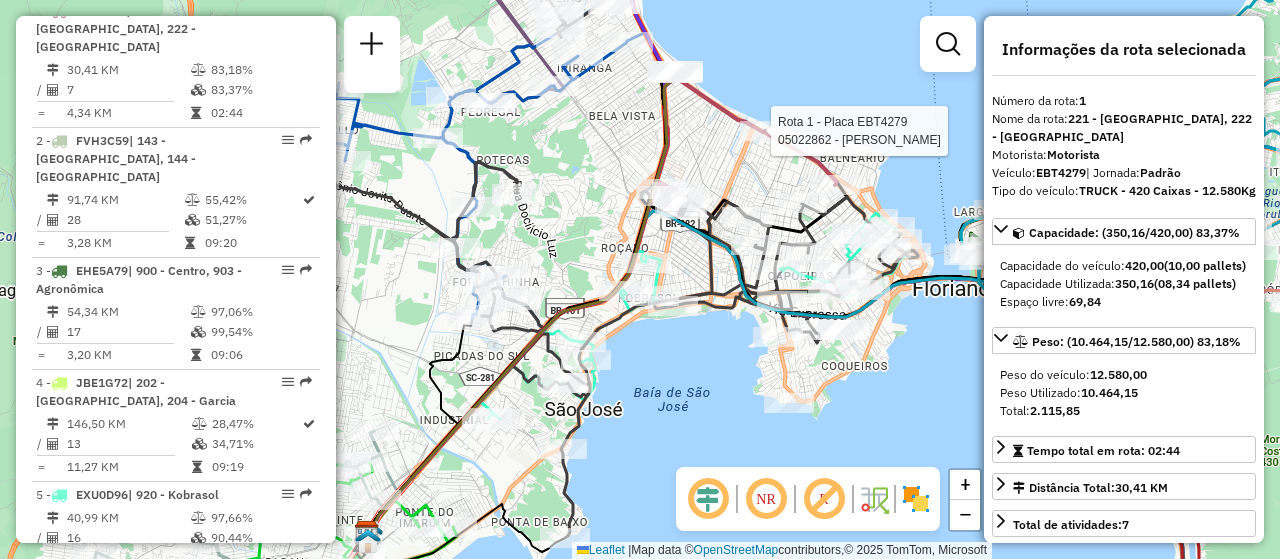 drag, startPoint x: 689, startPoint y: 355, endPoint x: 673, endPoint y: 401, distance: 48.703182 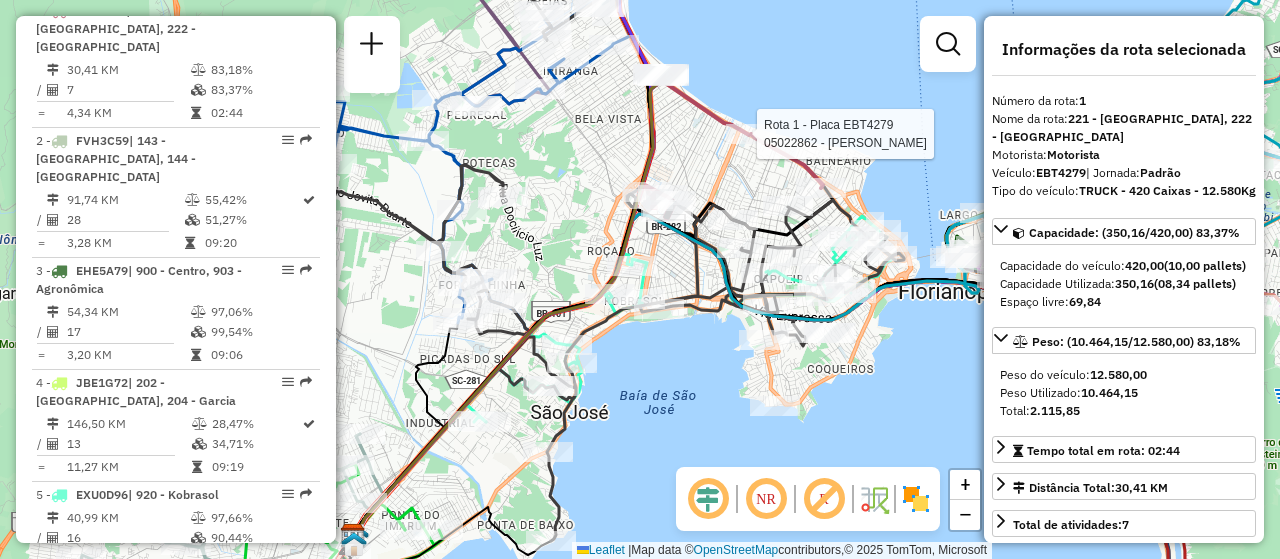 drag, startPoint x: 882, startPoint y: 441, endPoint x: 874, endPoint y: 424, distance: 18.788294 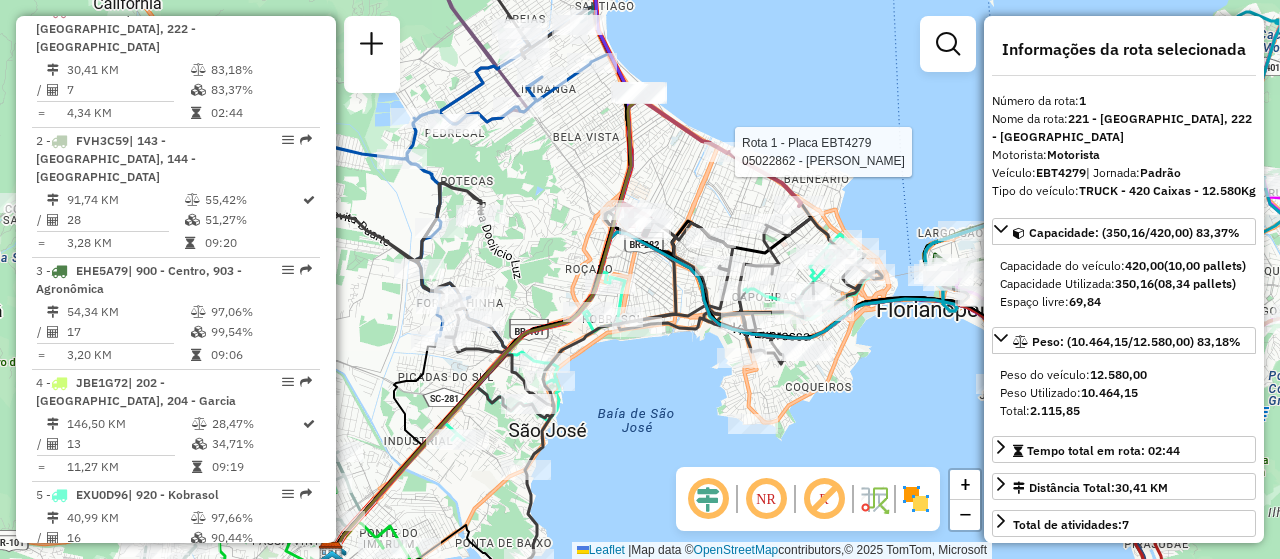 drag, startPoint x: 698, startPoint y: 399, endPoint x: 677, endPoint y: 419, distance: 29 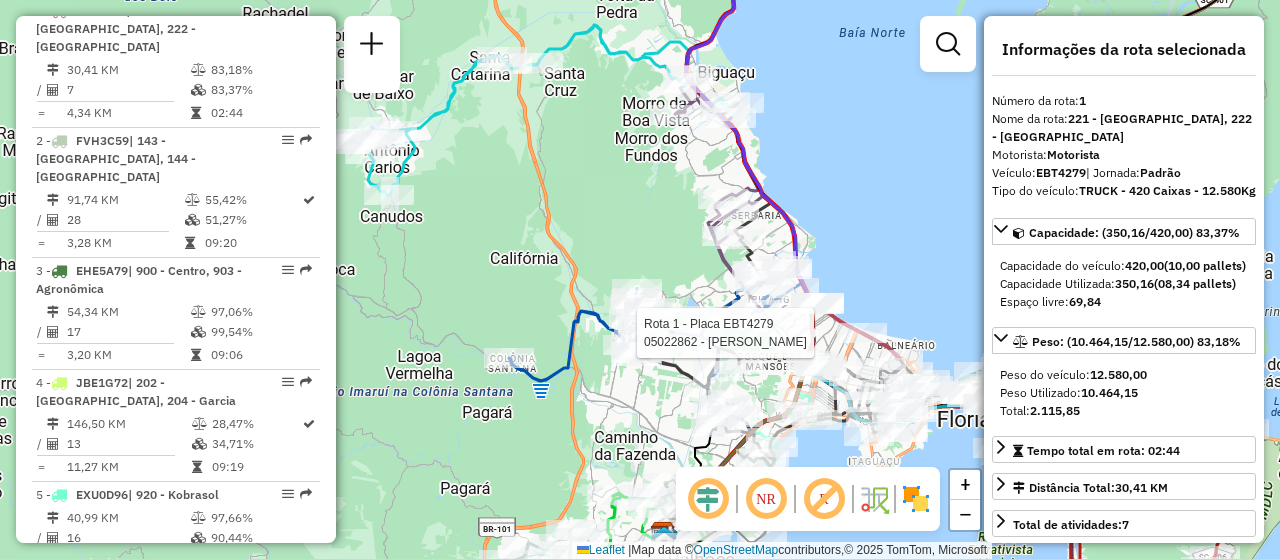 click on "Rota 1 - Placa EBT4279  05022862 - CLAUDIOMIRO INACIO D Rota 19 - Placa RUZ1J61  05040109 - 58.617.878 MILOT THEVENIN Janela de atendimento Grade de atendimento Capacidade Transportadoras Veículos Cliente Pedidos  Rotas Selecione os dias de semana para filtrar as janelas de atendimento  Seg   Ter   Qua   Qui   Sex   Sáb   Dom  Informe o período da janela de atendimento: De: Até:  Filtrar exatamente a janela do cliente  Considerar janela de atendimento padrão  Selecione os dias de semana para filtrar as grades de atendimento  Seg   Ter   Qua   Qui   Sex   Sáb   Dom   Considerar clientes sem dia de atendimento cadastrado  Clientes fora do dia de atendimento selecionado Filtrar as atividades entre os valores definidos abaixo:  Peso mínimo:   Peso máximo:   Cubagem mínima:   Cubagem máxima:   De:   Até:  Filtrar as atividades entre o tempo de atendimento definido abaixo:  De:   Até:   Considerar capacidade total dos clientes não roteirizados Transportadora: Selecione um ou mais itens Veículo: Nome:" 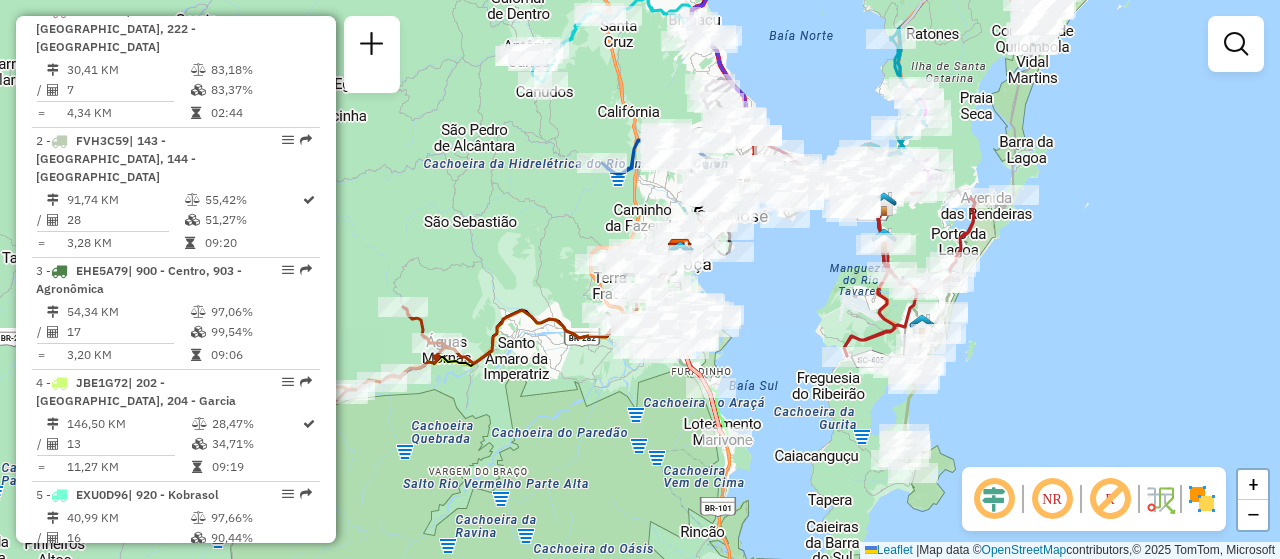 drag, startPoint x: 751, startPoint y: 408, endPoint x: 780, endPoint y: 221, distance: 189.2353 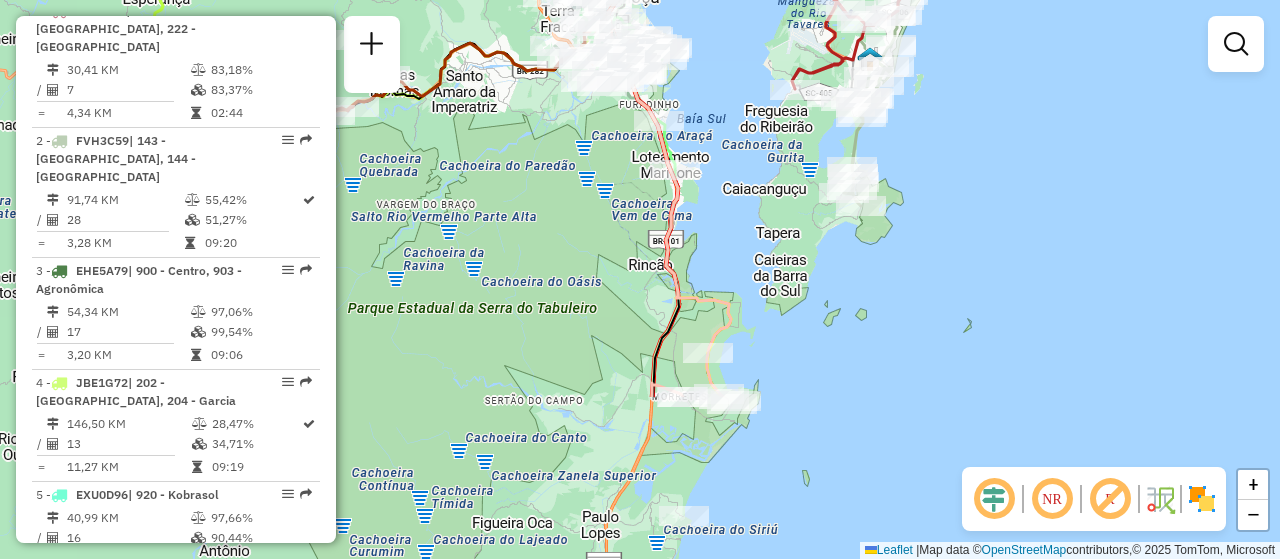 drag, startPoint x: 766, startPoint y: 426, endPoint x: 695, endPoint y: 130, distance: 304.39612 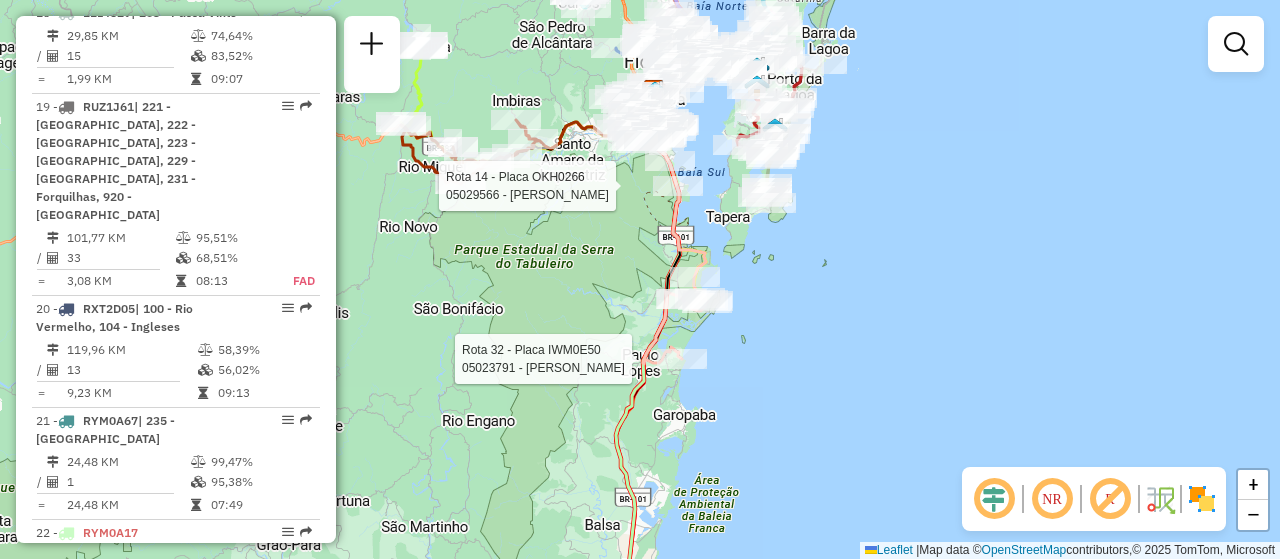 select on "**********" 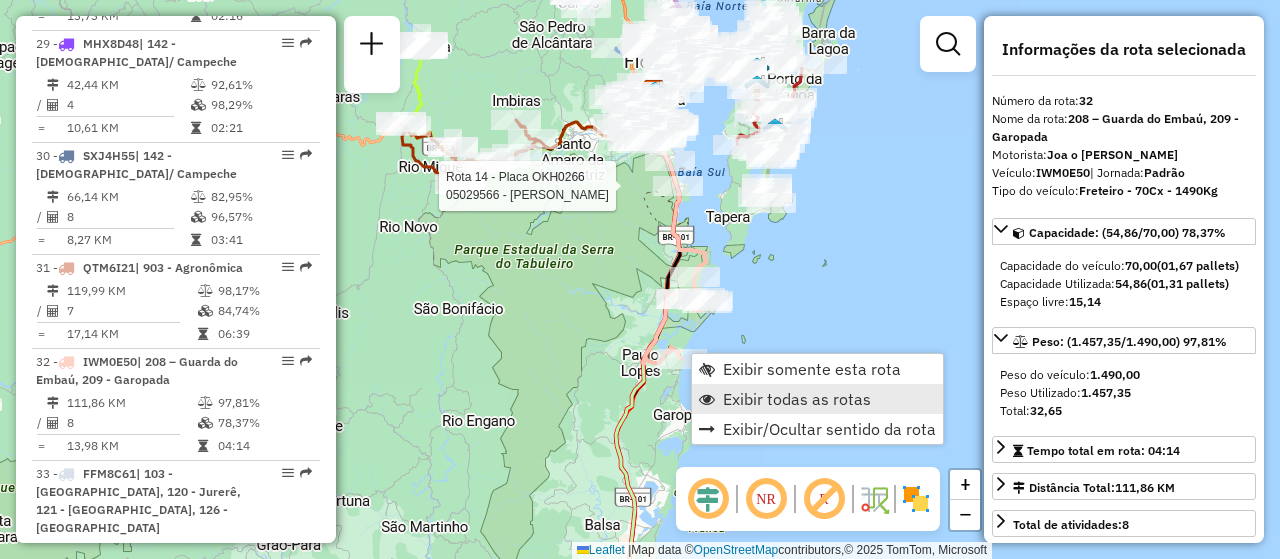 scroll, scrollTop: 4231, scrollLeft: 0, axis: vertical 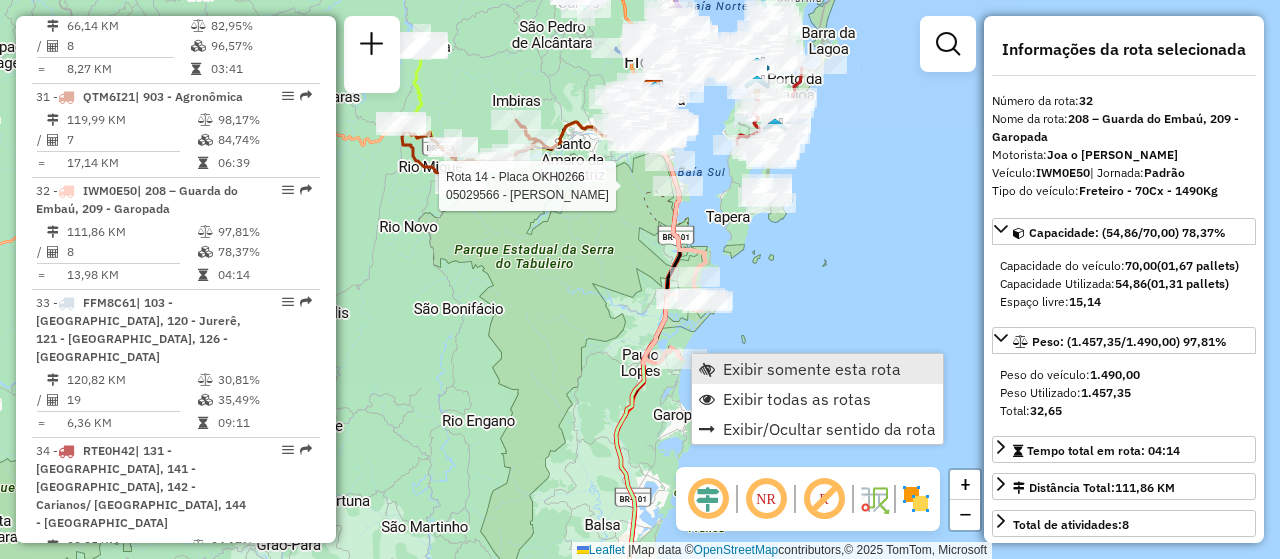 click on "Exibir somente esta rota" at bounding box center [812, 369] 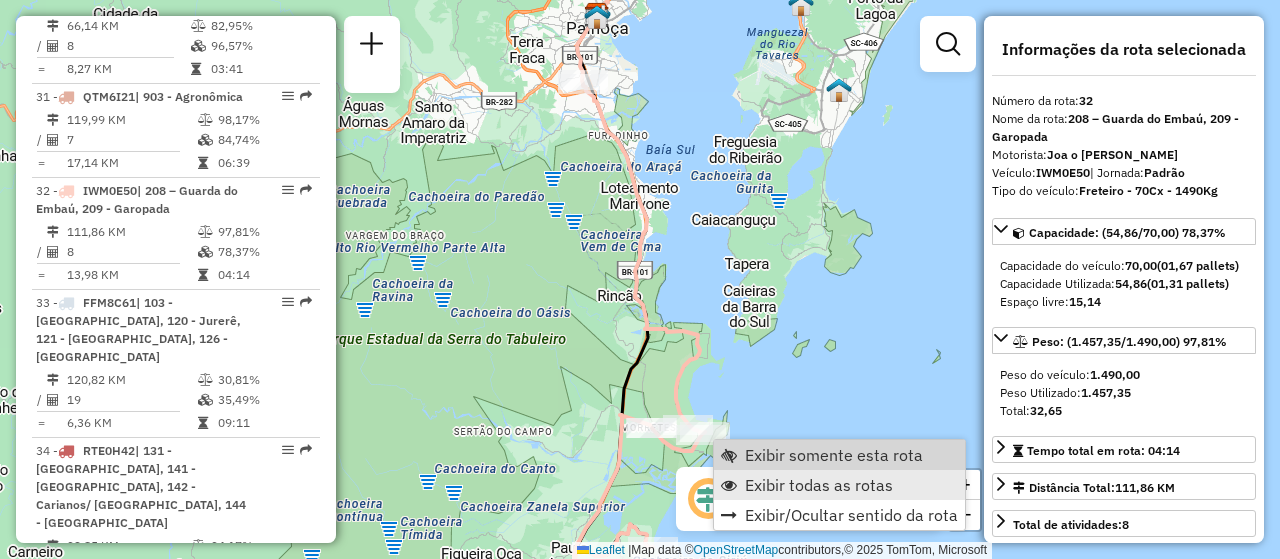 click on "Exibir todas as rotas" at bounding box center [819, 485] 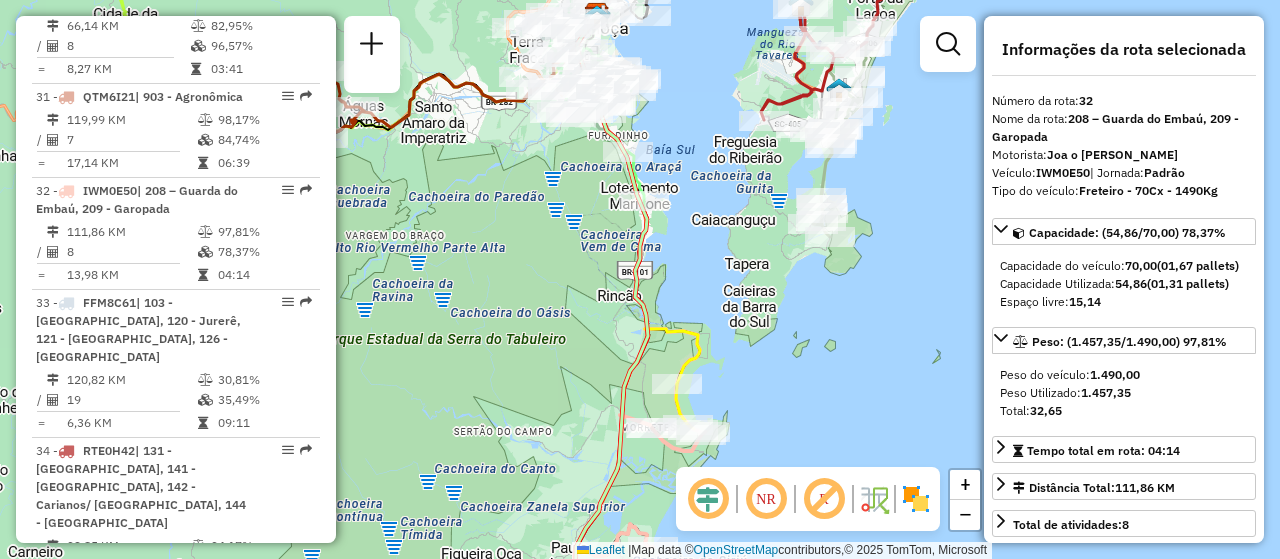 click at bounding box center [282, 616] 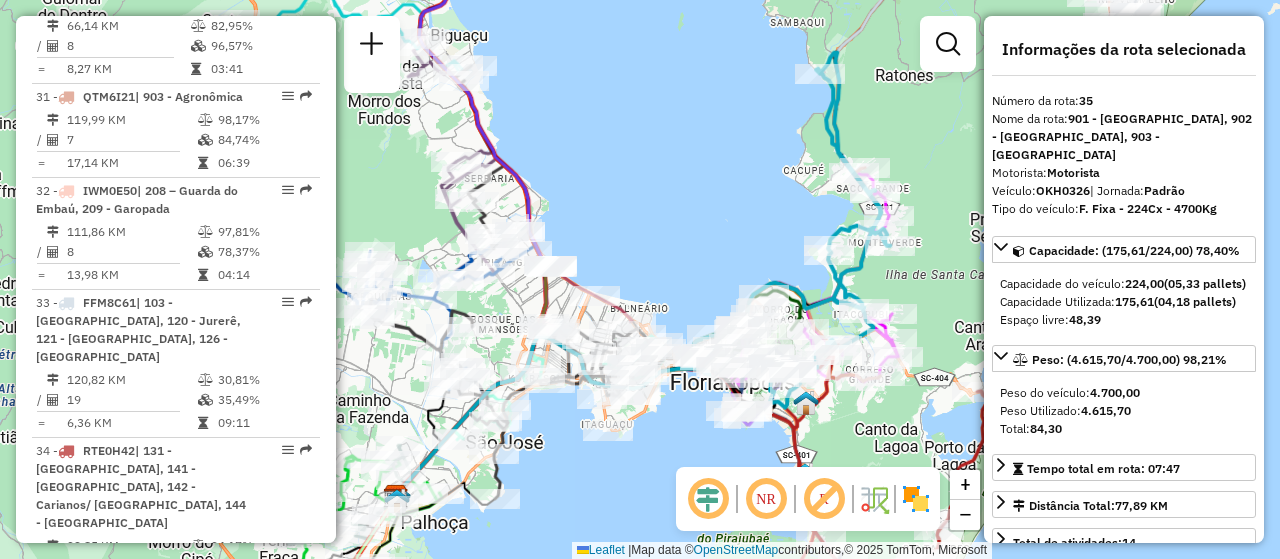 scroll, scrollTop: 1965, scrollLeft: 0, axis: vertical 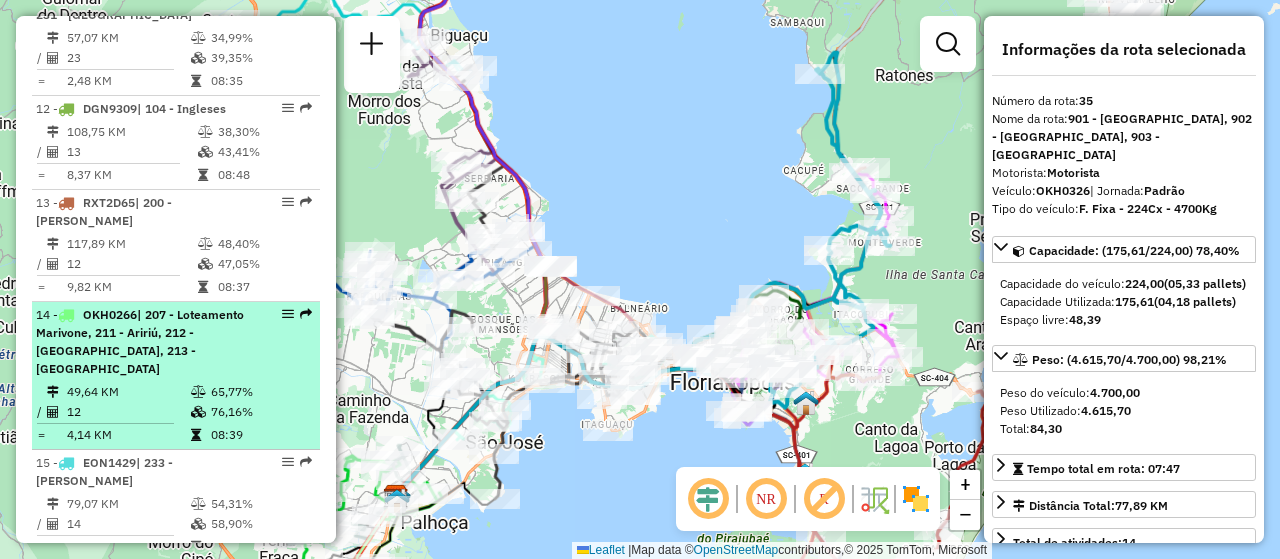 click at bounding box center (288, 314) 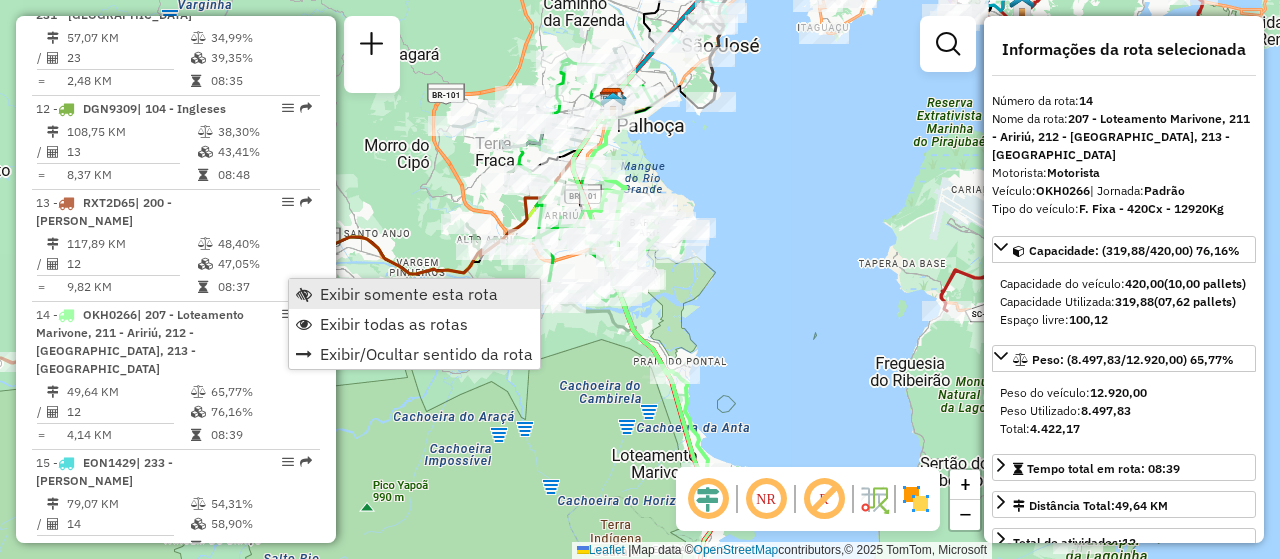 click on "Exibir somente esta rota" at bounding box center [414, 294] 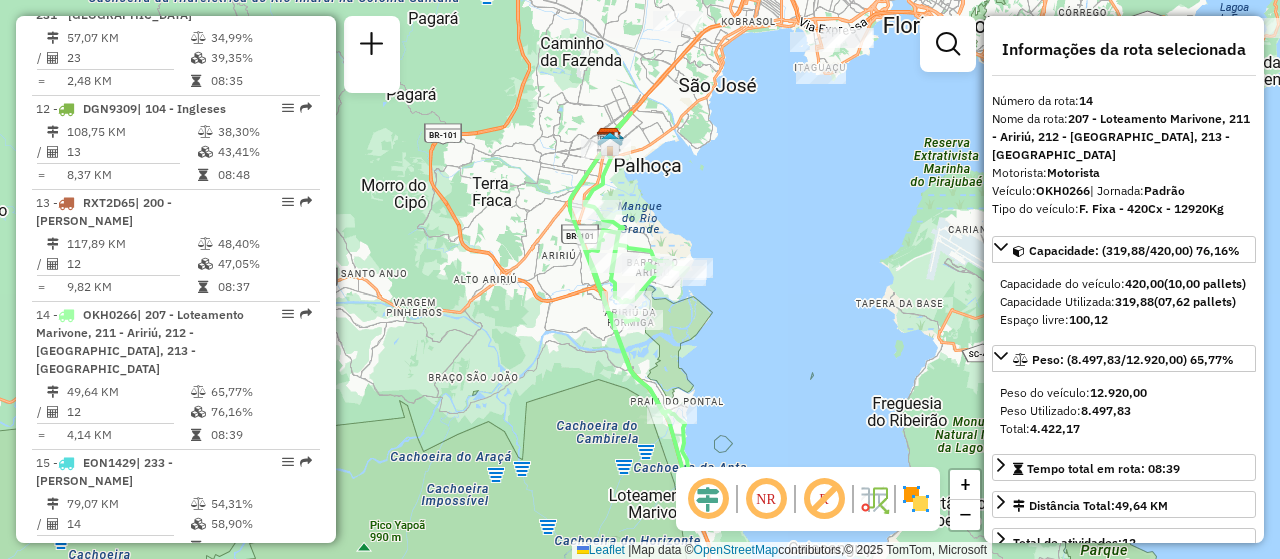 drag, startPoint x: 680, startPoint y: 271, endPoint x: 662, endPoint y: 335, distance: 66.48308 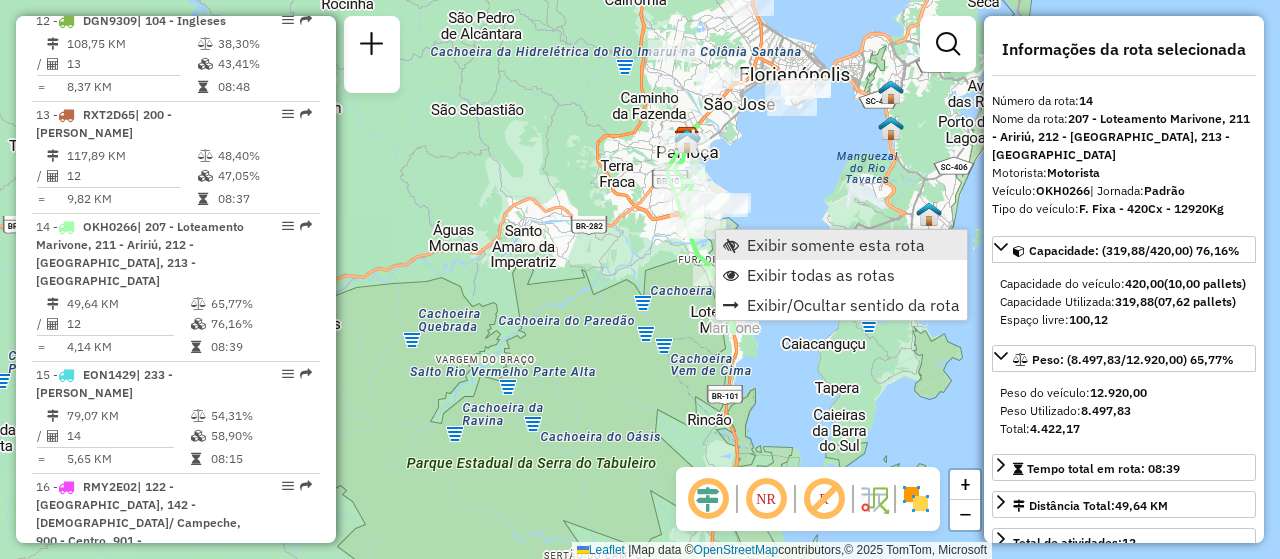 scroll, scrollTop: 2215, scrollLeft: 0, axis: vertical 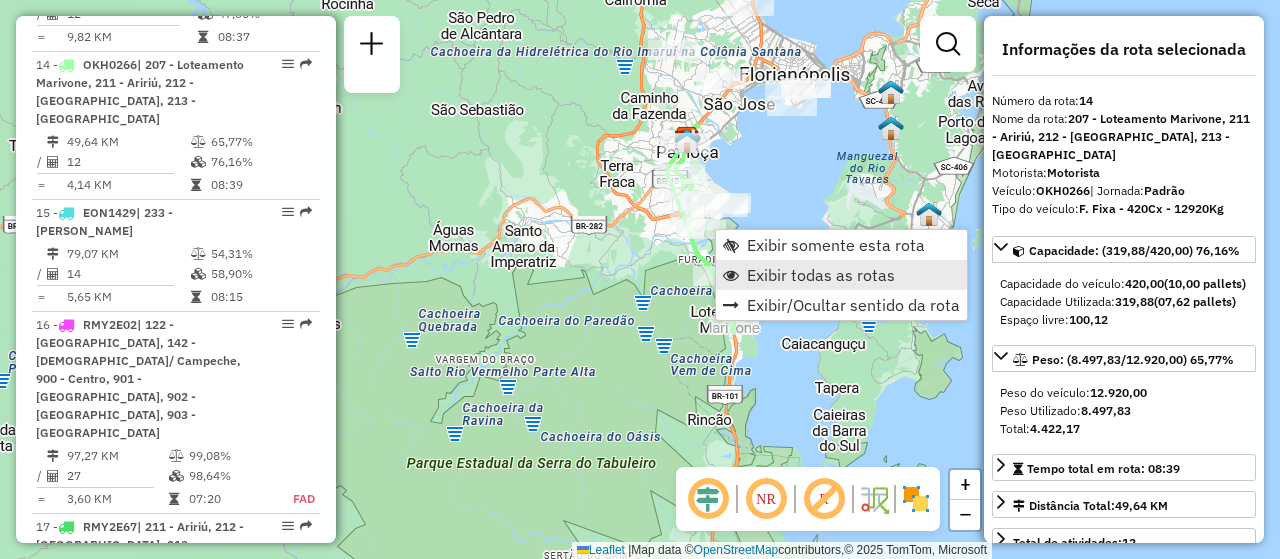 click on "Exibir todas as rotas" at bounding box center (821, 275) 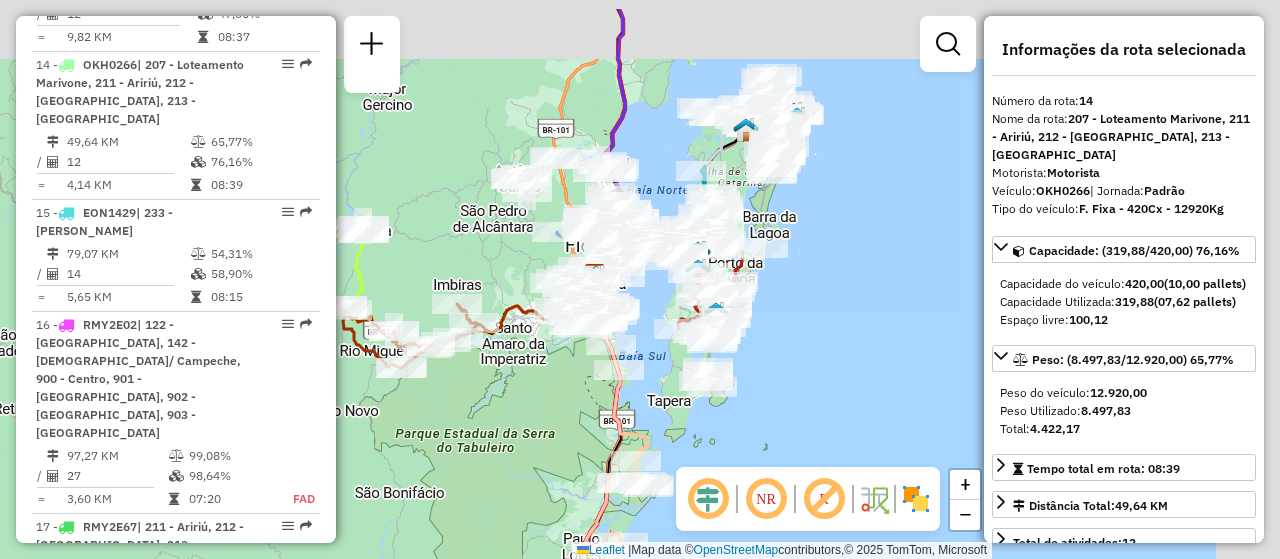 drag, startPoint x: 842, startPoint y: 419, endPoint x: 638, endPoint y: 459, distance: 207.88458 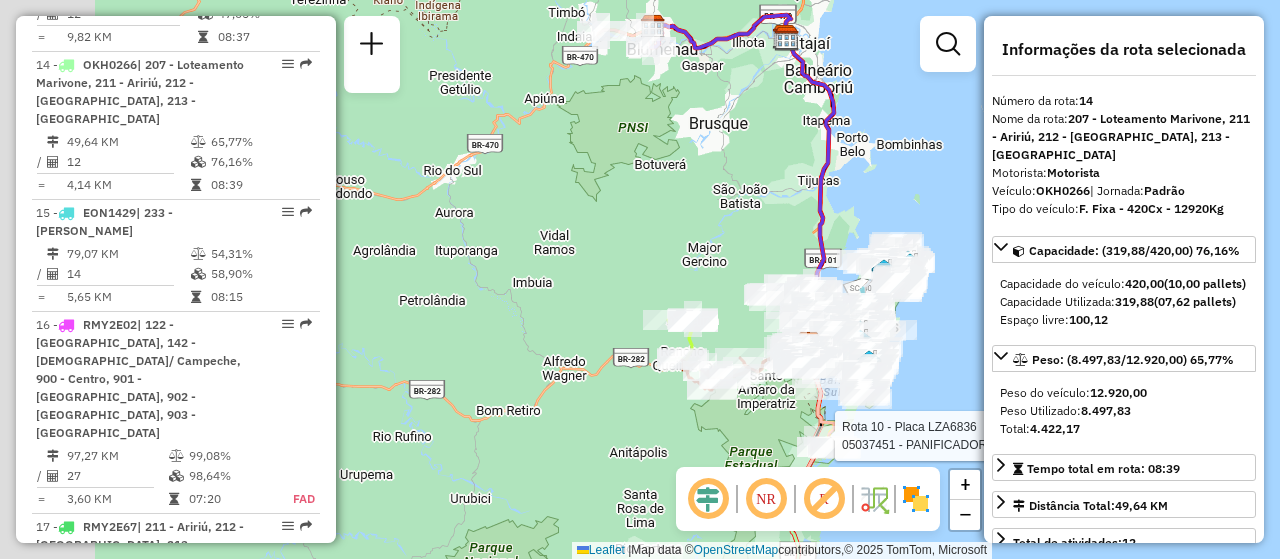 drag, startPoint x: 762, startPoint y: 395, endPoint x: 959, endPoint y: 390, distance: 197.06345 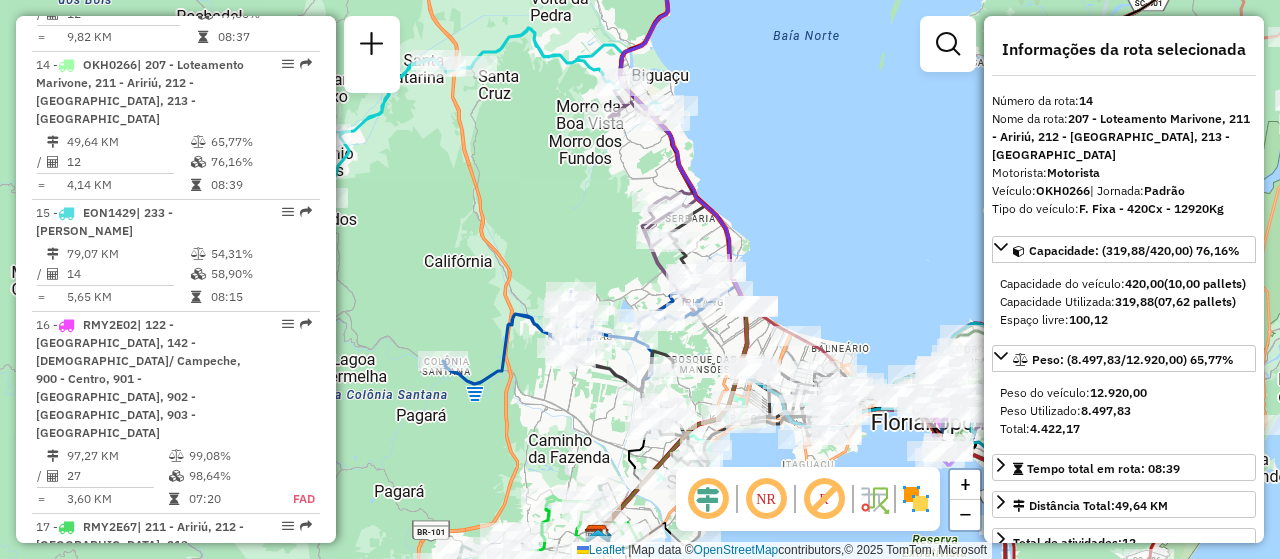 drag, startPoint x: 861, startPoint y: 325, endPoint x: 777, endPoint y: 295, distance: 89.19641 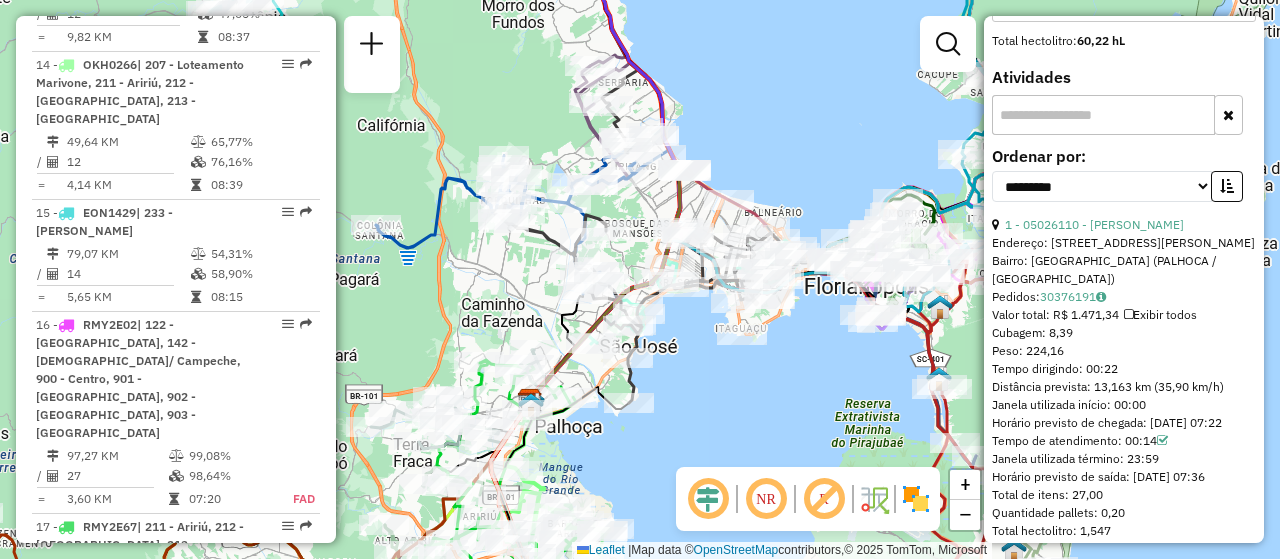 scroll, scrollTop: 1049, scrollLeft: 0, axis: vertical 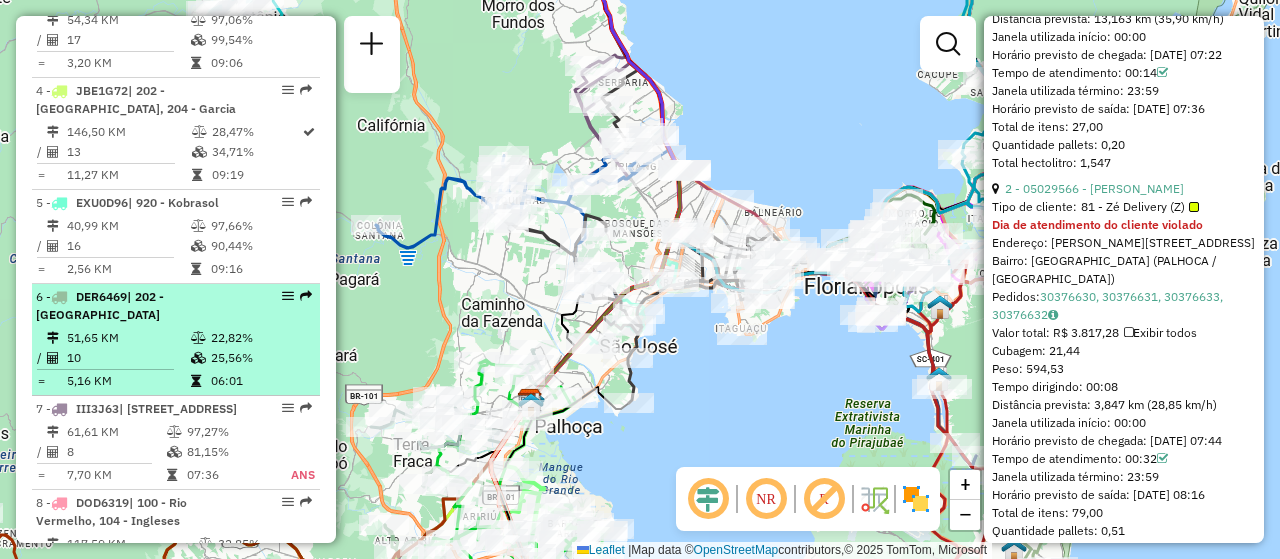 click at bounding box center (288, 296) 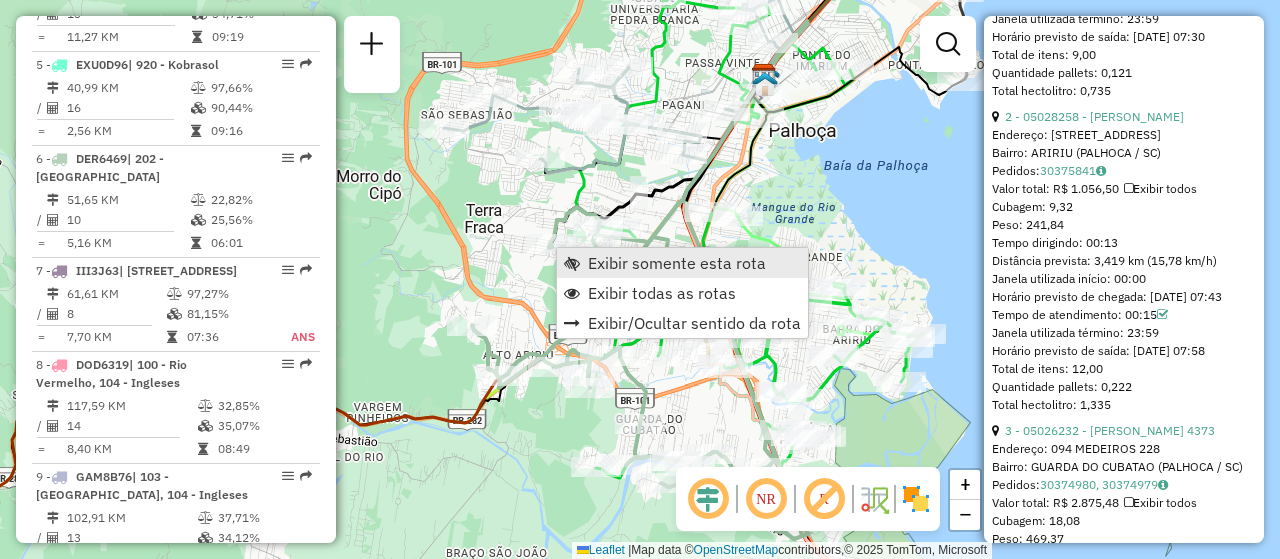scroll, scrollTop: 1337, scrollLeft: 0, axis: vertical 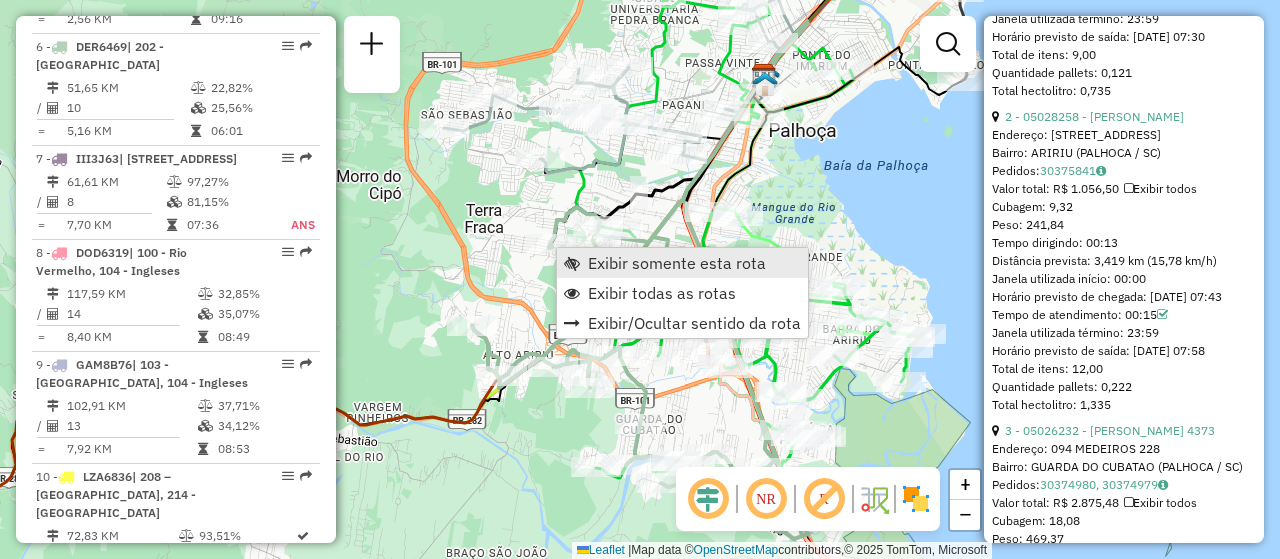 click on "Exibir somente esta rota" at bounding box center [677, 263] 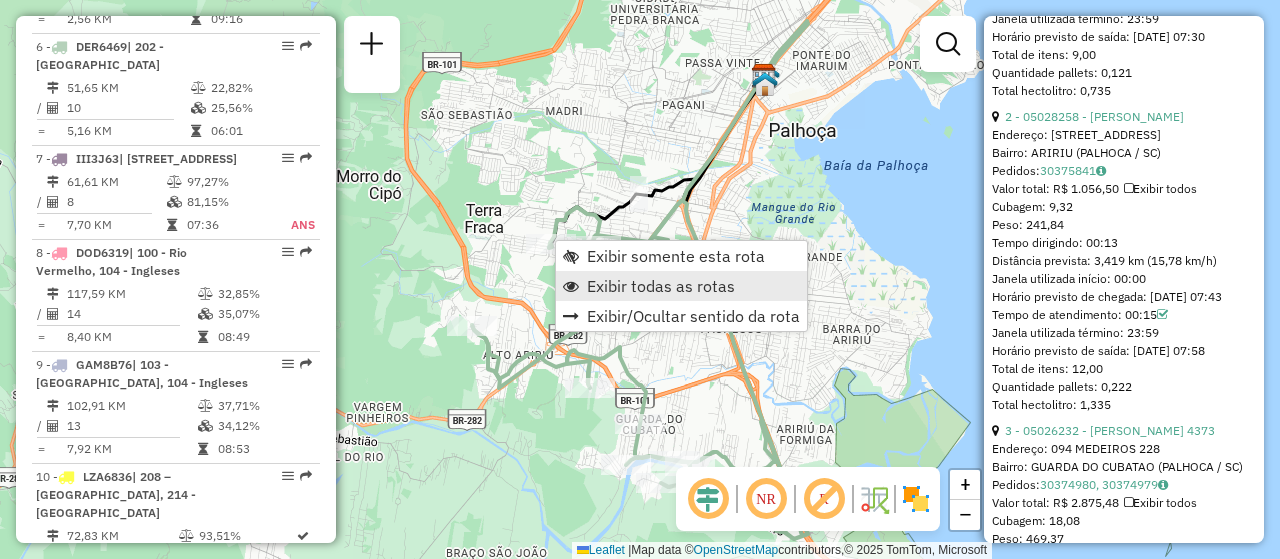 click on "Exibir todas as rotas" at bounding box center [661, 286] 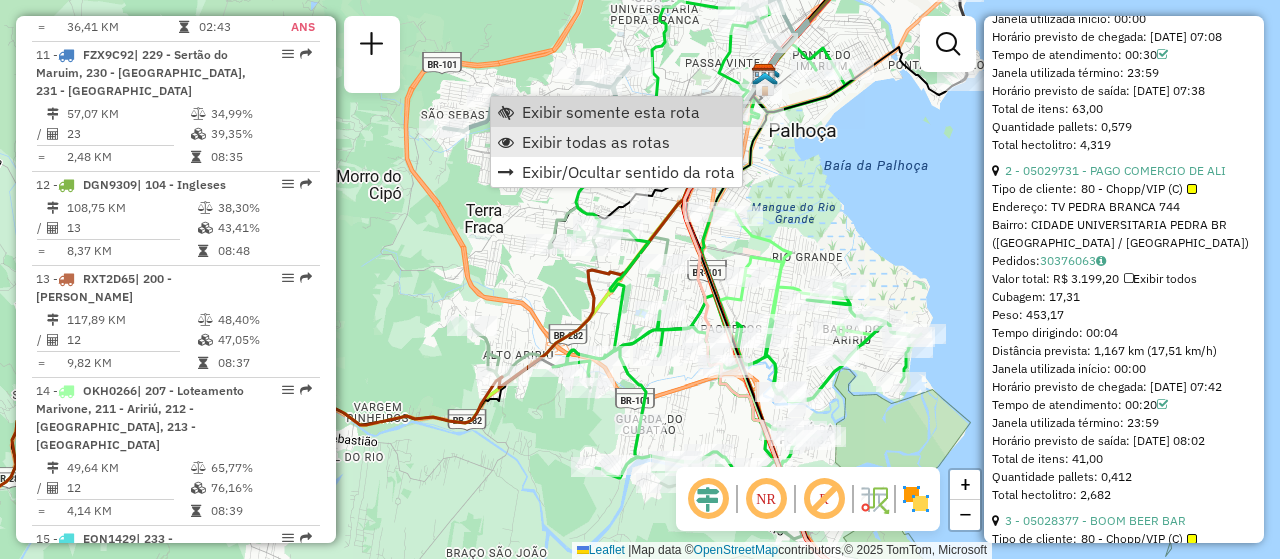 scroll, scrollTop: 2717, scrollLeft: 0, axis: vertical 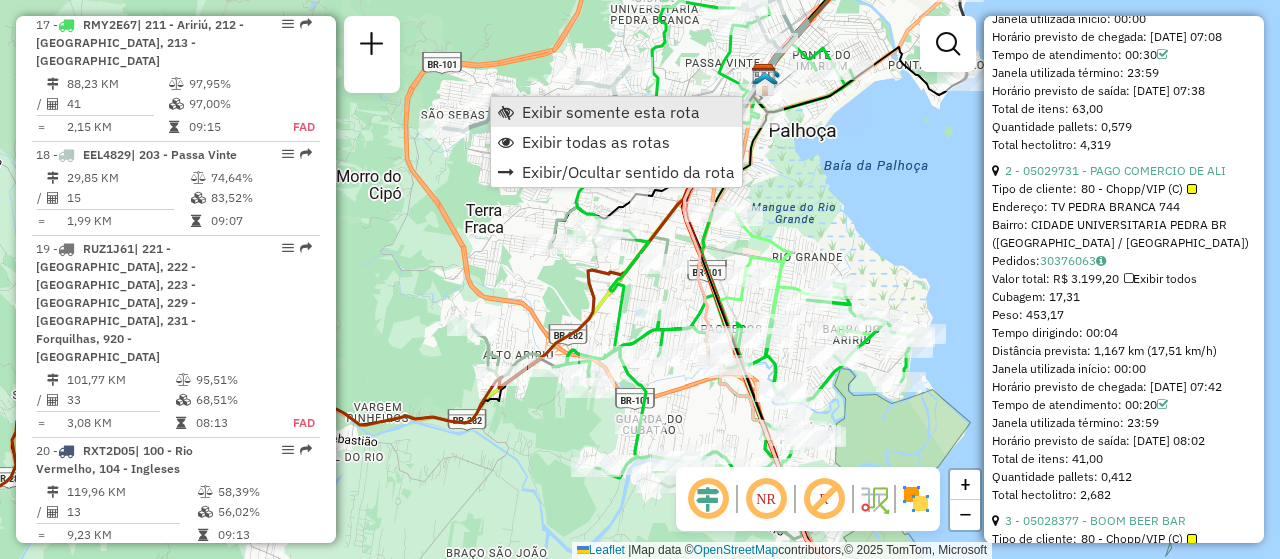 click on "Exibir somente esta rota" at bounding box center [611, 112] 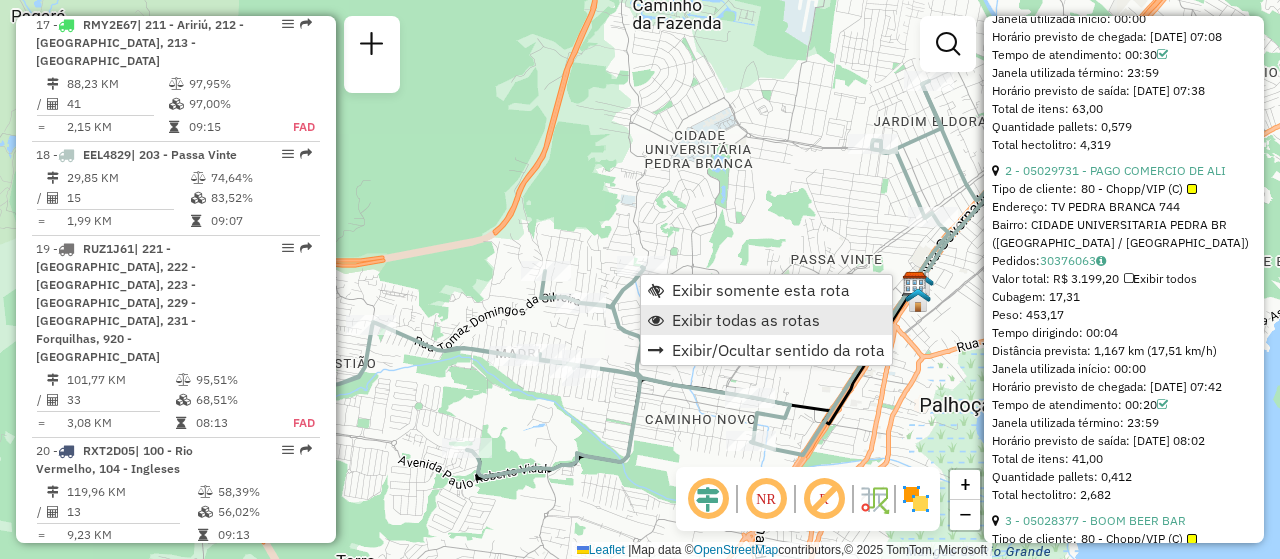 click on "Exibir todas as rotas" at bounding box center (746, 320) 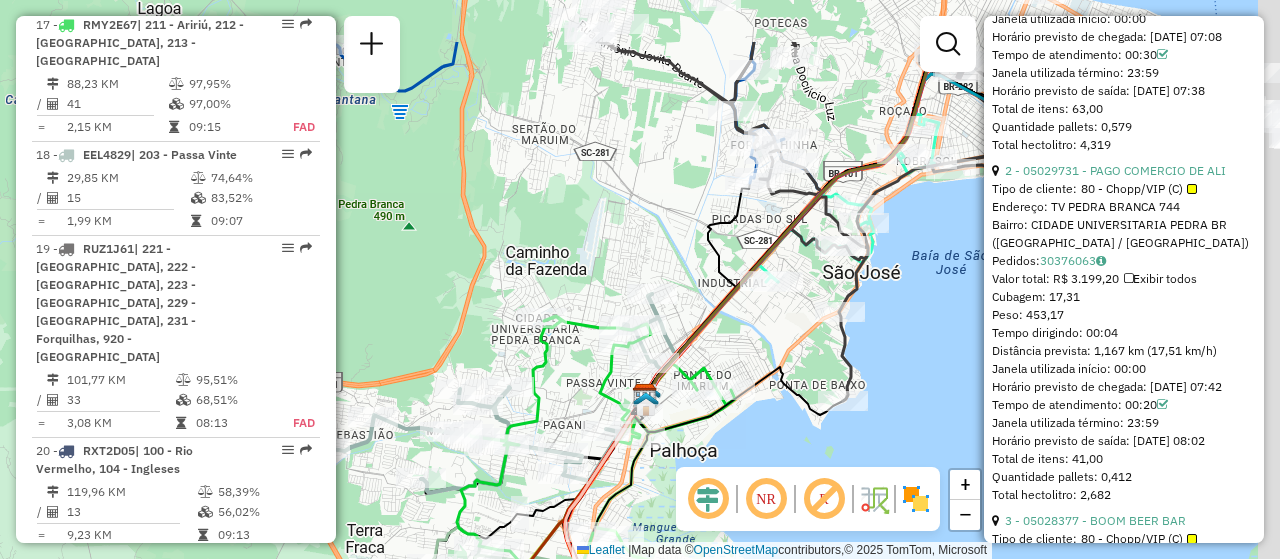 drag, startPoint x: 703, startPoint y: 319, endPoint x: 328, endPoint y: 545, distance: 437.83673 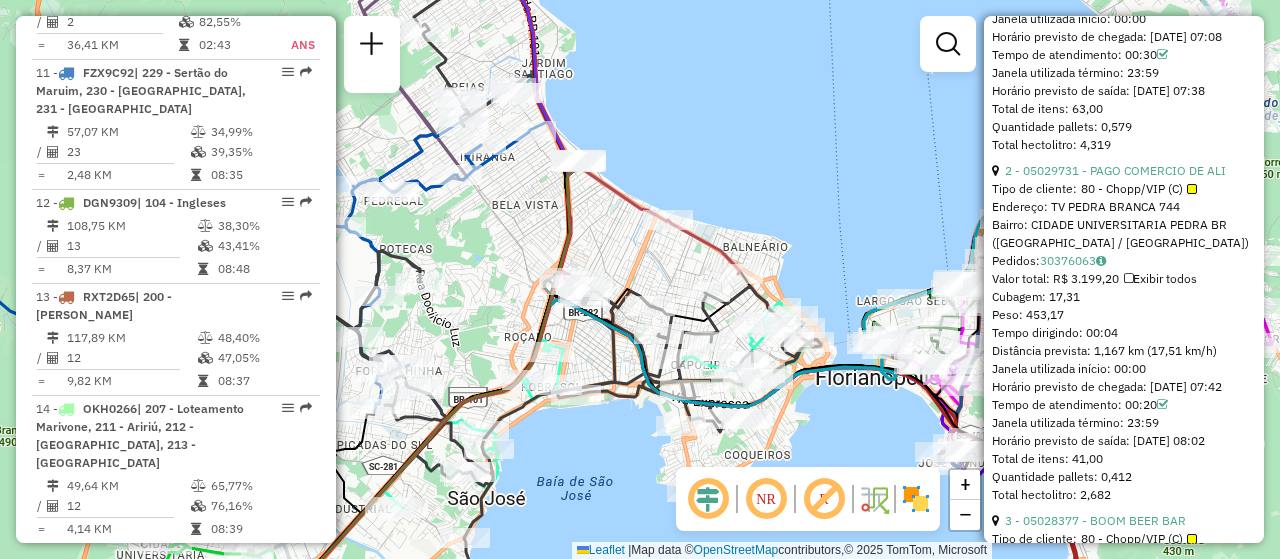 scroll, scrollTop: 2709, scrollLeft: 0, axis: vertical 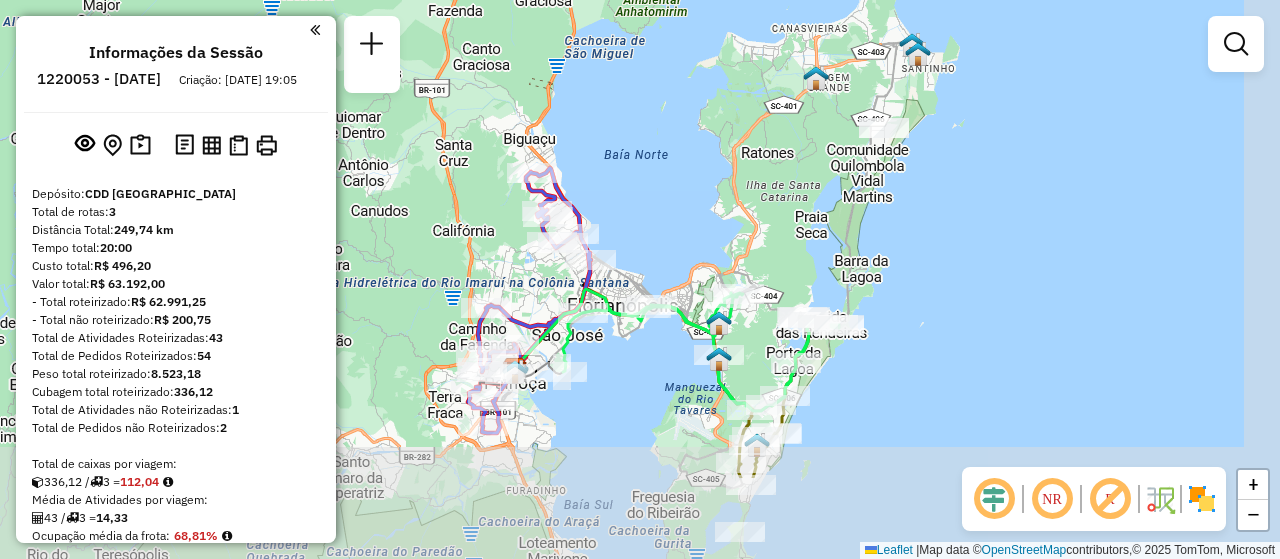 drag, startPoint x: 887, startPoint y: 308, endPoint x: 670, endPoint y: 178, distance: 252.96046 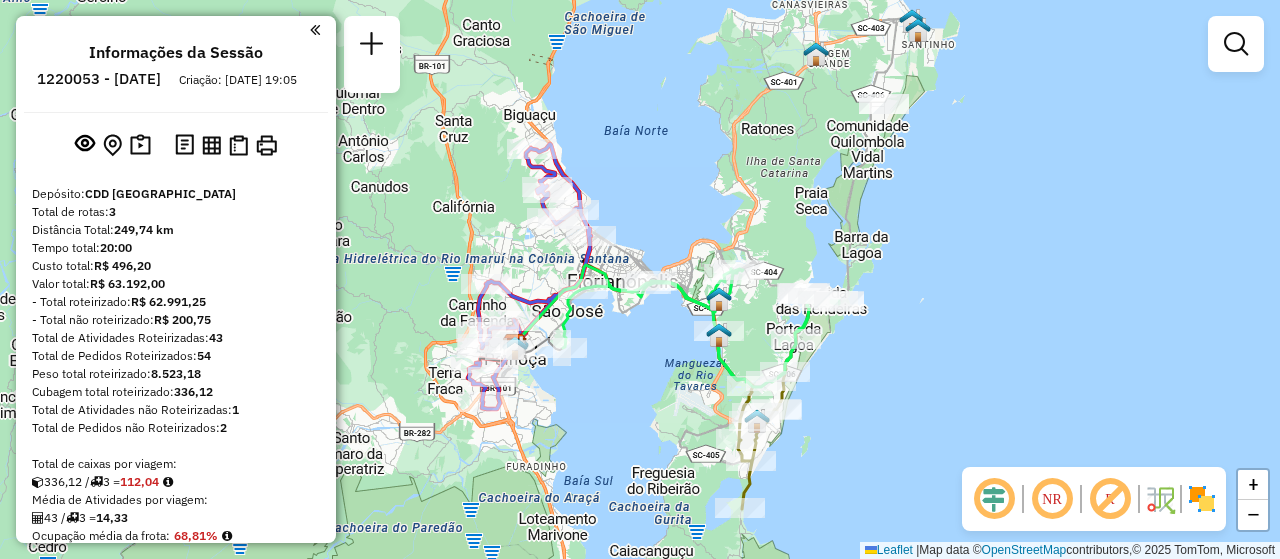 drag, startPoint x: 837, startPoint y: 408, endPoint x: 837, endPoint y: 355, distance: 53 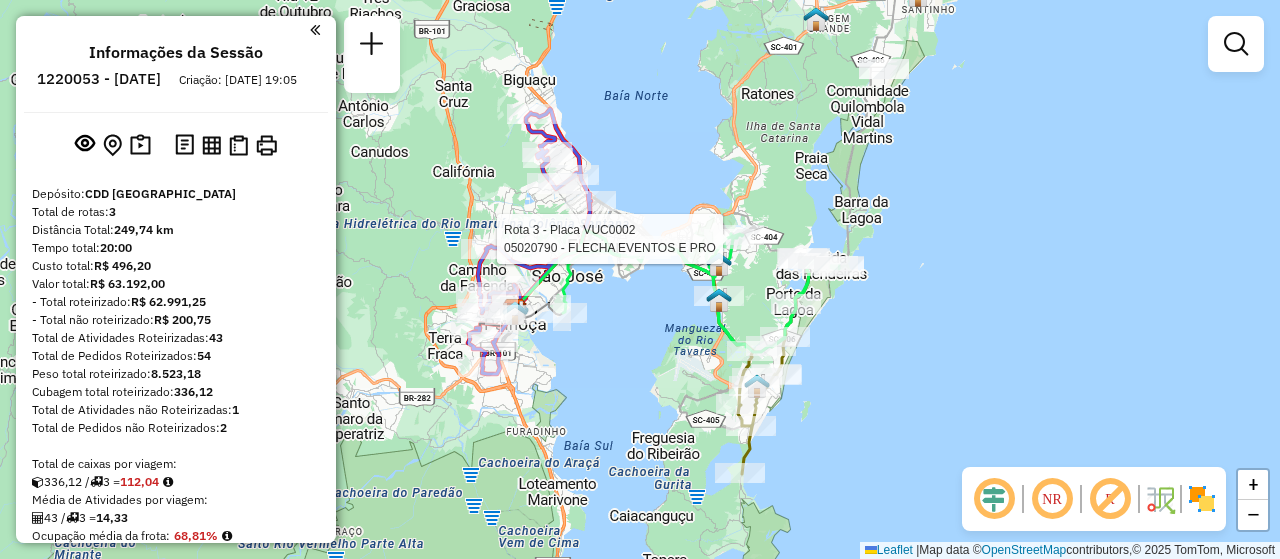 select on "**********" 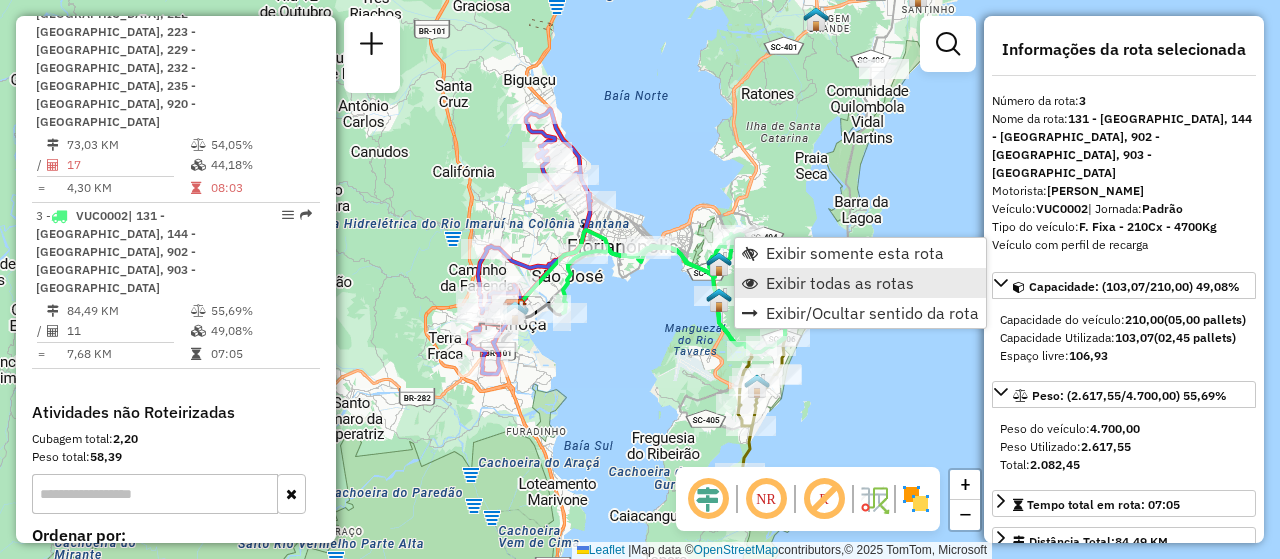 scroll, scrollTop: 1145, scrollLeft: 0, axis: vertical 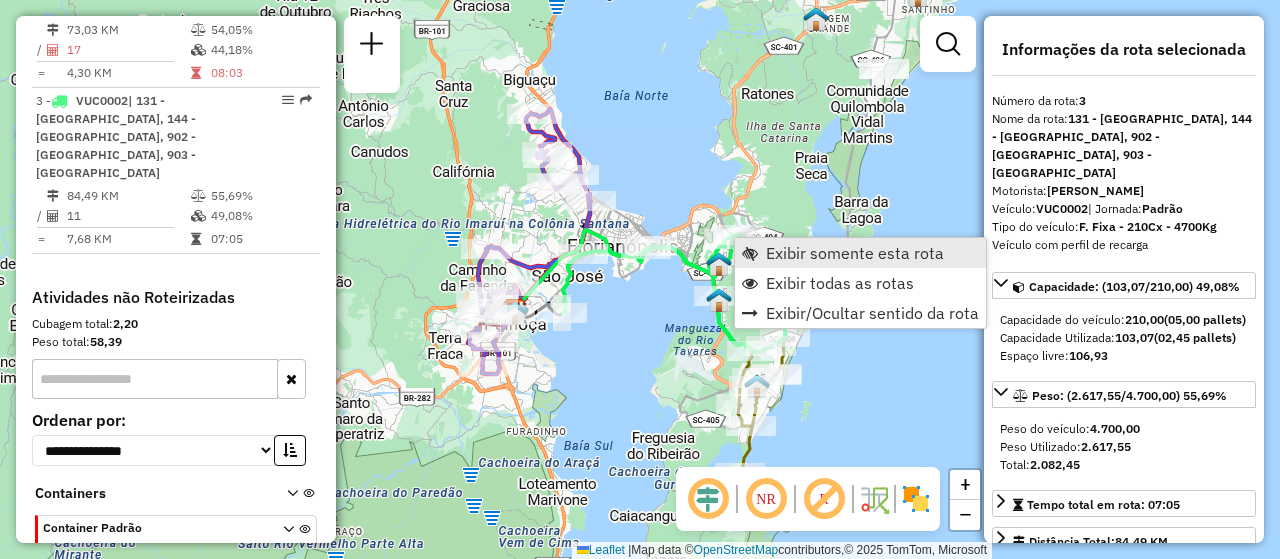 click on "Exibir somente esta rota" at bounding box center (855, 253) 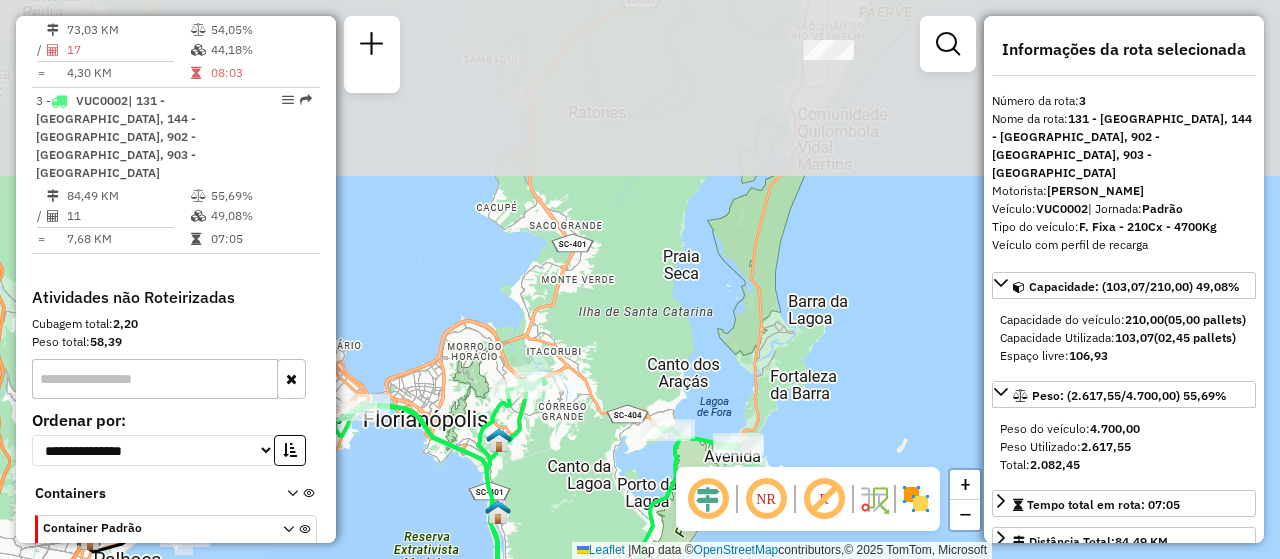 drag, startPoint x: 866, startPoint y: 310, endPoint x: 644, endPoint y: 472, distance: 274.82358 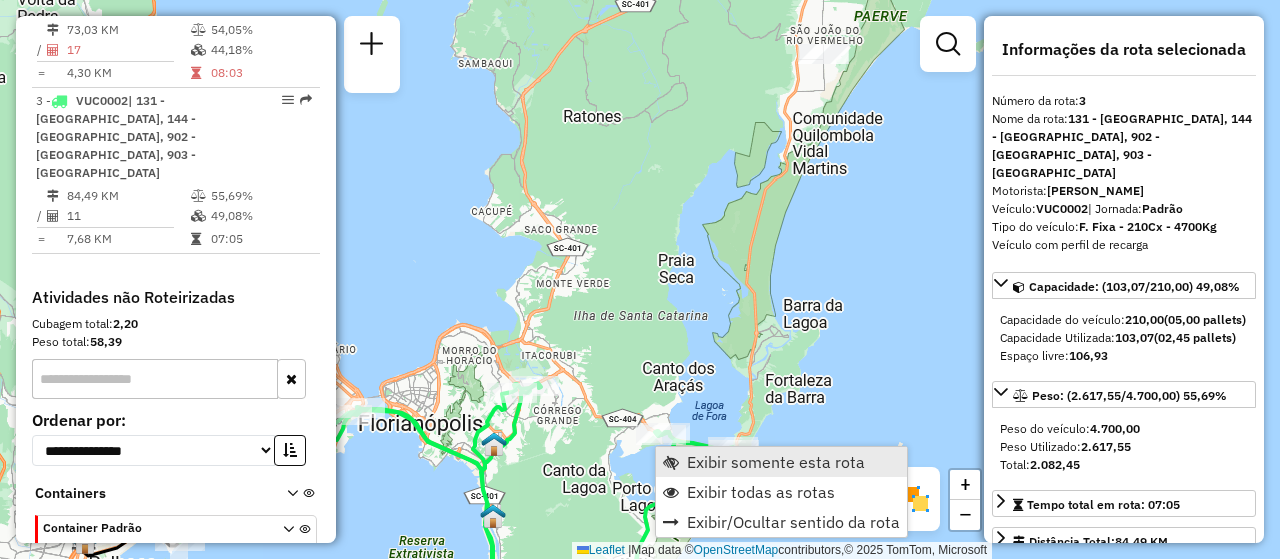 click on "Exibir somente esta rota" at bounding box center [776, 462] 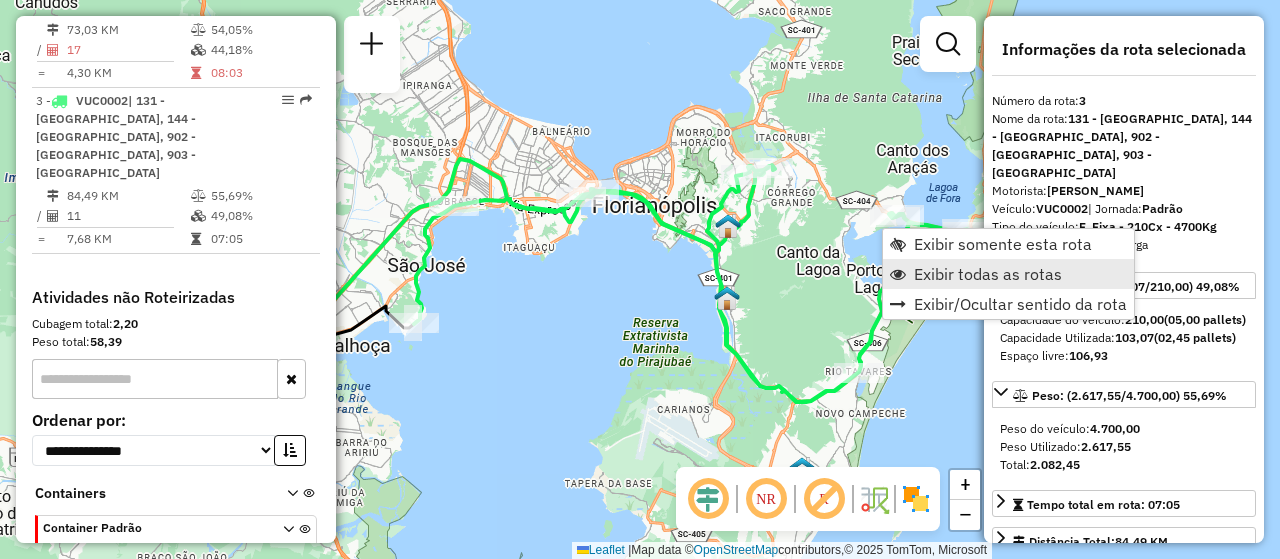 click on "Exibir todas as rotas" at bounding box center (988, 274) 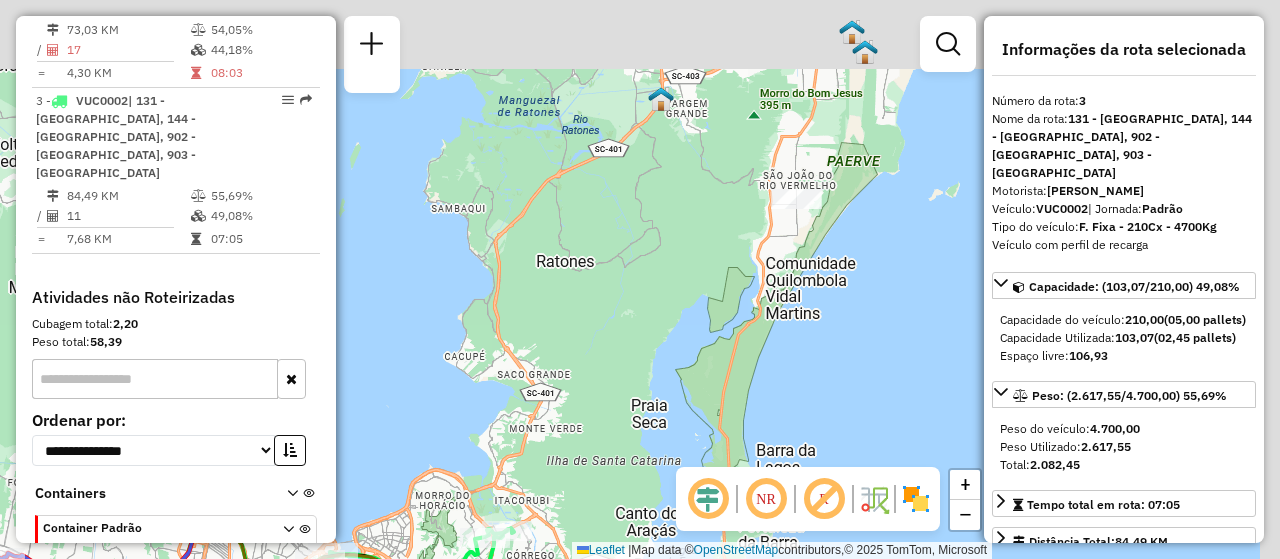 drag, startPoint x: 855, startPoint y: 160, endPoint x: 504, endPoint y: 598, distance: 561.2887 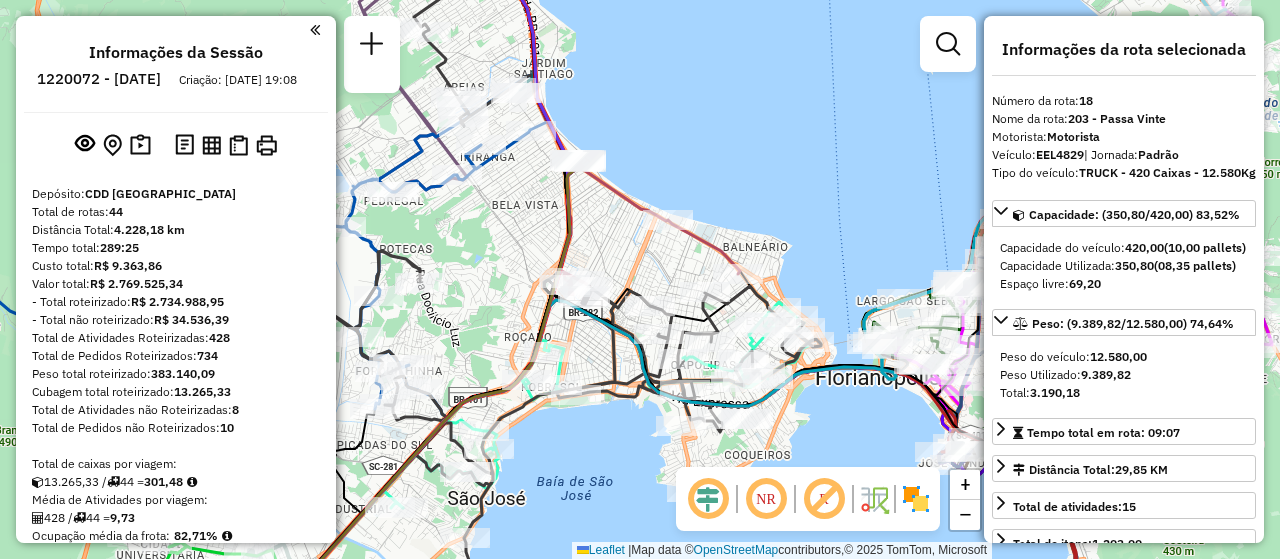 select on "**********" 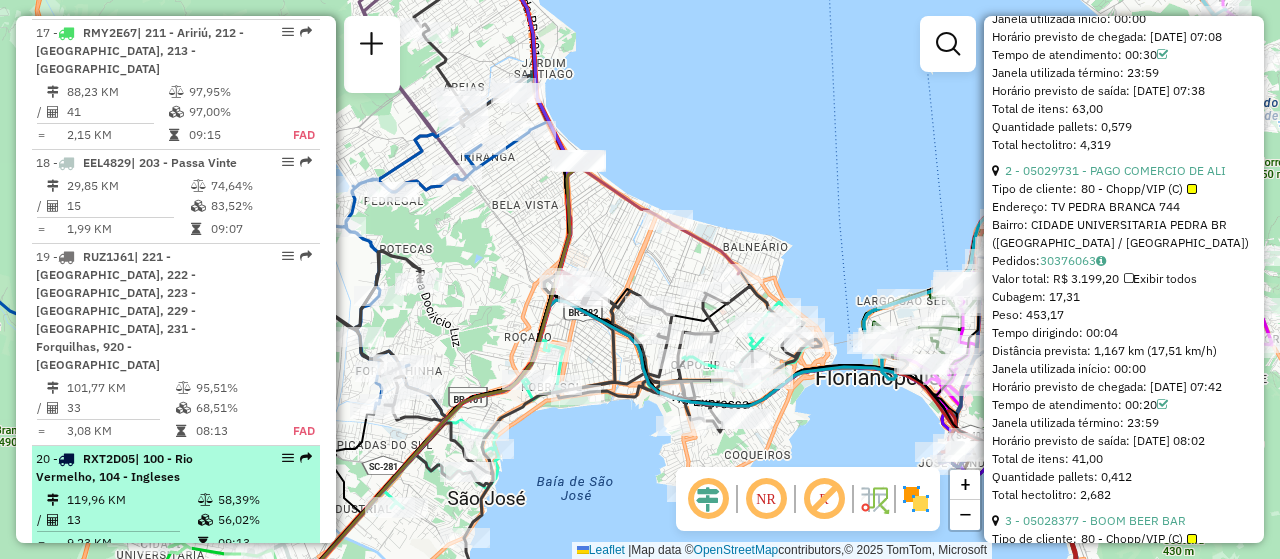 click at bounding box center (288, 458) 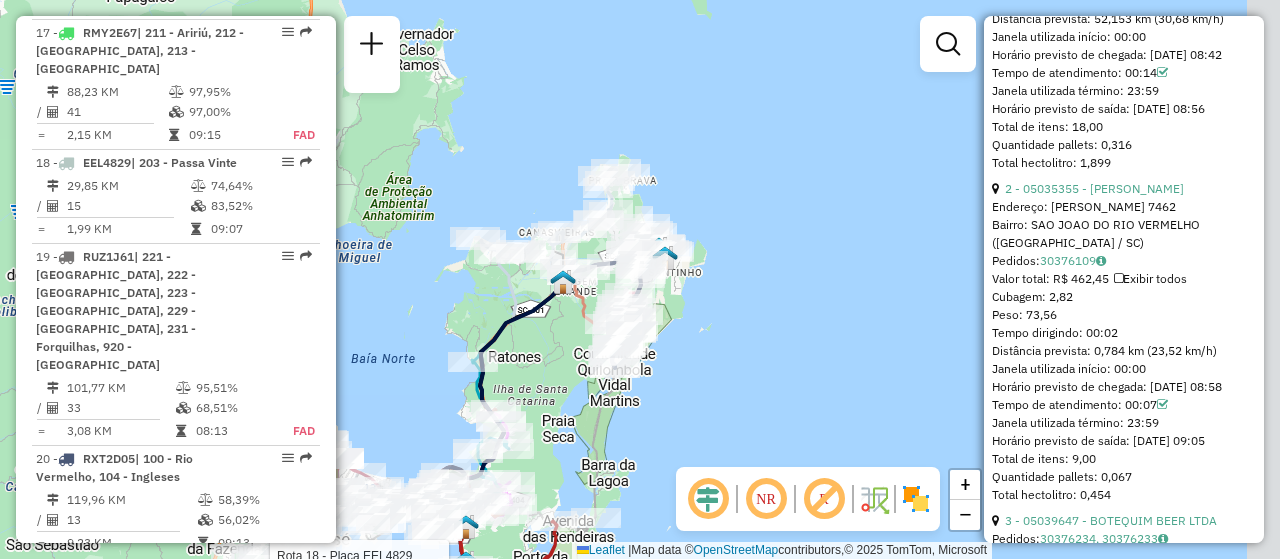 click 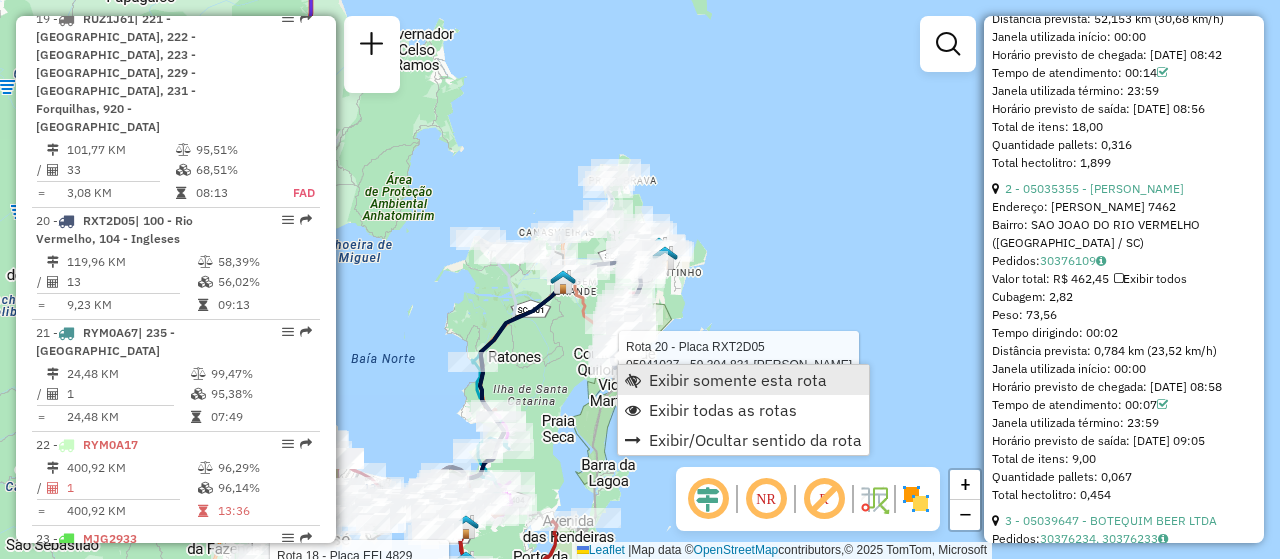 scroll, scrollTop: 2959, scrollLeft: 0, axis: vertical 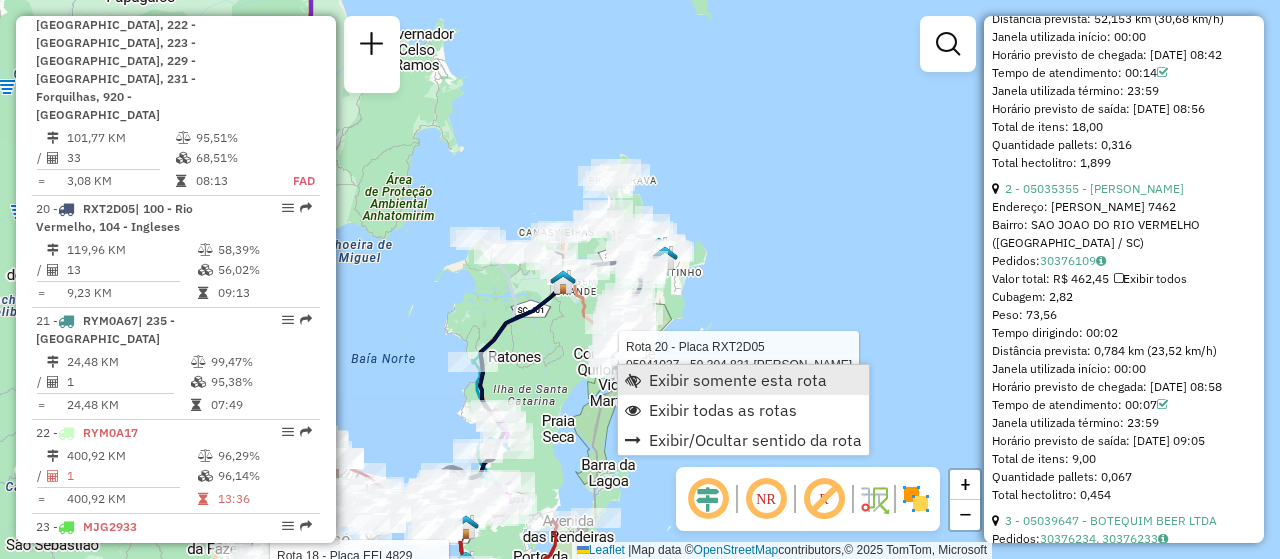 click on "Exibir somente esta rota" at bounding box center (738, 380) 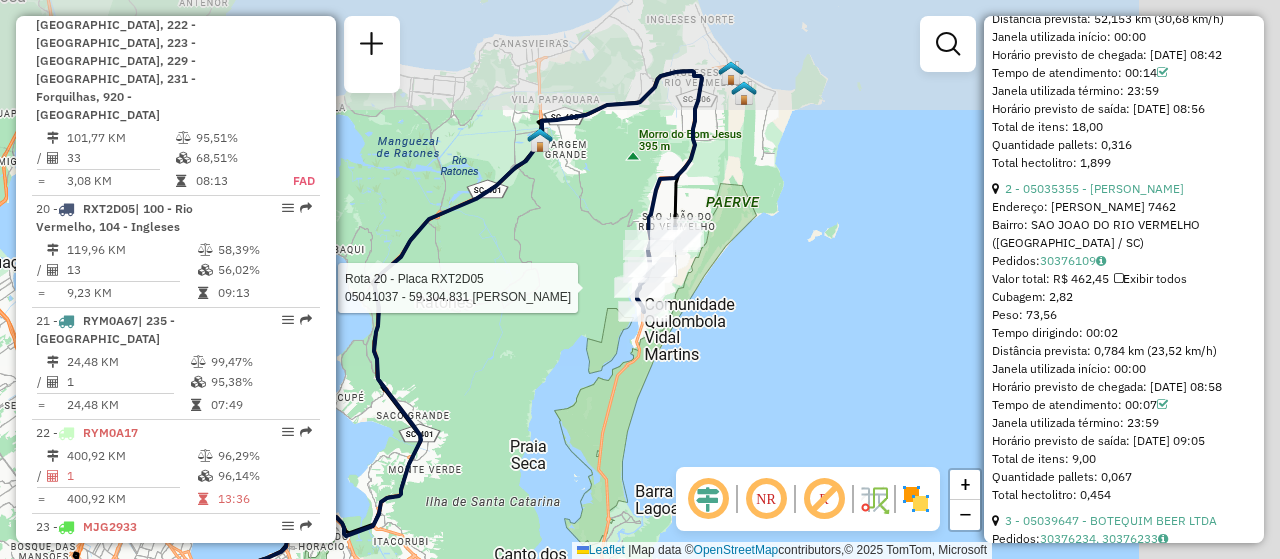drag, startPoint x: 870, startPoint y: 257, endPoint x: 608, endPoint y: 395, distance: 296.12158 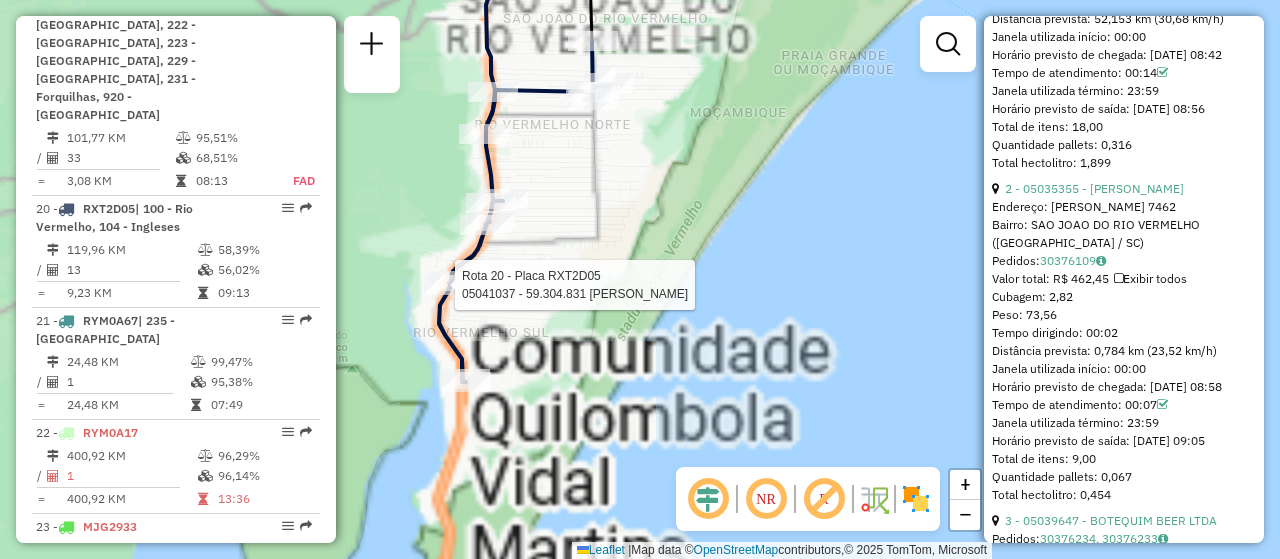 click on "Rota 20 - Placa RXT2D05  05041037 - 59.304.831 AIRTON FRANCO DA SILVA Janela de atendimento Grade de atendimento Capacidade Transportadoras Veículos Cliente Pedidos  Rotas Selecione os dias de semana para filtrar as janelas de atendimento  Seg   Ter   Qua   Qui   Sex   Sáb   Dom  Informe o período da janela de atendimento: De: Até:  Filtrar exatamente a janela do cliente  Considerar janela de atendimento padrão  Selecione os dias de semana para filtrar as grades de atendimento  Seg   Ter   Qua   Qui   Sex   Sáb   Dom   Considerar clientes sem dia de atendimento cadastrado  Clientes fora do dia de atendimento selecionado Filtrar as atividades entre os valores definidos abaixo:  Peso mínimo:   Peso máximo:   Cubagem mínima:   Cubagem máxima:   De:   Até:  Filtrar as atividades entre o tempo de atendimento definido abaixo:  De:   Até:   Considerar capacidade total dos clientes não roteirizados Transportadora: Selecione um ou mais itens Tipo de veículo: Selecione um ou mais itens Veículo: Nome: De:" 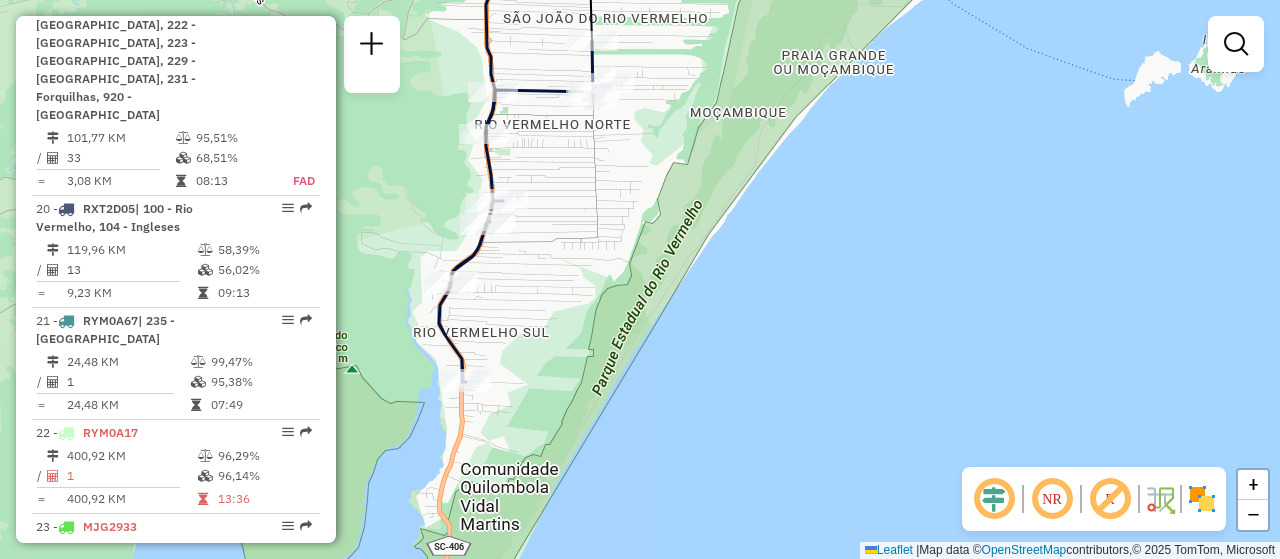 drag, startPoint x: 799, startPoint y: 254, endPoint x: 893, endPoint y: 323, distance: 116.60618 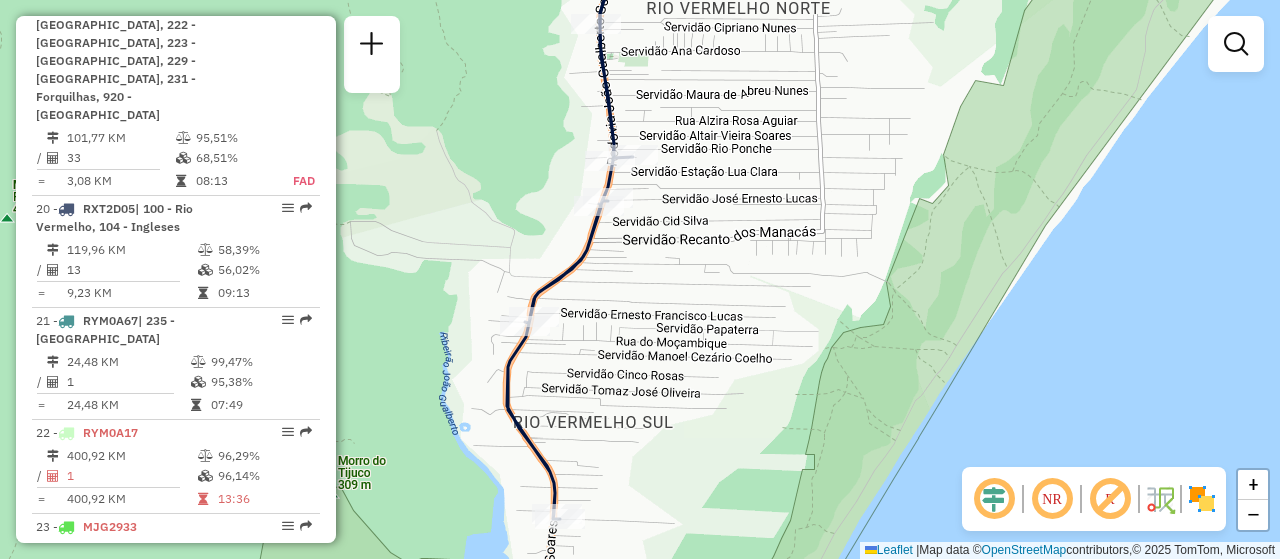drag, startPoint x: 628, startPoint y: 302, endPoint x: 586, endPoint y: 478, distance: 180.94199 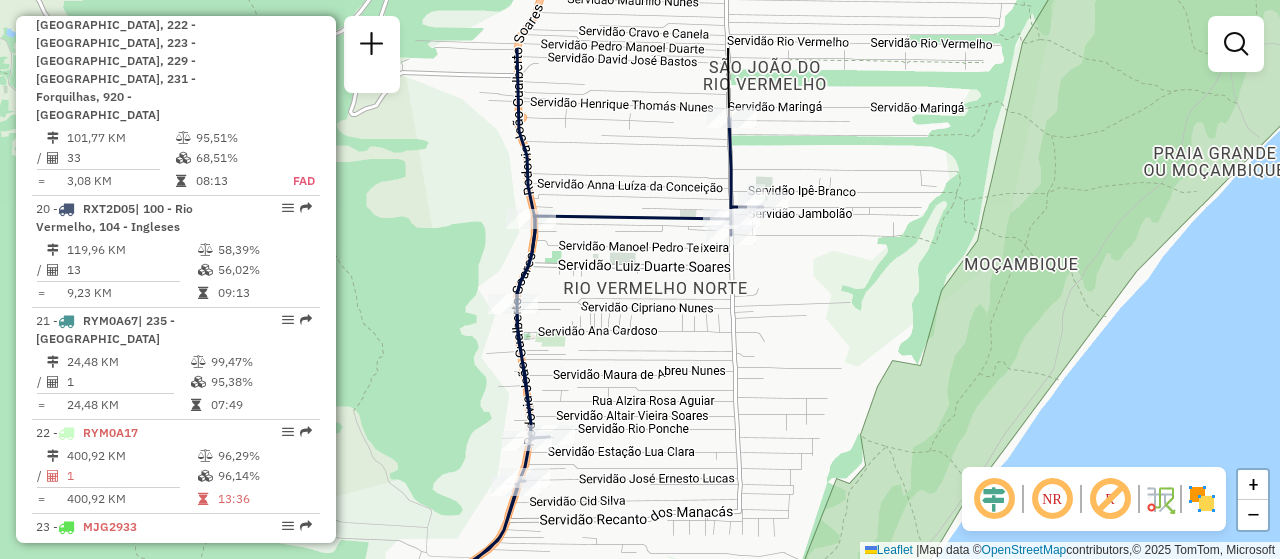 drag, startPoint x: 757, startPoint y: 316, endPoint x: 716, endPoint y: 420, distance: 111.78998 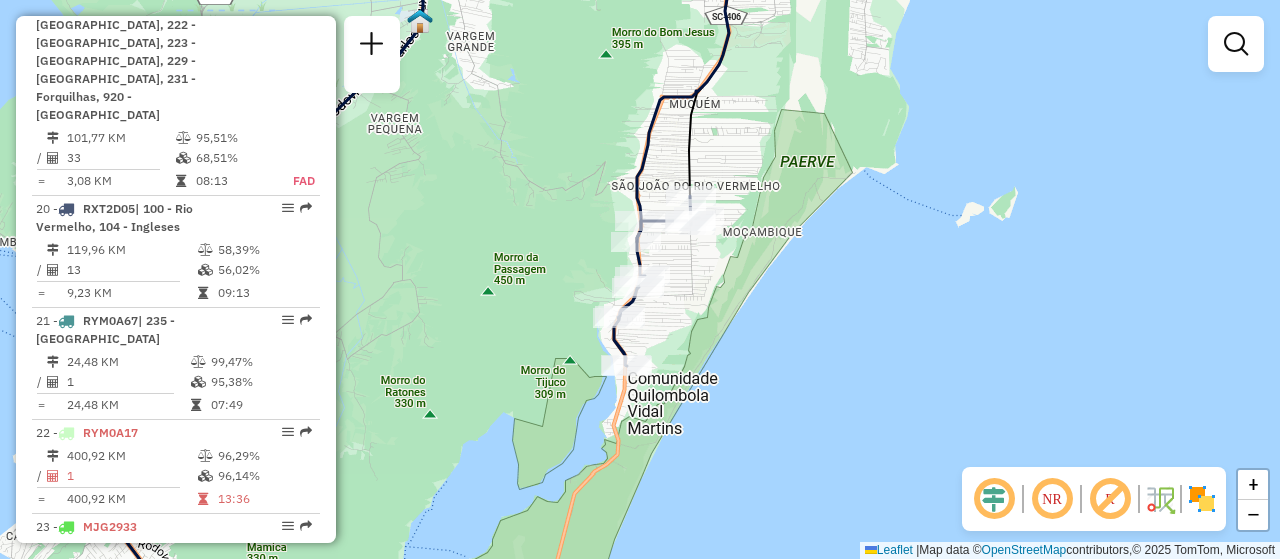 drag, startPoint x: 712, startPoint y: 362, endPoint x: 705, endPoint y: 308, distance: 54.451813 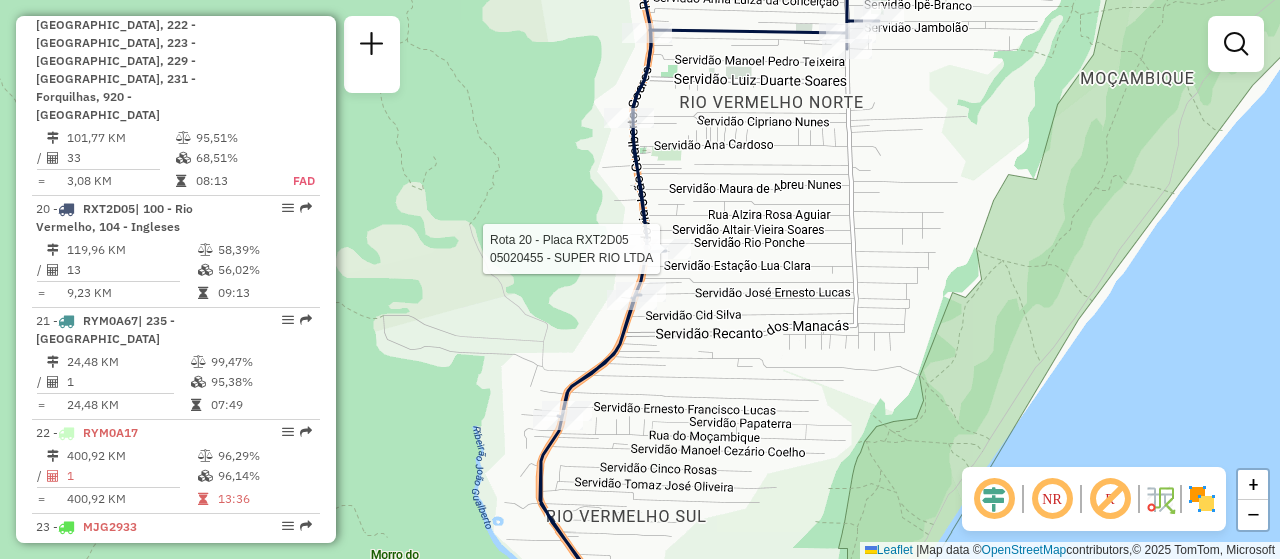 select on "**********" 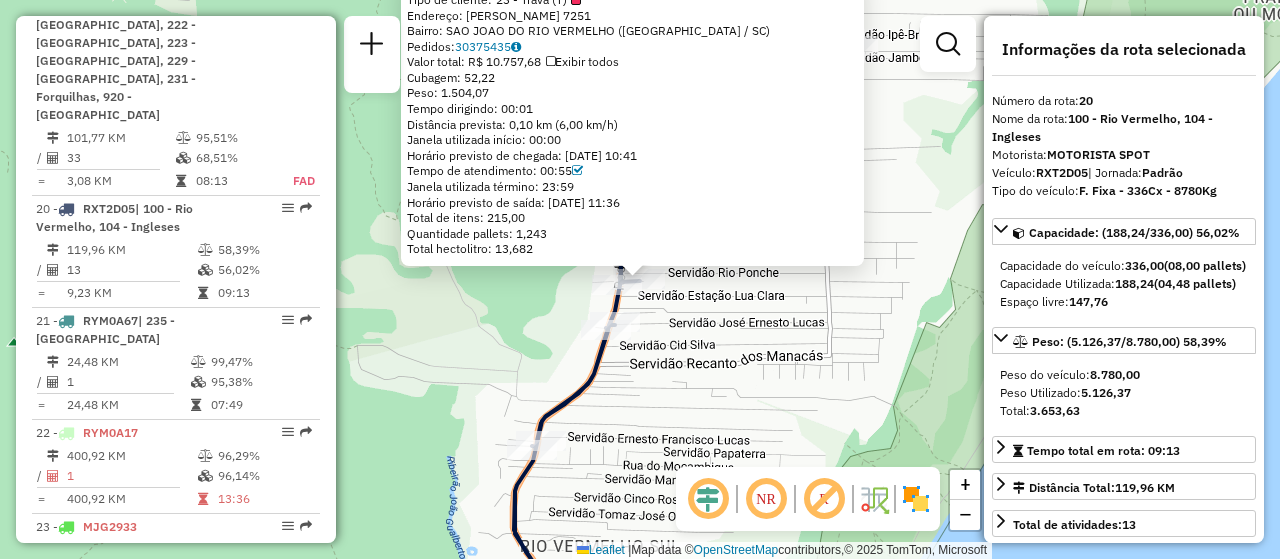 click on "05020455 - SUPER RIO LTDA  Tipo de cliente:   23 - Trava (T)   Endereço: ROD João Gualberto Soares         7251   Bairro: SAO JOAO DO RIO VERMELHO (FLORIANOPOLIS / SC)   Pedidos:  30375435   Valor total: R$ 10.757,68   Exibir todos   Cubagem: 52,22  Peso: 1.504,07  Tempo dirigindo: 00:01   Distância prevista: 0,10 km (6,00 km/h)   Janela utilizada início: 00:00   Horário previsto de chegada: 30/07/2025 10:41   Tempo de atendimento: 00:55   Janela utilizada término: 23:59   Horário previsto de saída: 30/07/2025 11:36   Total de itens: 215,00   Quantidade pallets: 1,243   Total hectolitro: 13,682  × Janela de atendimento Grade de atendimento Capacidade Transportadoras Veículos Cliente Pedidos  Rotas Selecione os dias de semana para filtrar as janelas de atendimento  Seg   Ter   Qua   Qui   Sex   Sáb   Dom  Informe o período da janela de atendimento: De: Até:  Filtrar exatamente a janela do cliente  Considerar janela de atendimento padrão   Seg   Ter   Qua   Qui   Sex   Sáb   Dom   Peso mínimo:" 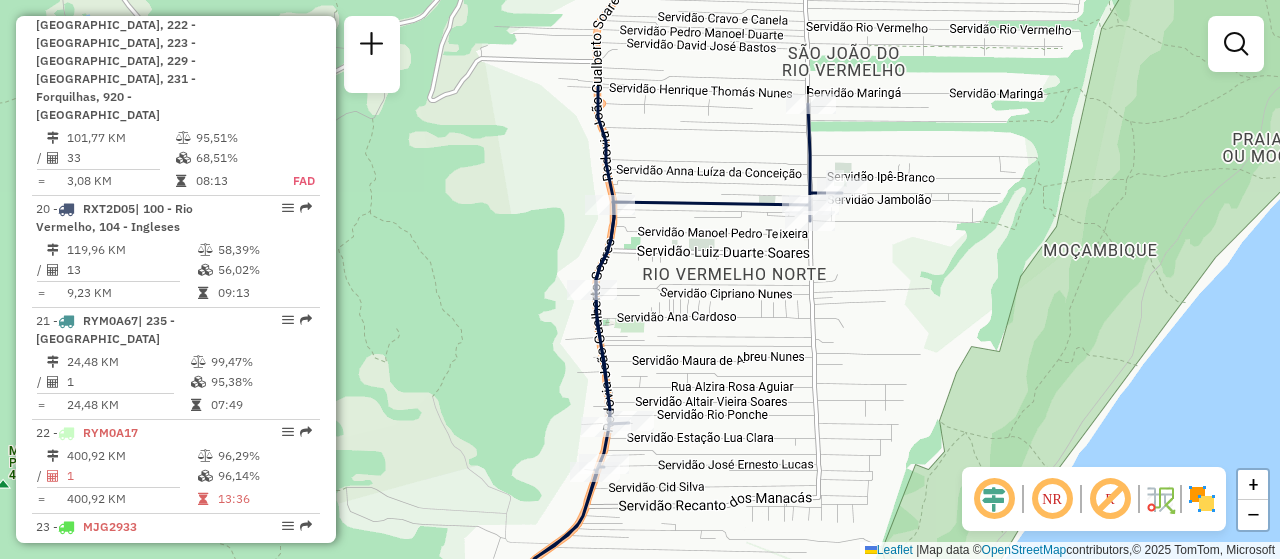 drag, startPoint x: 840, startPoint y: 136, endPoint x: 823, endPoint y: 285, distance: 149.96666 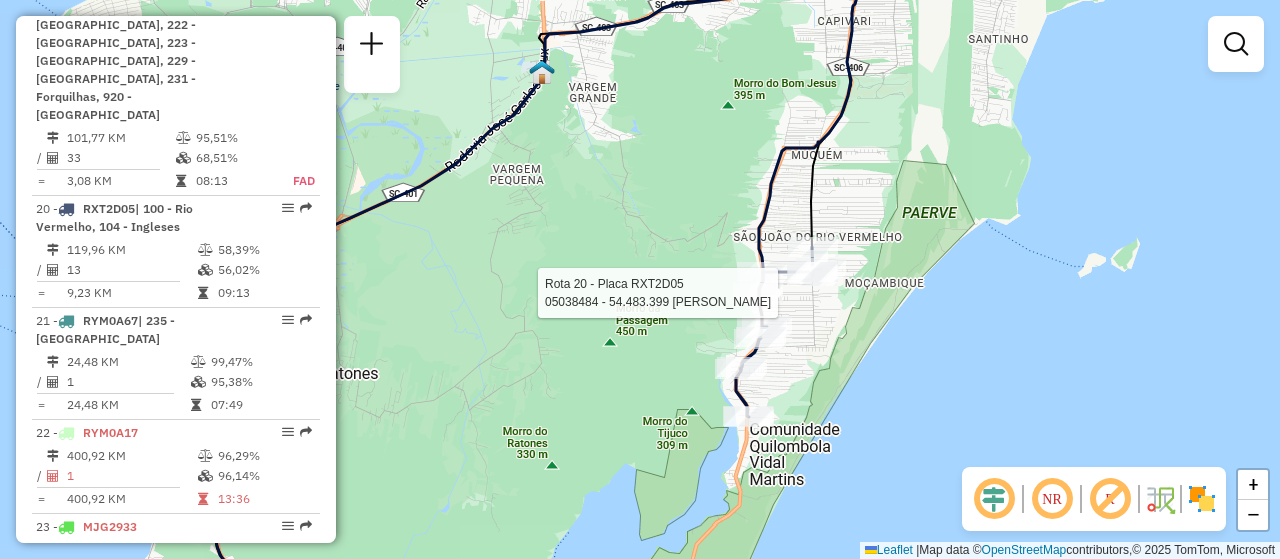 select on "**********" 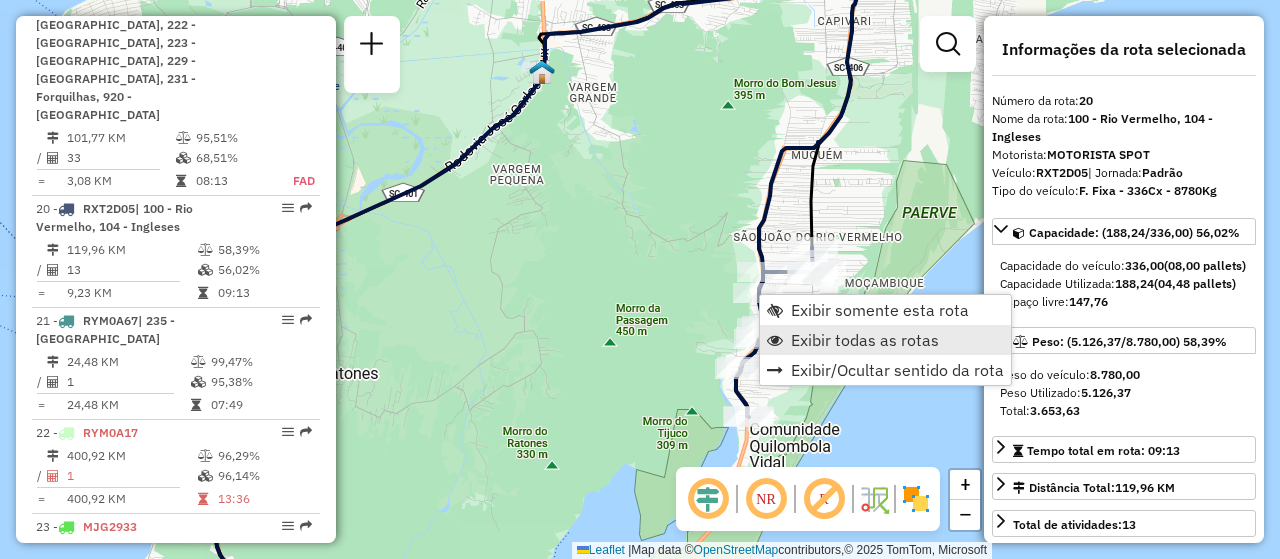 click on "Exibir todas as rotas" at bounding box center (865, 340) 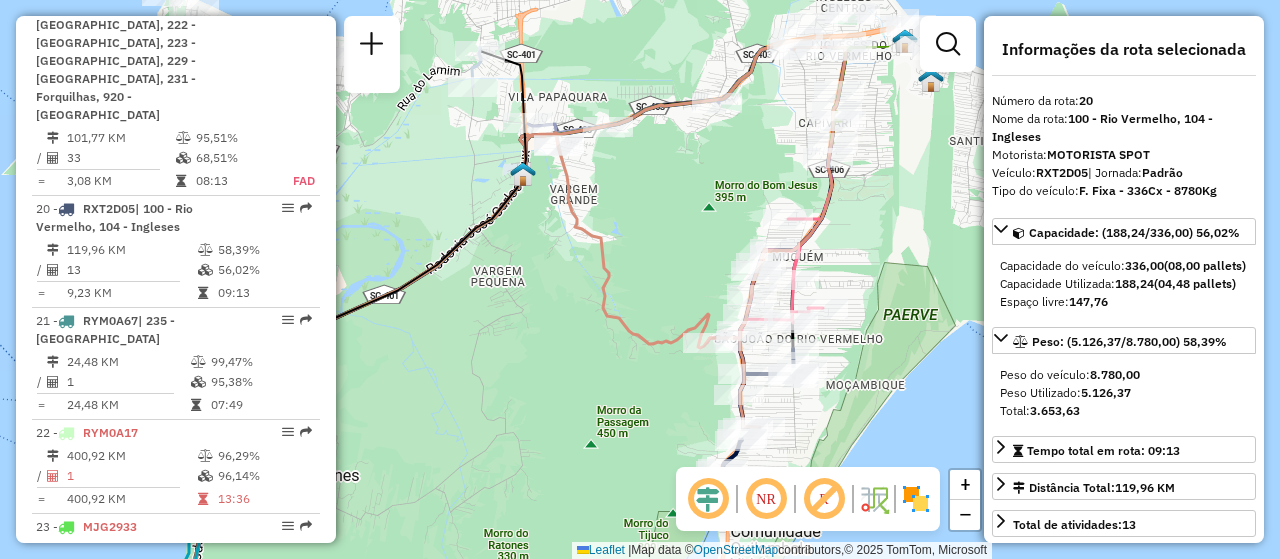 drag, startPoint x: 864, startPoint y: 336, endPoint x: 845, endPoint y: 438, distance: 103.75452 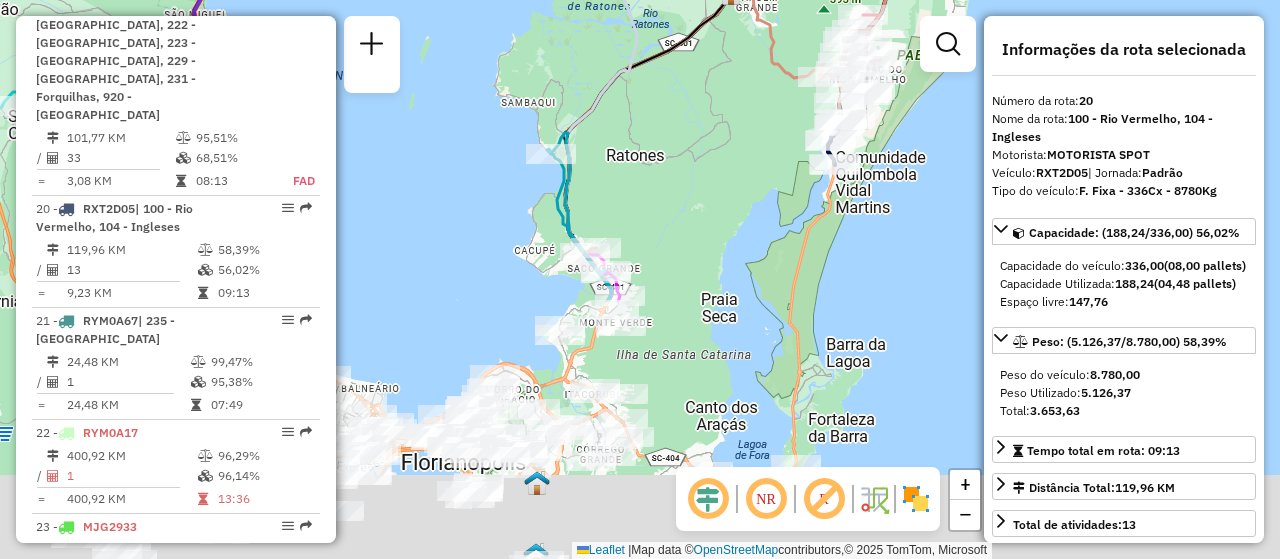 drag, startPoint x: 602, startPoint y: 457, endPoint x: 652, endPoint y: 118, distance: 342.66748 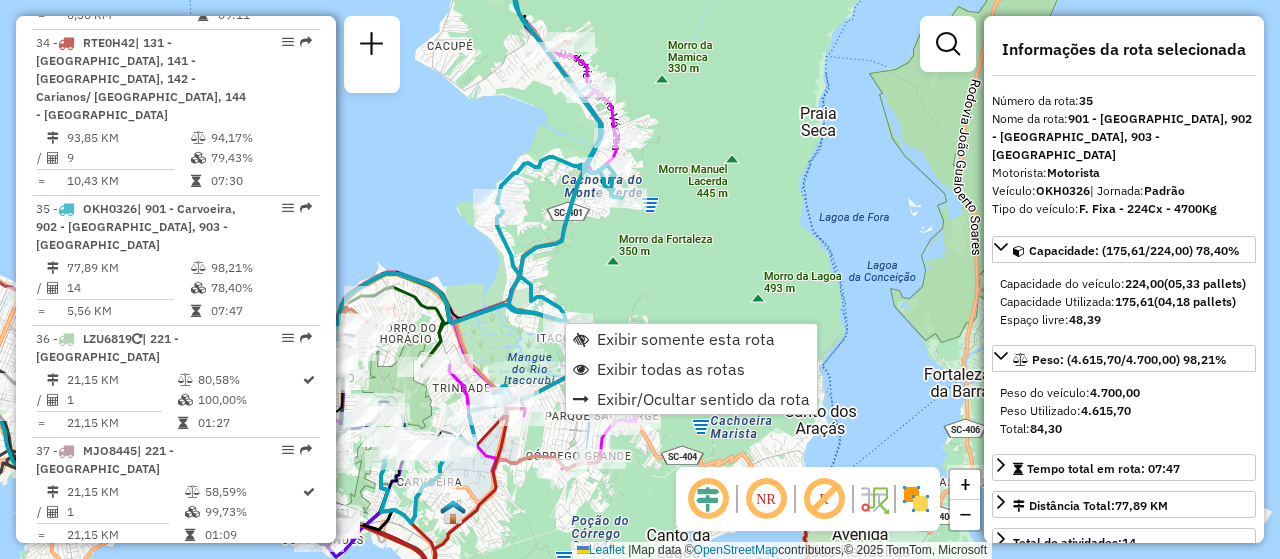 scroll, scrollTop: 4639, scrollLeft: 0, axis: vertical 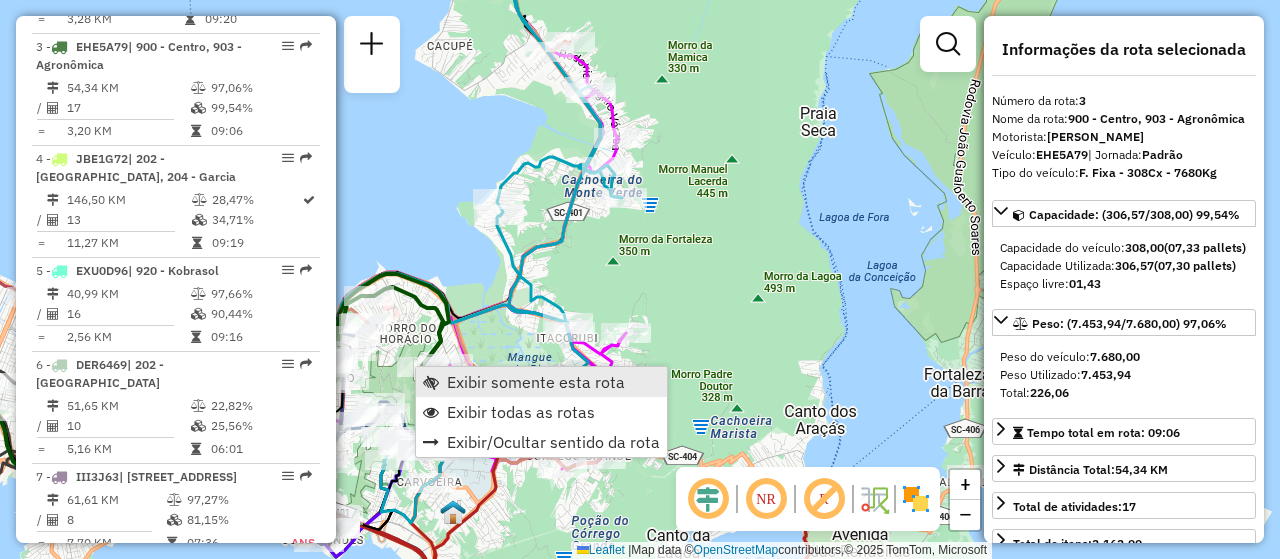 click on "Exibir somente esta rota" at bounding box center [536, 382] 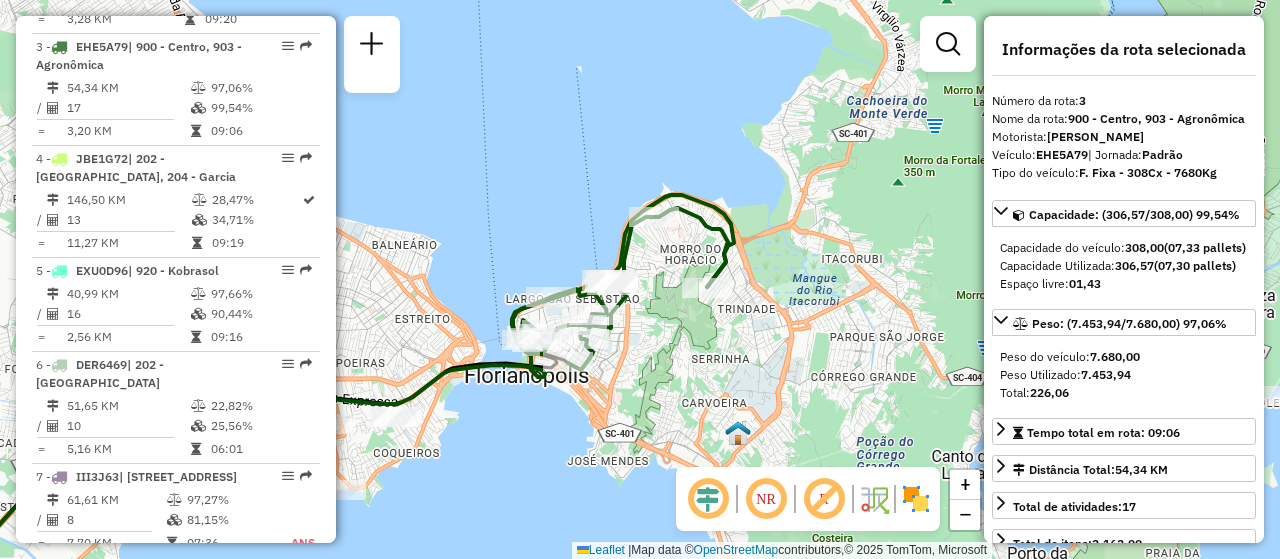 drag, startPoint x: 840, startPoint y: 328, endPoint x: 514, endPoint y: 469, distance: 355.18585 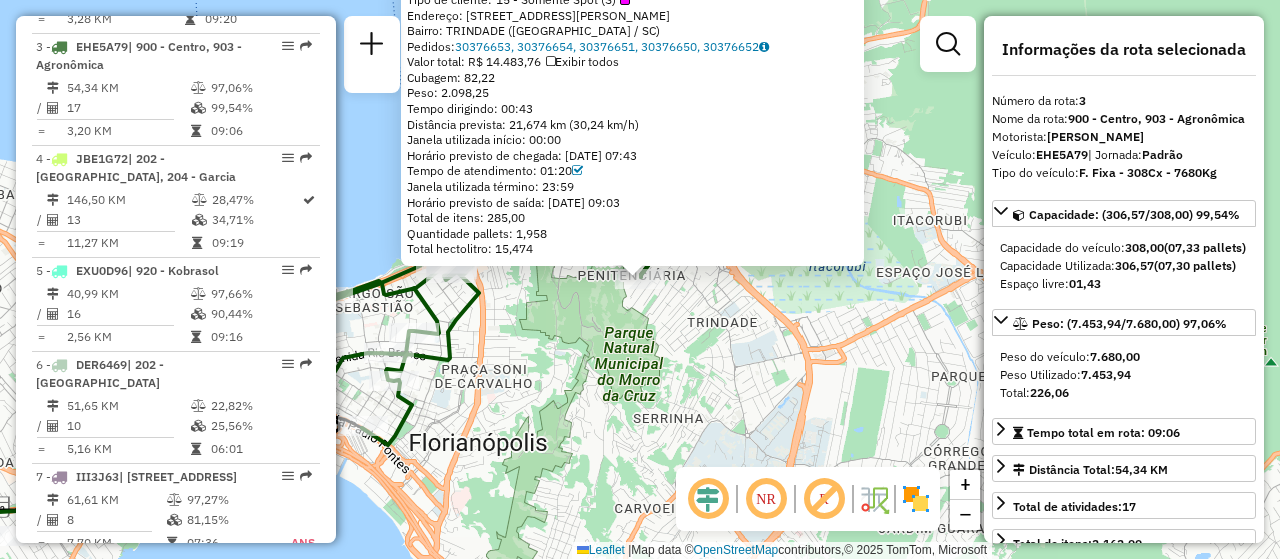 click on "05036622 - GUSTAVO MACHADO 0813  Tipo de cliente:   15 - Somente Spot (S)   Endereço: R   ALVARO RAMOS                  520   Bairro: TRINDADE (FLORIANOPOLIS / SC)   Pedidos:  30376653, 30376654, 30376651, 30376650, 30376652   Valor total: R$ 14.483,76   Exibir todos   Cubagem: 82,22  Peso: 2.098,25  Tempo dirigindo: 00:43   Distância prevista: 21,674 km (30,24 km/h)   Janela utilizada início: 00:00   Horário previsto de chegada: 30/07/2025 07:43   Tempo de atendimento: 01:20   Janela utilizada término: 23:59   Horário previsto de saída: 30/07/2025 09:03   Total de itens: 285,00   Quantidade pallets: 1,958   Total hectolitro: 15,474  × Janela de atendimento Grade de atendimento Capacidade Transportadoras Veículos Cliente Pedidos  Rotas Selecione os dias de semana para filtrar as janelas de atendimento  Seg   Ter   Qua   Qui   Sex   Sáb   Dom  Informe o período da janela de atendimento: De: Até:  Filtrar exatamente a janela do cliente  Considerar janela de atendimento padrão   Seg   Ter   Qua  De:" 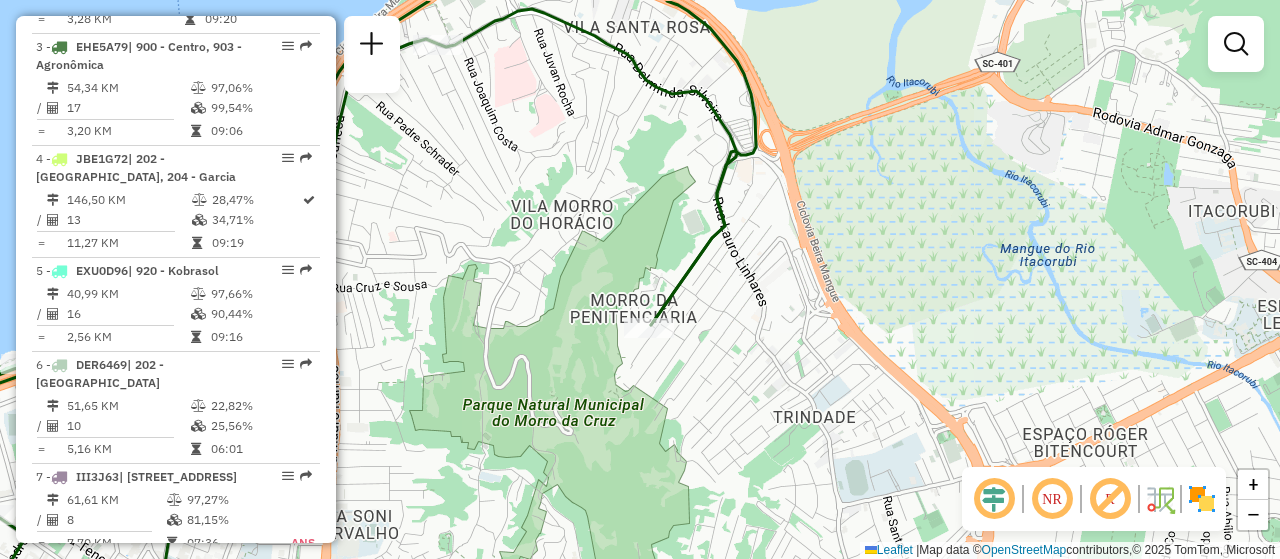 drag, startPoint x: 641, startPoint y: 315, endPoint x: 692, endPoint y: 393, distance: 93.193344 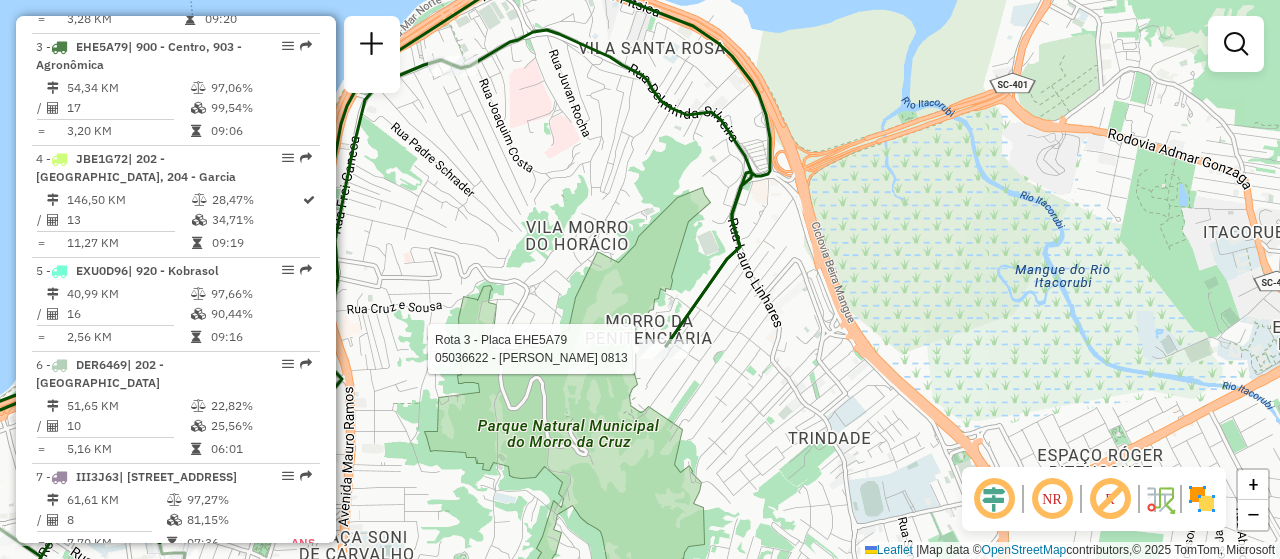 select on "**********" 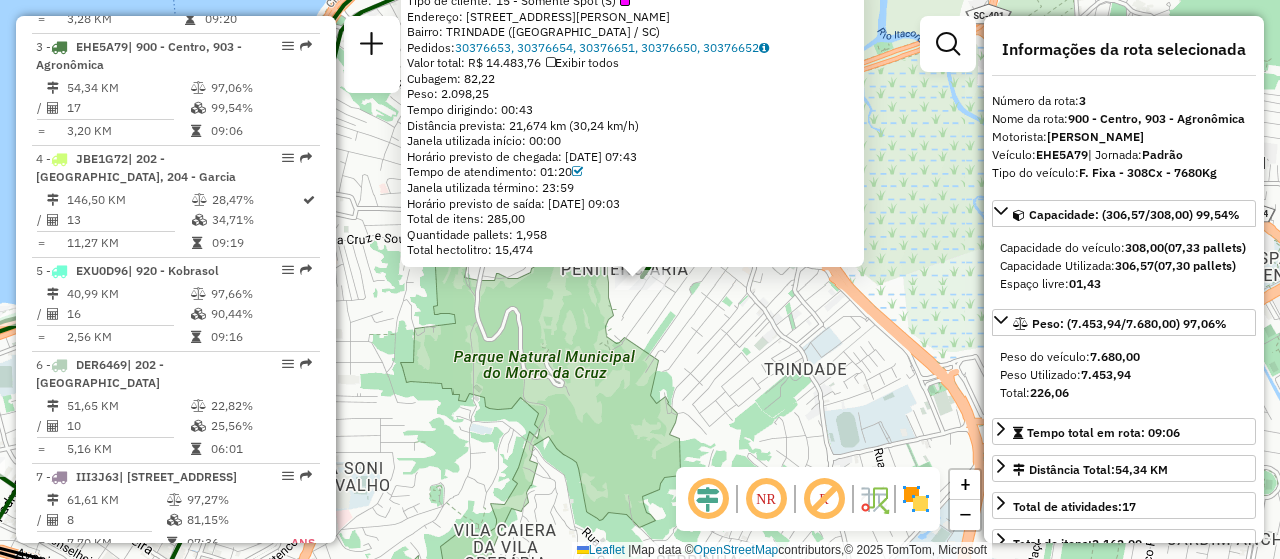 click on "05036622 - GUSTAVO MACHADO 0813  Tipo de cliente:   15 - Somente Spot (S)   Endereço: R   ALVARO RAMOS                  520   Bairro: TRINDADE (FLORIANOPOLIS / SC)   Pedidos:  30376653, 30376654, 30376651, 30376650, 30376652   Valor total: R$ 14.483,76   Exibir todos   Cubagem: 82,22  Peso: 2.098,25  Tempo dirigindo: 00:43   Distância prevista: 21,674 km (30,24 km/h)   Janela utilizada início: 00:00   Horário previsto de chegada: 30/07/2025 07:43   Tempo de atendimento: 01:20   Janela utilizada término: 23:59   Horário previsto de saída: 30/07/2025 09:03   Total de itens: 285,00   Quantidade pallets: 1,958   Total hectolitro: 15,474  × Janela de atendimento Grade de atendimento Capacidade Transportadoras Veículos Cliente Pedidos  Rotas Selecione os dias de semana para filtrar as janelas de atendimento  Seg   Ter   Qua   Qui   Sex   Sáb   Dom  Informe o período da janela de atendimento: De: Até:  Filtrar exatamente a janela do cliente  Considerar janela de atendimento padrão   Seg   Ter   Qua  De:" 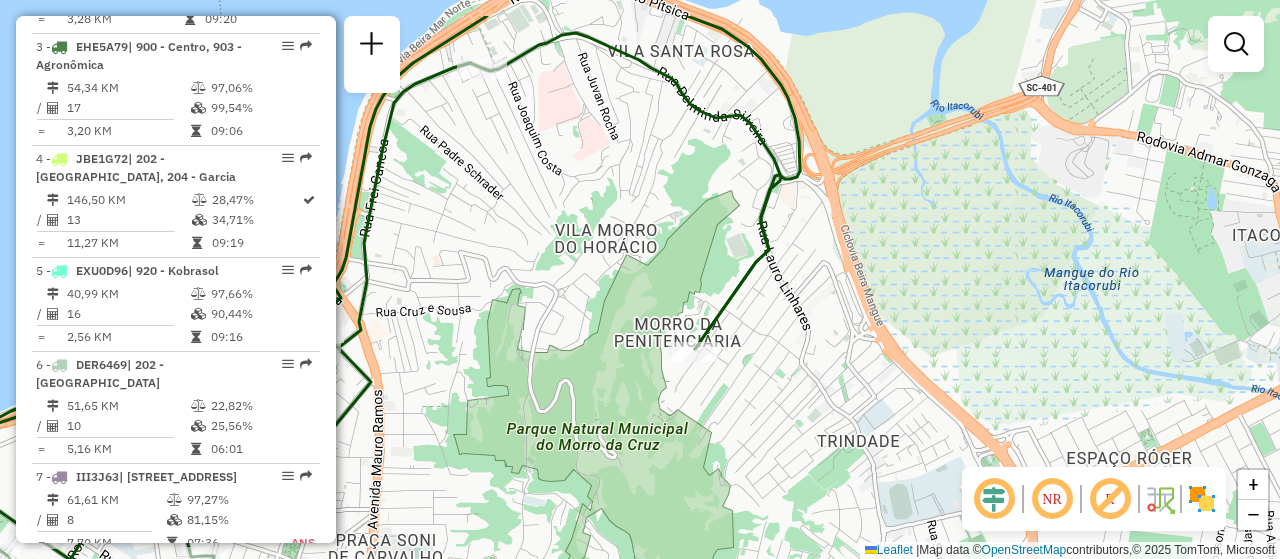 drag, startPoint x: 650, startPoint y: 313, endPoint x: 706, endPoint y: 392, distance: 96.83491 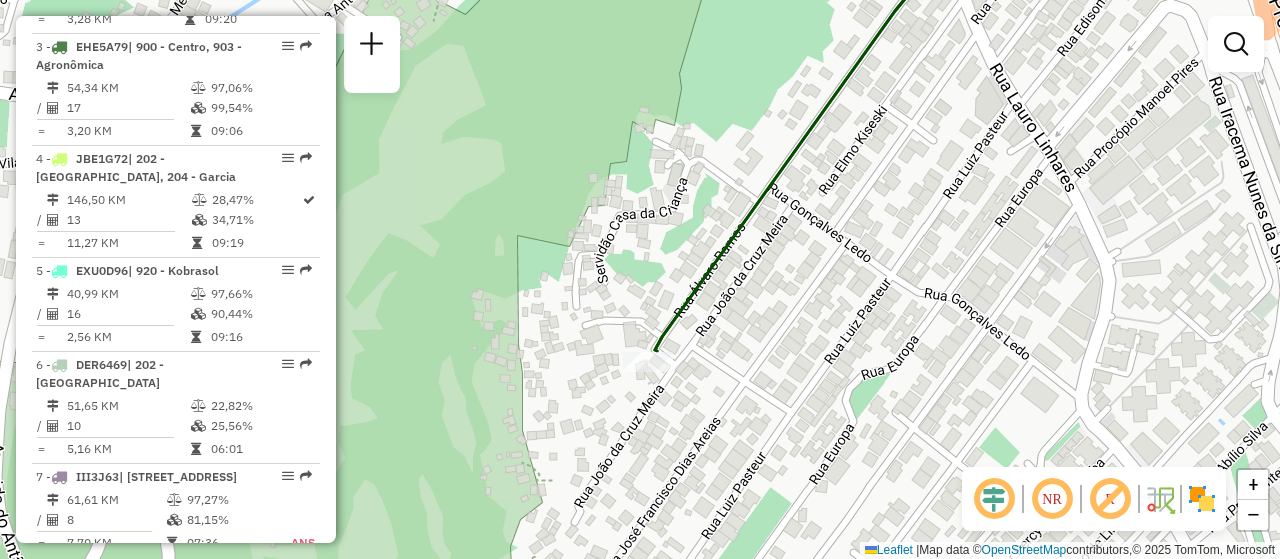 click 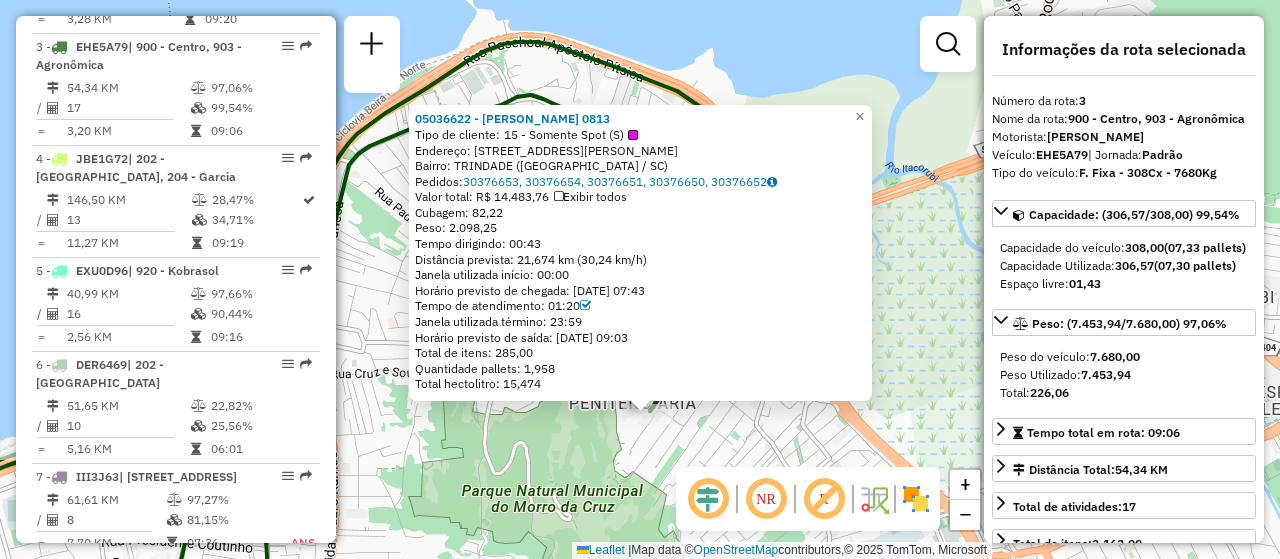 click on "05036622 - GUSTAVO MACHADO 0813  Tipo de cliente:   15 - Somente Spot (S)   Endereço: R   ALVARO RAMOS                  520   Bairro: TRINDADE (FLORIANOPOLIS / SC)   Pedidos:  30376653, 30376654, 30376651, 30376650, 30376652   Valor total: R$ 14.483,76   Exibir todos   Cubagem: 82,22  Peso: 2.098,25  Tempo dirigindo: 00:43   Distância prevista: 21,674 km (30,24 km/h)   Janela utilizada início: 00:00   Horário previsto de chegada: 30/07/2025 07:43   Tempo de atendimento: 01:20   Janela utilizada término: 23:59   Horário previsto de saída: 30/07/2025 09:03   Total de itens: 285,00   Quantidade pallets: 1,958   Total hectolitro: 15,474  × Janela de atendimento Grade de atendimento Capacidade Transportadoras Veículos Cliente Pedidos  Rotas Selecione os dias de semana para filtrar as janelas de atendimento  Seg   Ter   Qua   Qui   Sex   Sáb   Dom  Informe o período da janela de atendimento: De: Até:  Filtrar exatamente a janela do cliente  Considerar janela de atendimento padrão   Seg   Ter   Qua  De:" 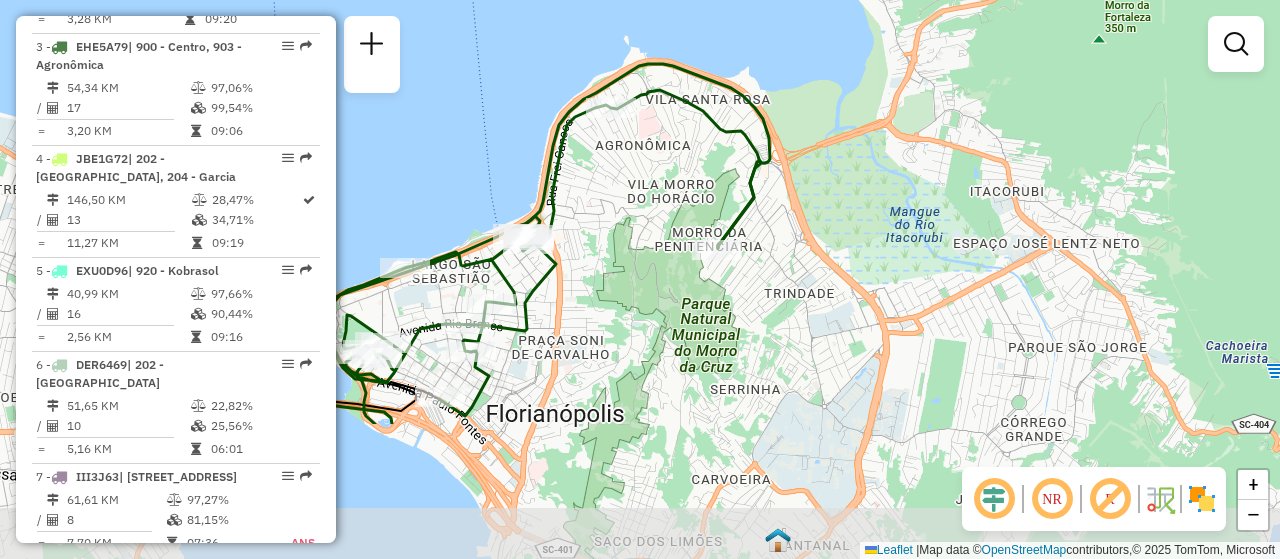 drag, startPoint x: 630, startPoint y: 454, endPoint x: 703, endPoint y: 300, distance: 170.42593 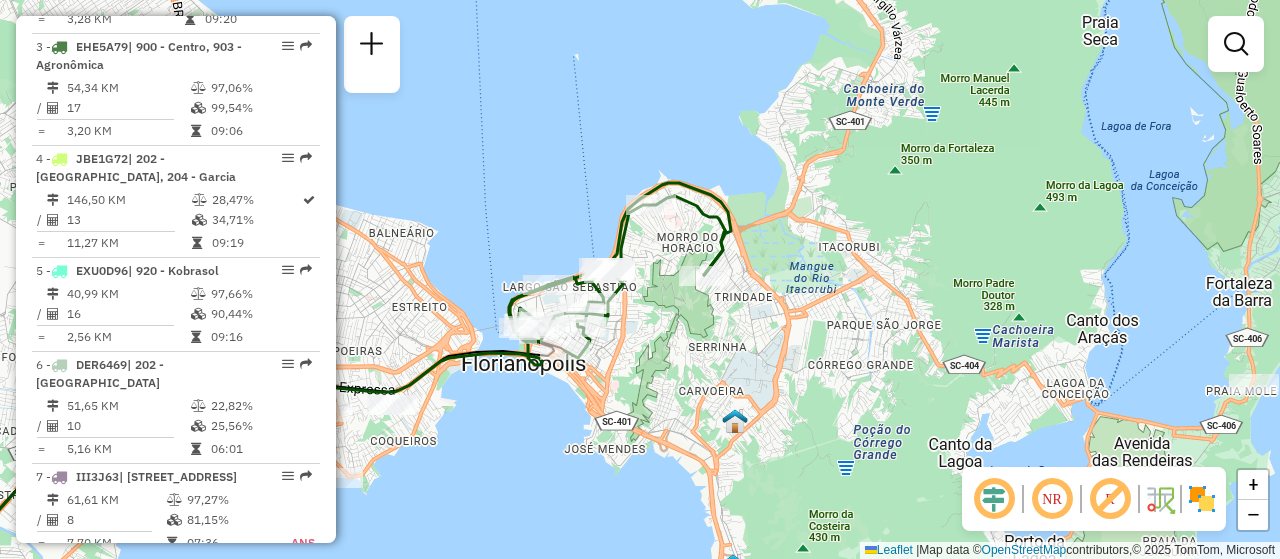 click 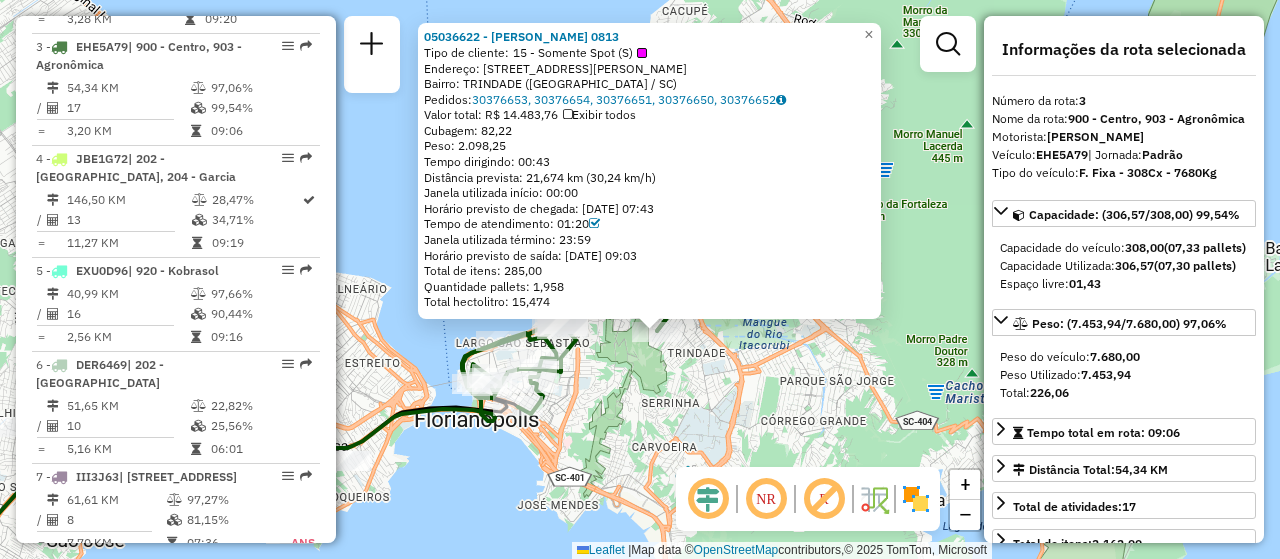 drag, startPoint x: 671, startPoint y: 325, endPoint x: 688, endPoint y: 378, distance: 55.65968 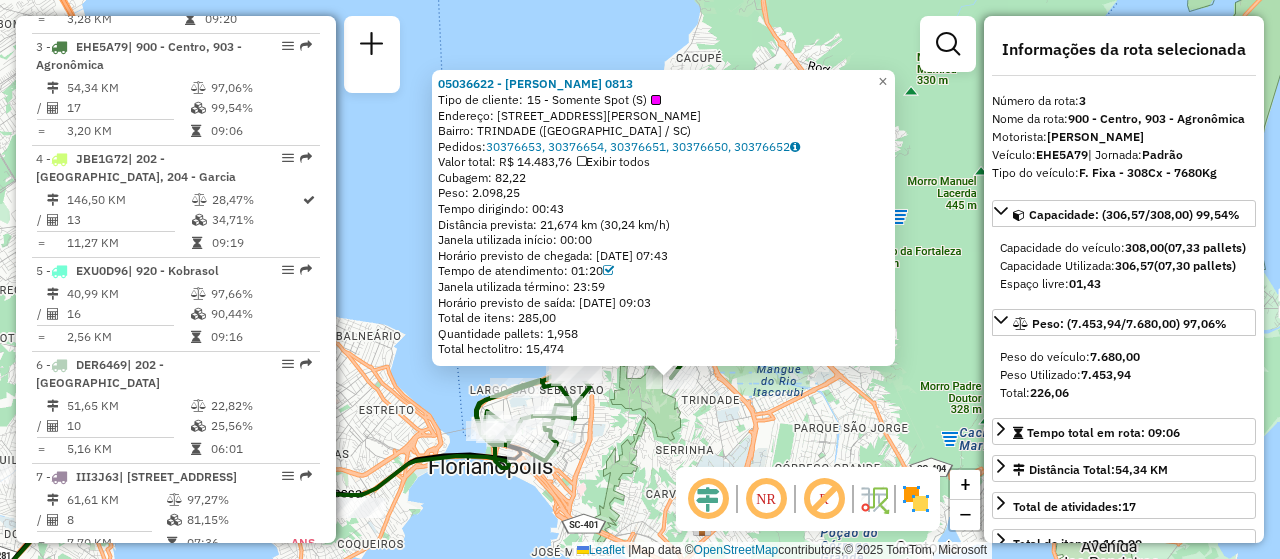 drag, startPoint x: 658, startPoint y: 388, endPoint x: 672, endPoint y: 435, distance: 49.0408 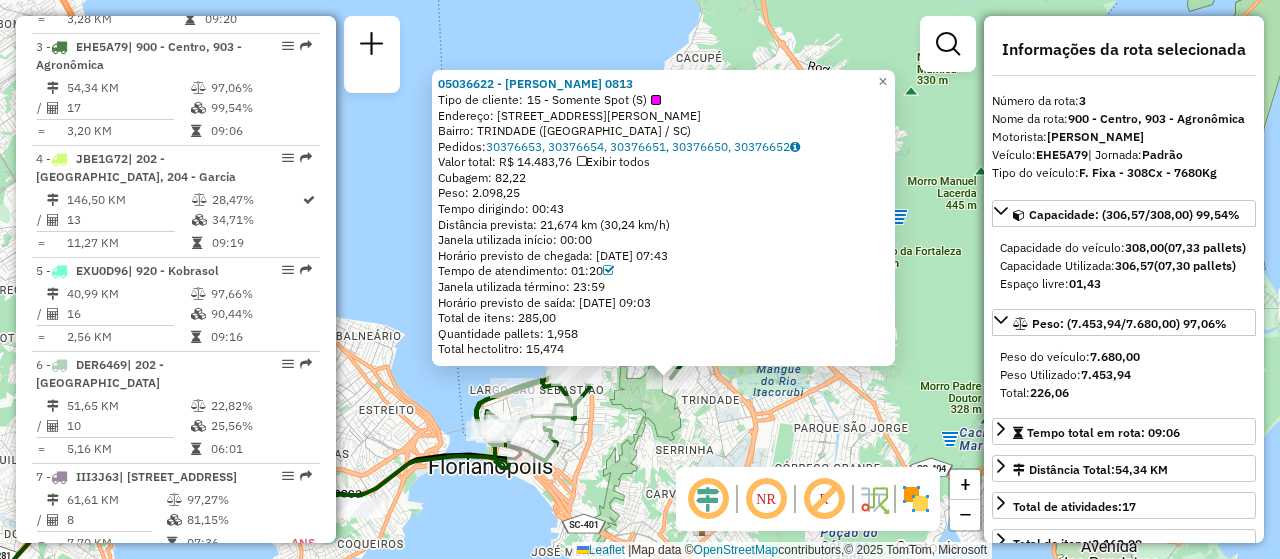 click on "05036622 - GUSTAVO MACHADO 0813  Tipo de cliente:   15 - Somente Spot (S)   Endereço: R   ALVARO RAMOS                  520   Bairro: TRINDADE (FLORIANOPOLIS / SC)   Pedidos:  30376653, 30376654, 30376651, 30376650, 30376652   Valor total: R$ 14.483,76   Exibir todos   Cubagem: 82,22  Peso: 2.098,25  Tempo dirigindo: 00:43   Distância prevista: 21,674 km (30,24 km/h)   Janela utilizada início: 00:00   Horário previsto de chegada: 30/07/2025 07:43   Tempo de atendimento: 01:20   Janela utilizada término: 23:59   Horário previsto de saída: 30/07/2025 09:03   Total de itens: 285,00   Quantidade pallets: 1,958   Total hectolitro: 15,474  × Janela de atendimento Grade de atendimento Capacidade Transportadoras Veículos Cliente Pedidos  Rotas Selecione os dias de semana para filtrar as janelas de atendimento  Seg   Ter   Qua   Qui   Sex   Sáb   Dom  Informe o período da janela de atendimento: De: Até:  Filtrar exatamente a janela do cliente  Considerar janela de atendimento padrão   Seg   Ter   Qua  De:" 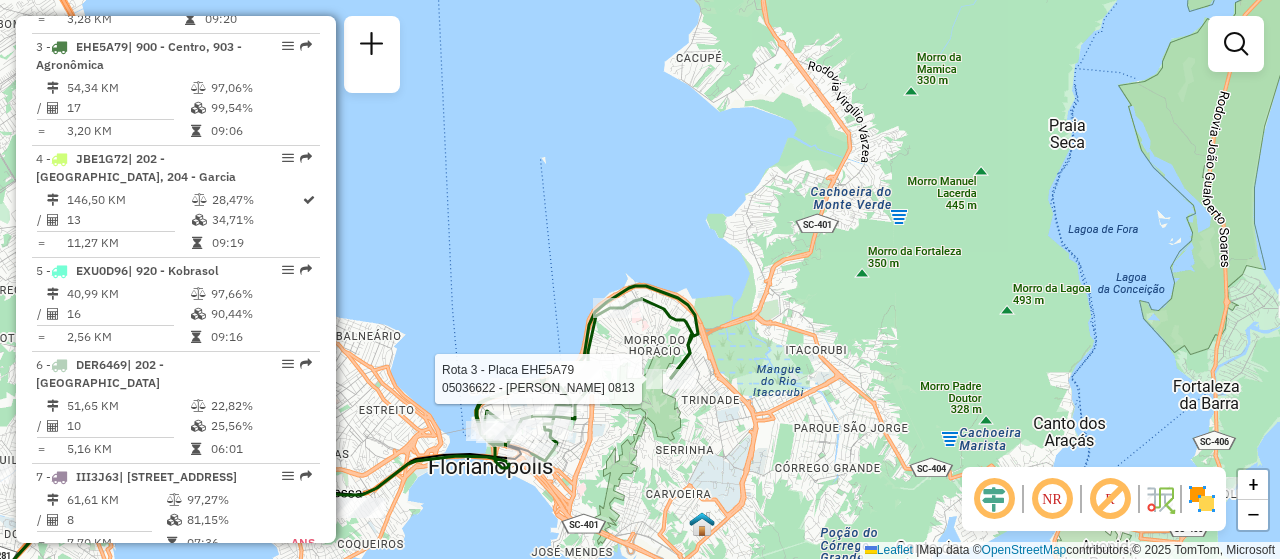 select on "**********" 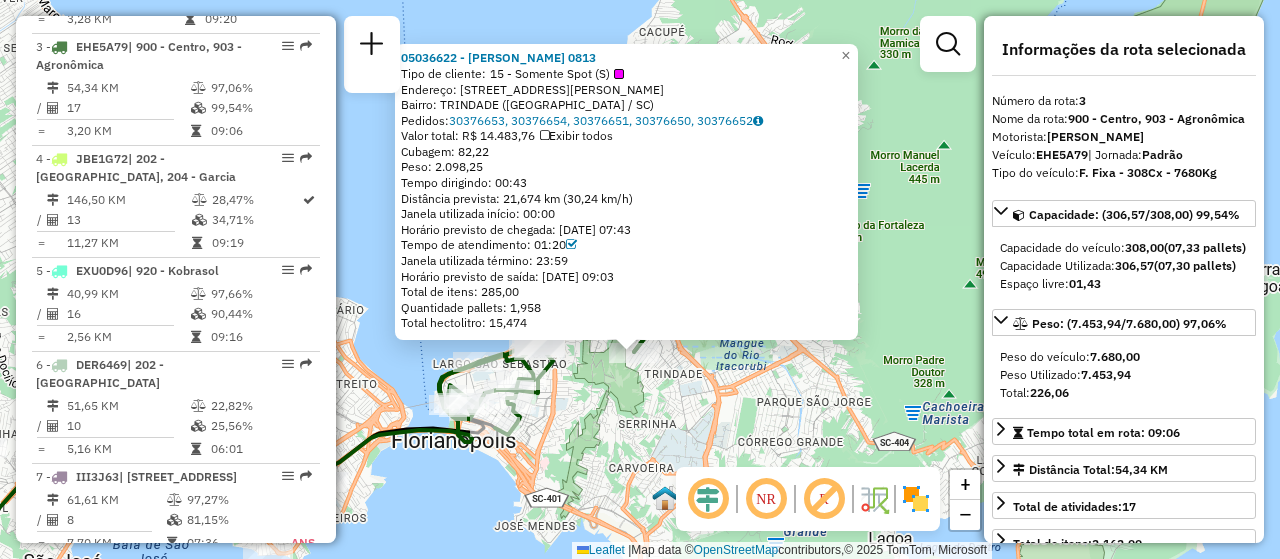 drag, startPoint x: 656, startPoint y: 362, endPoint x: 650, endPoint y: 435, distance: 73.24616 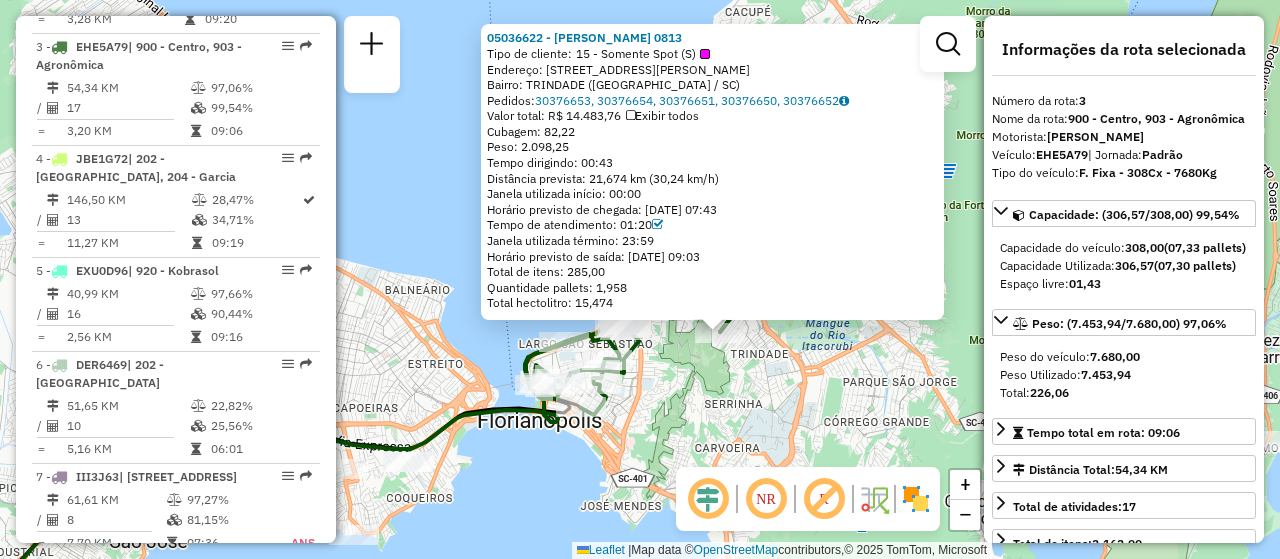 drag, startPoint x: 551, startPoint y: 448, endPoint x: 637, endPoint y: 428, distance: 88.29496 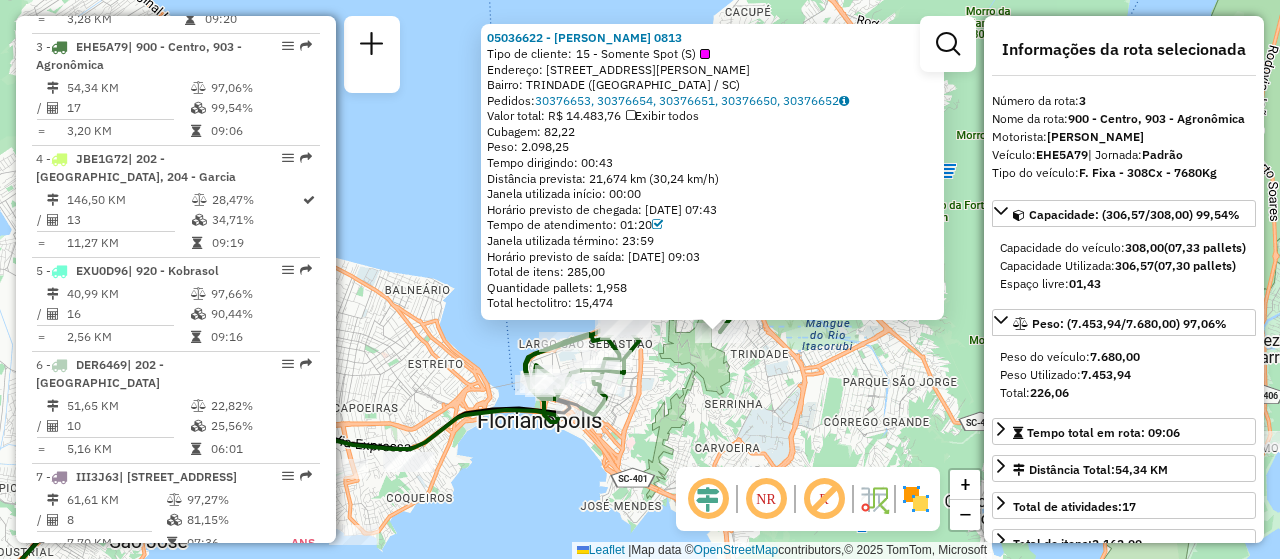 drag, startPoint x: 526, startPoint y: 482, endPoint x: 600, endPoint y: 484, distance: 74.02702 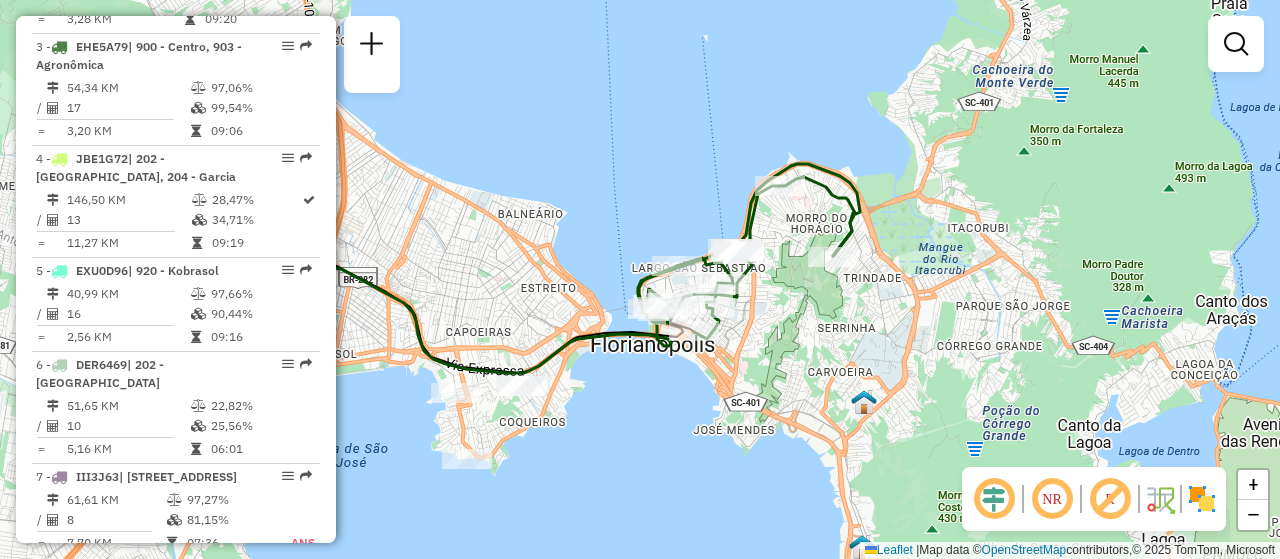 drag, startPoint x: 720, startPoint y: 440, endPoint x: 833, endPoint y: 364, distance: 136.18002 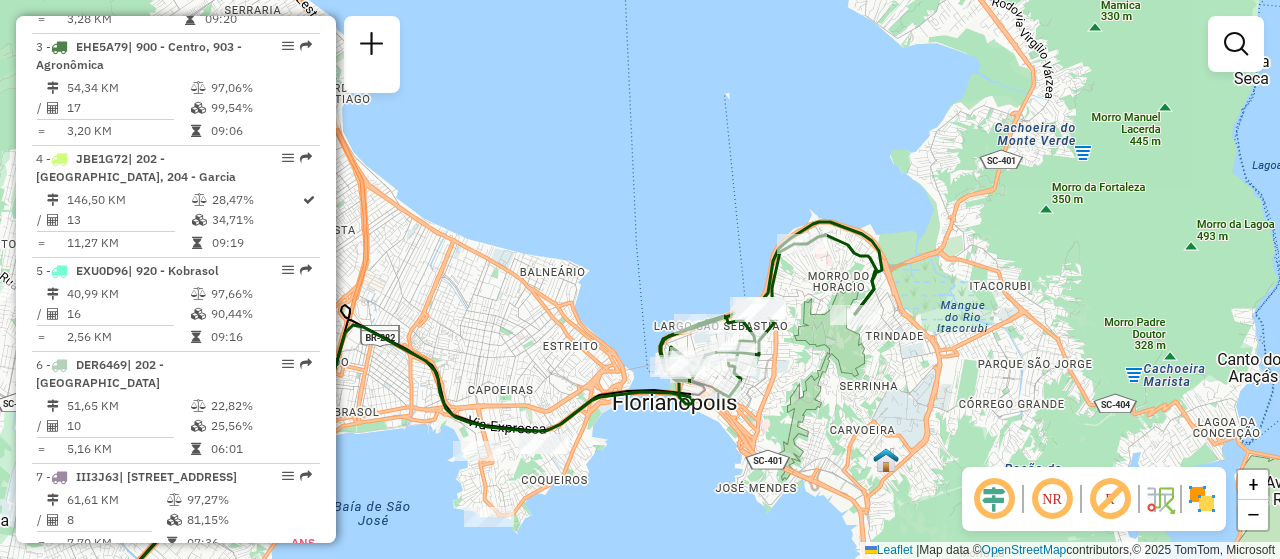 drag, startPoint x: 701, startPoint y: 400, endPoint x: 723, endPoint y: 458, distance: 62.03225 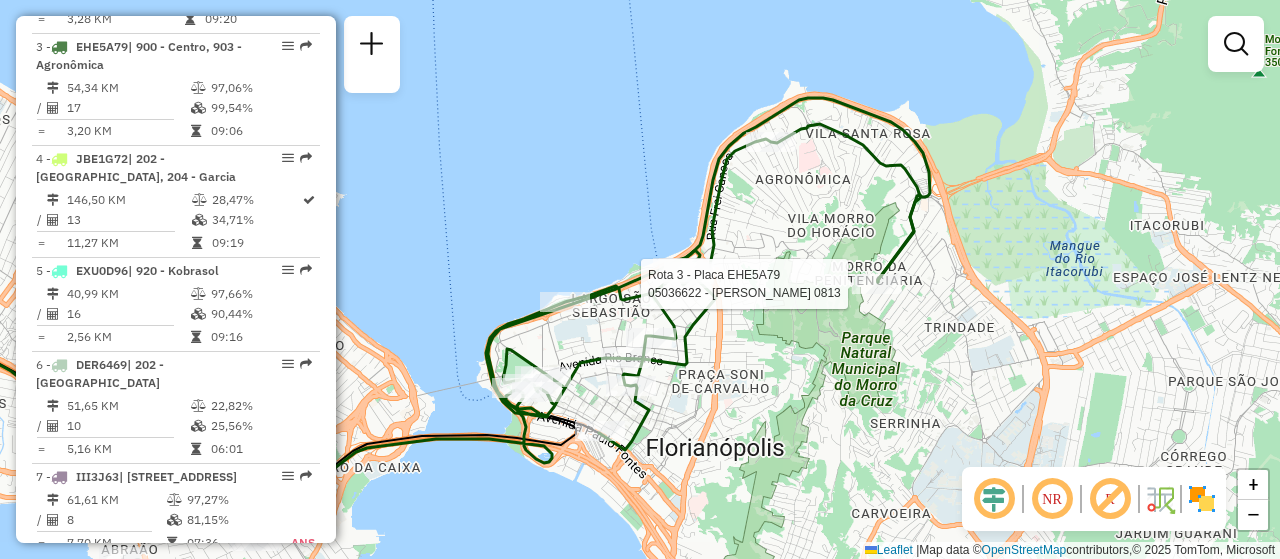 select on "**********" 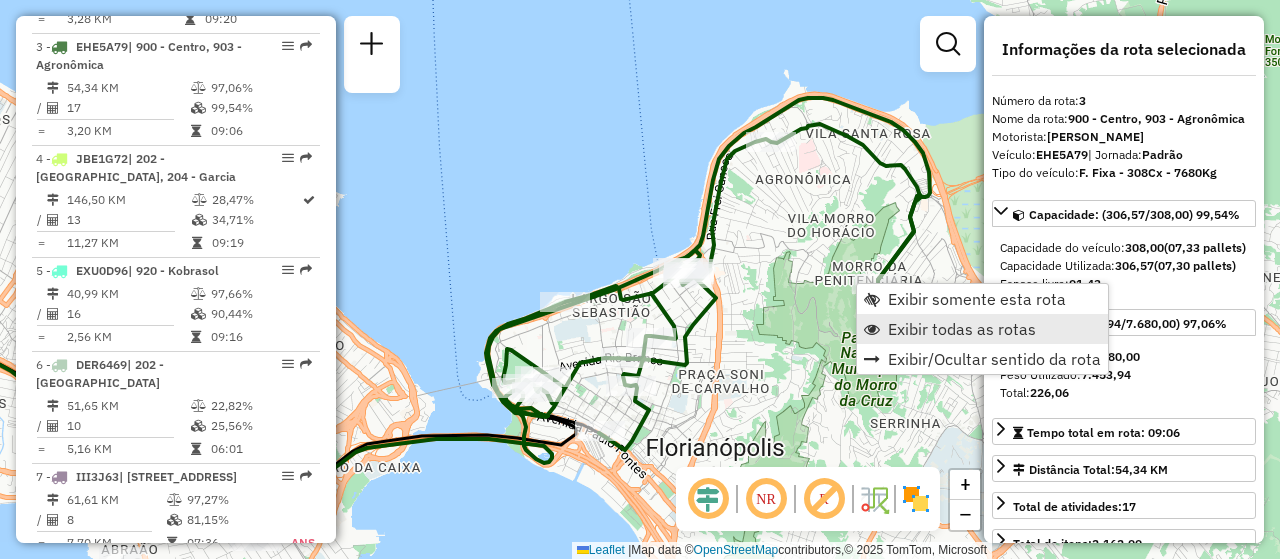 click on "Exibir todas as rotas" at bounding box center (962, 329) 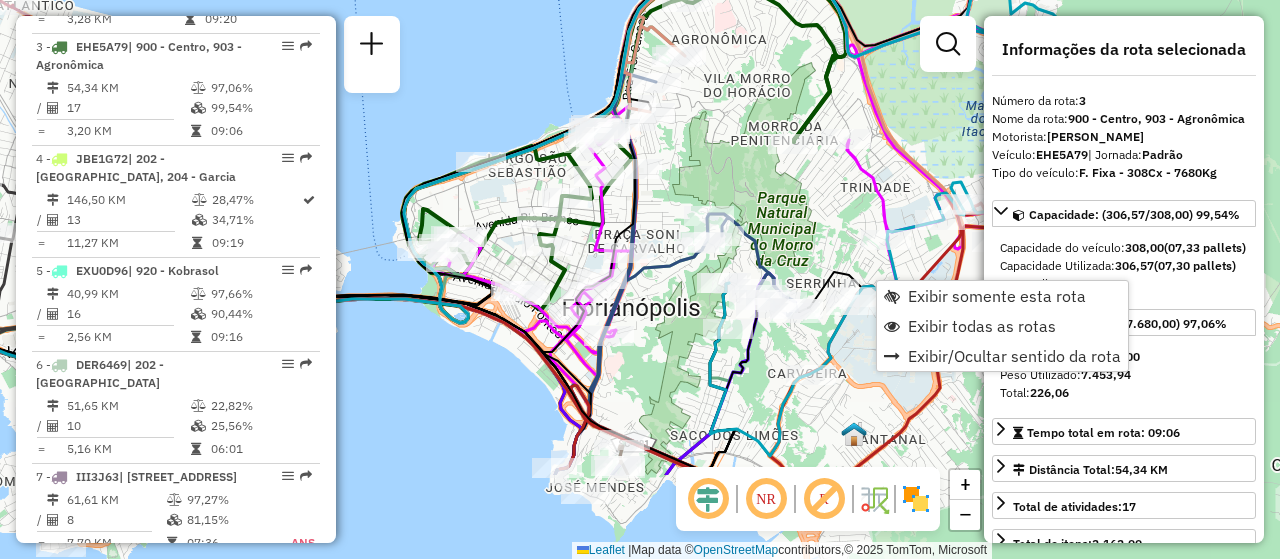 drag, startPoint x: 566, startPoint y: 397, endPoint x: 468, endPoint y: 230, distance: 193.63109 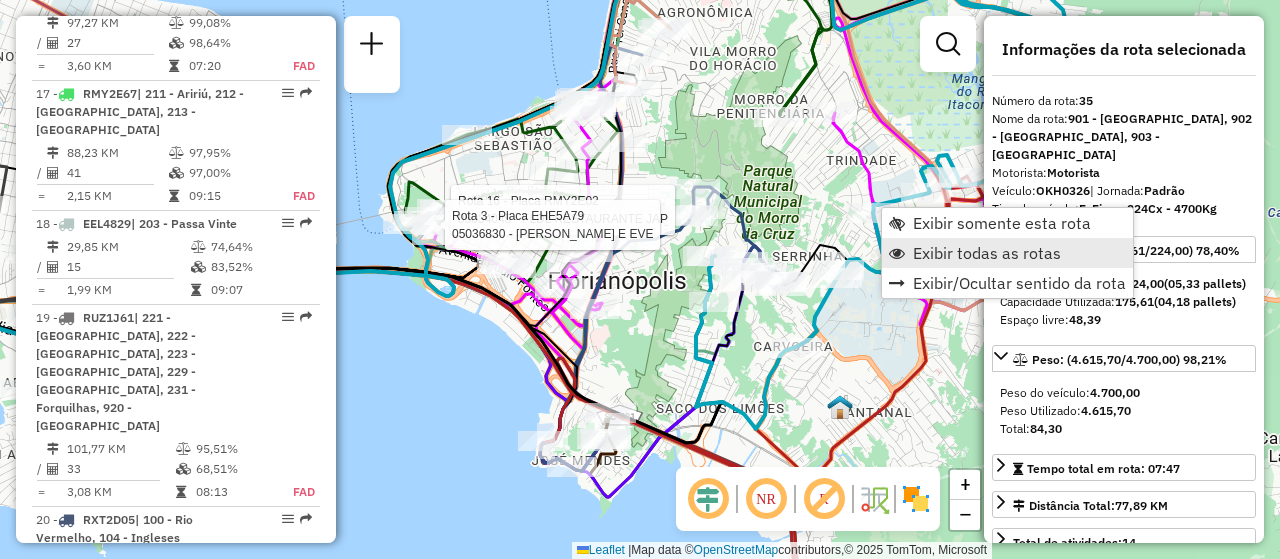 scroll, scrollTop: 4639, scrollLeft: 0, axis: vertical 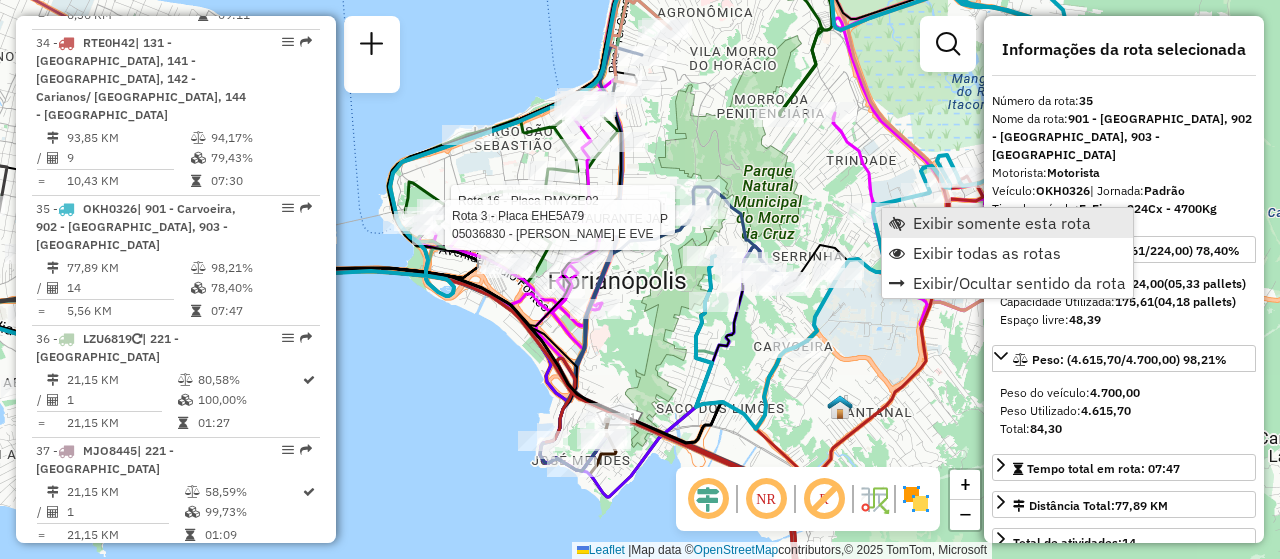 click on "Exibir somente esta rota" at bounding box center [1002, 223] 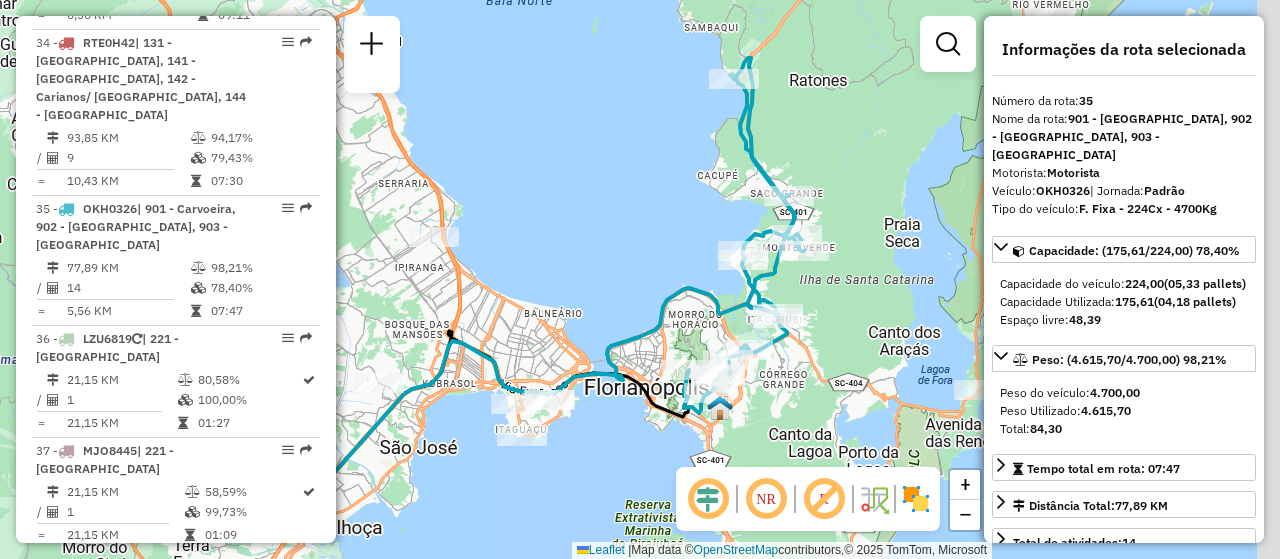 drag, startPoint x: 819, startPoint y: 306, endPoint x: 668, endPoint y: 311, distance: 151.08276 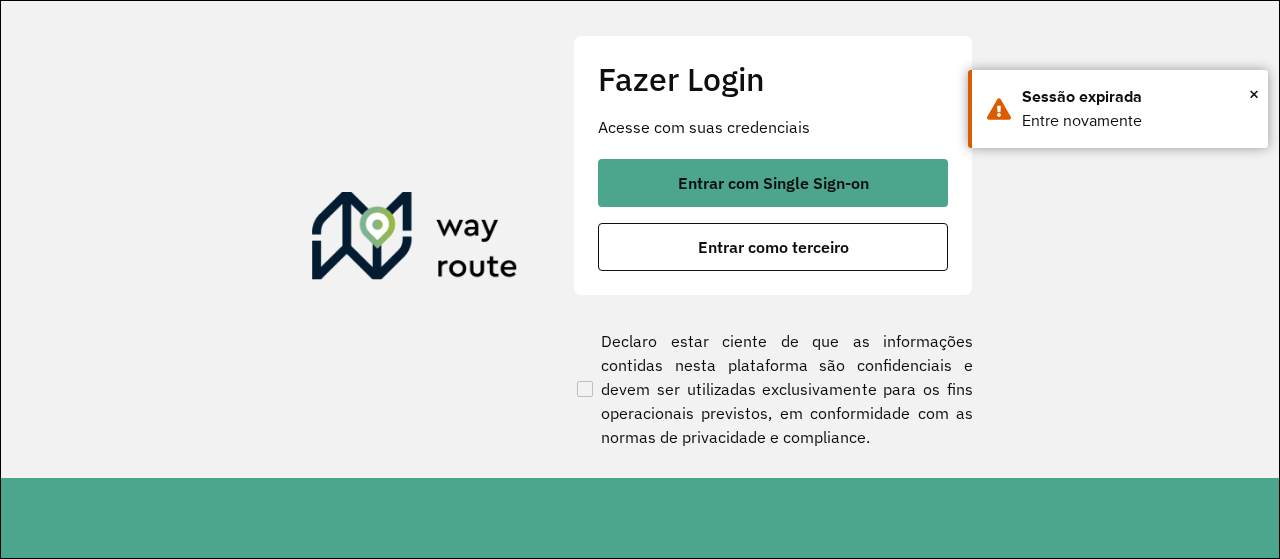 scroll, scrollTop: 0, scrollLeft: 0, axis: both 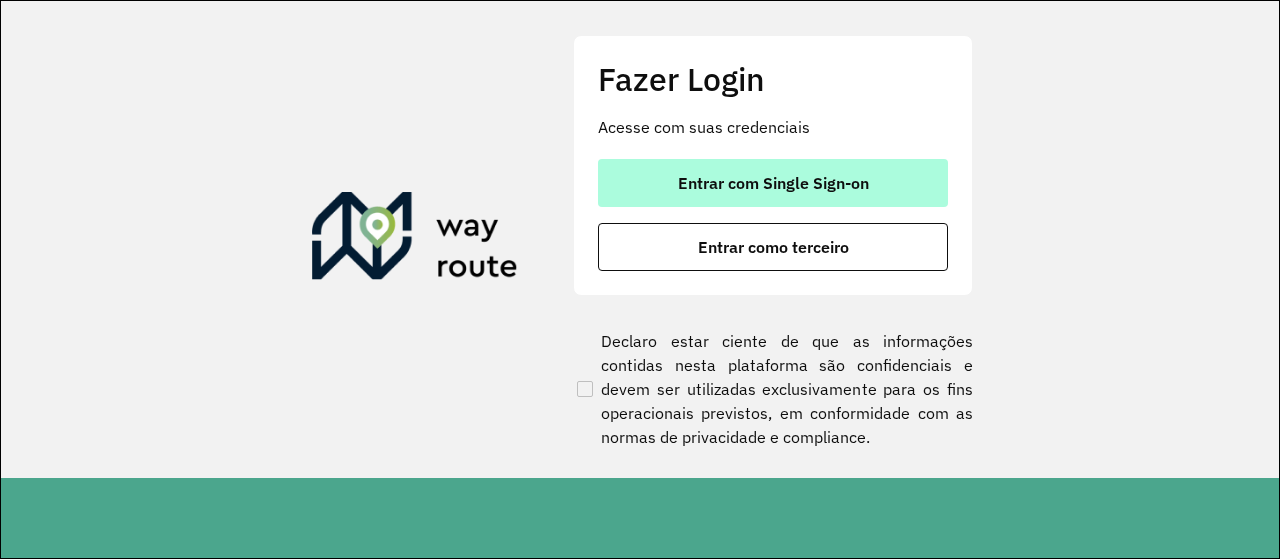 click on "Entrar com Single Sign-on" at bounding box center (773, 183) 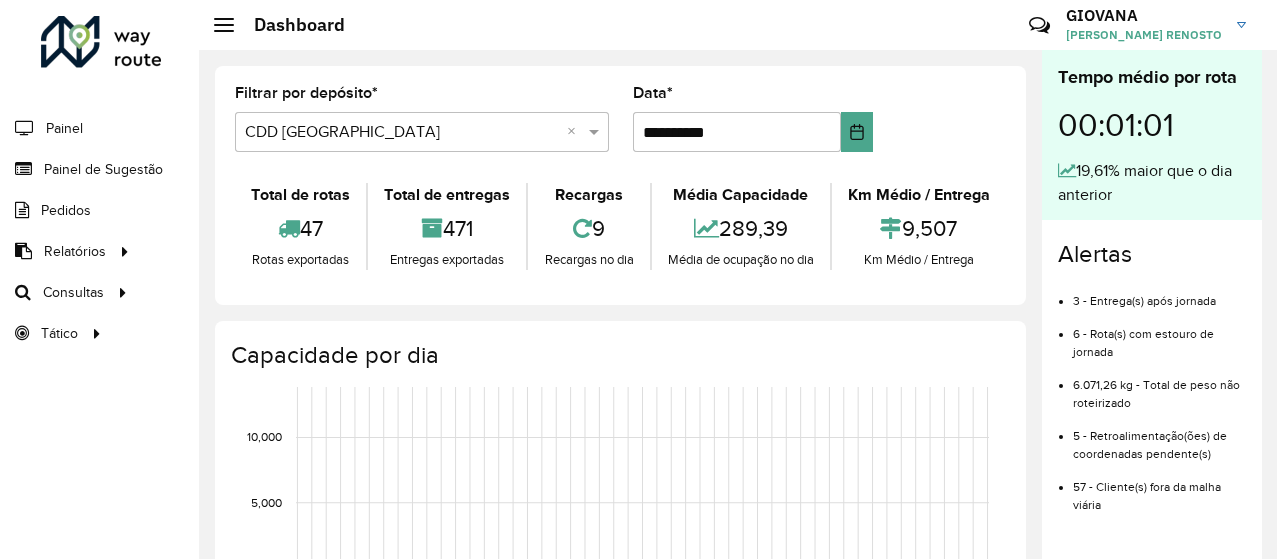 scroll, scrollTop: 0, scrollLeft: 0, axis: both 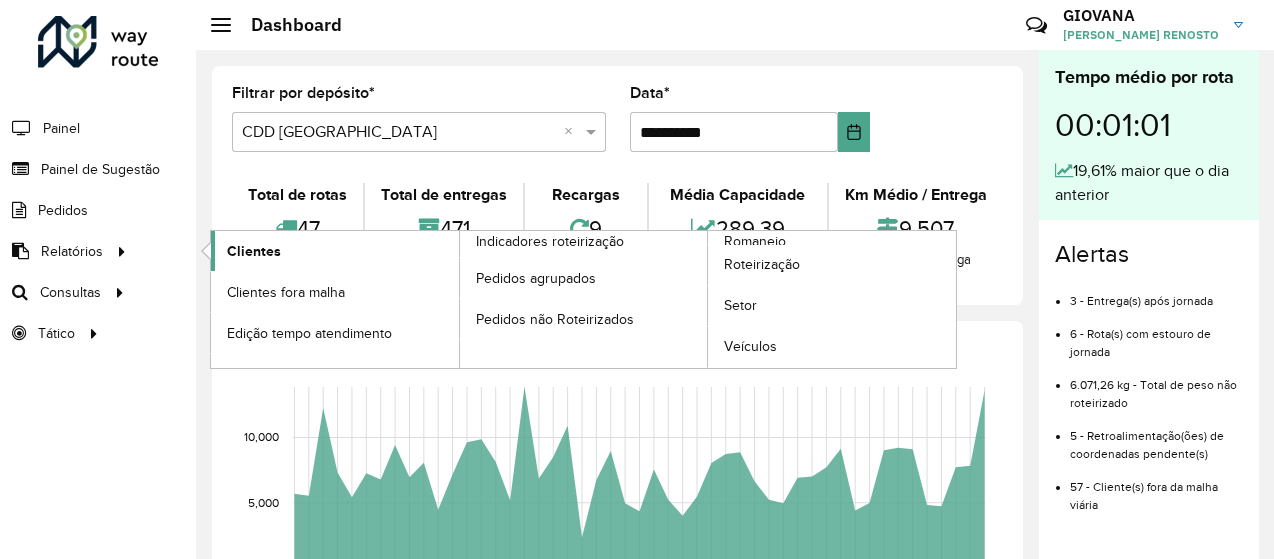 click on "Clientes" 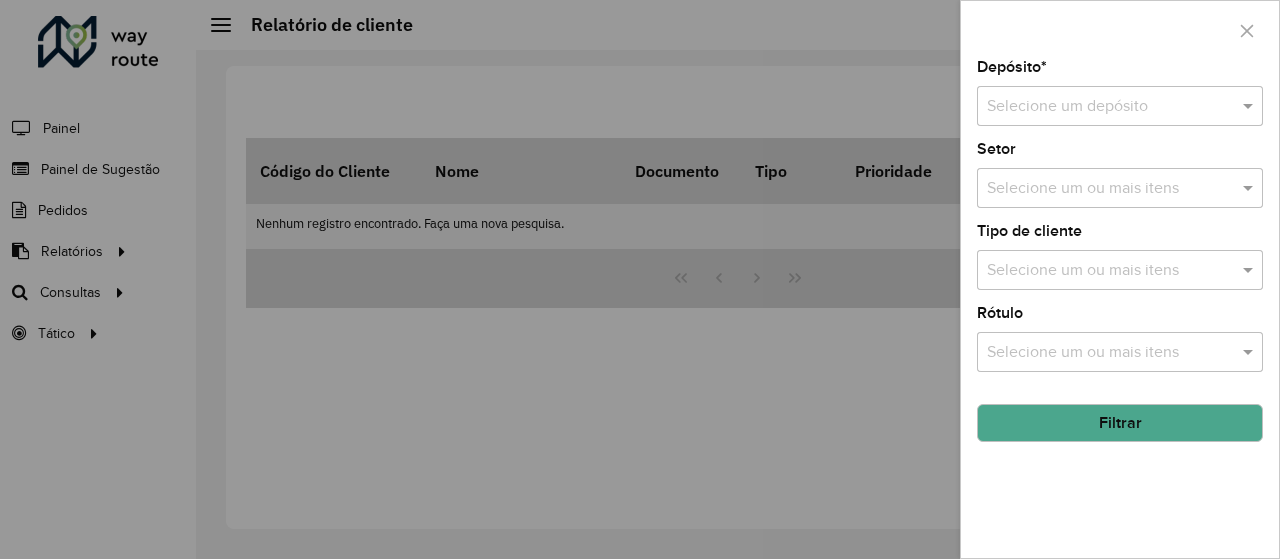 click at bounding box center (1100, 107) 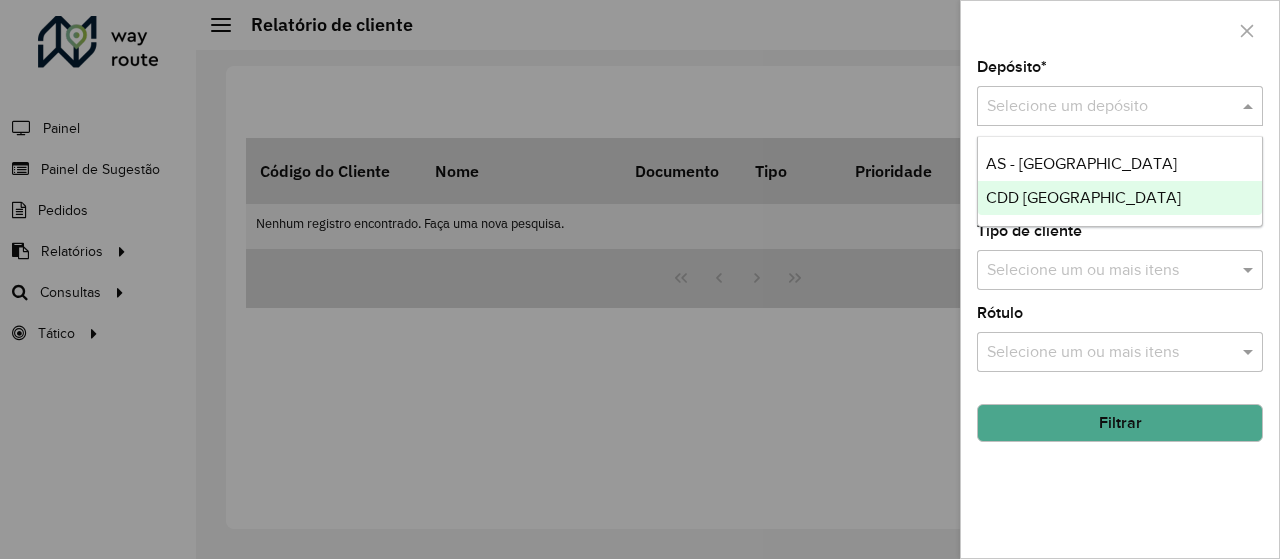 click on "CDD [GEOGRAPHIC_DATA]" at bounding box center [1120, 198] 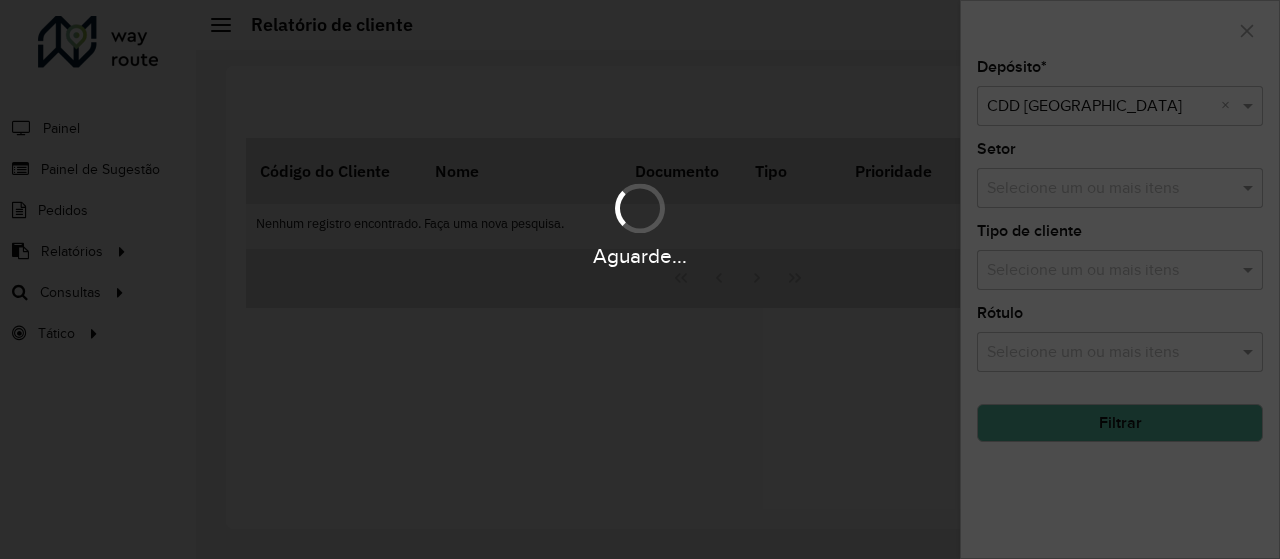click on "Aguarde..." at bounding box center (640, 279) 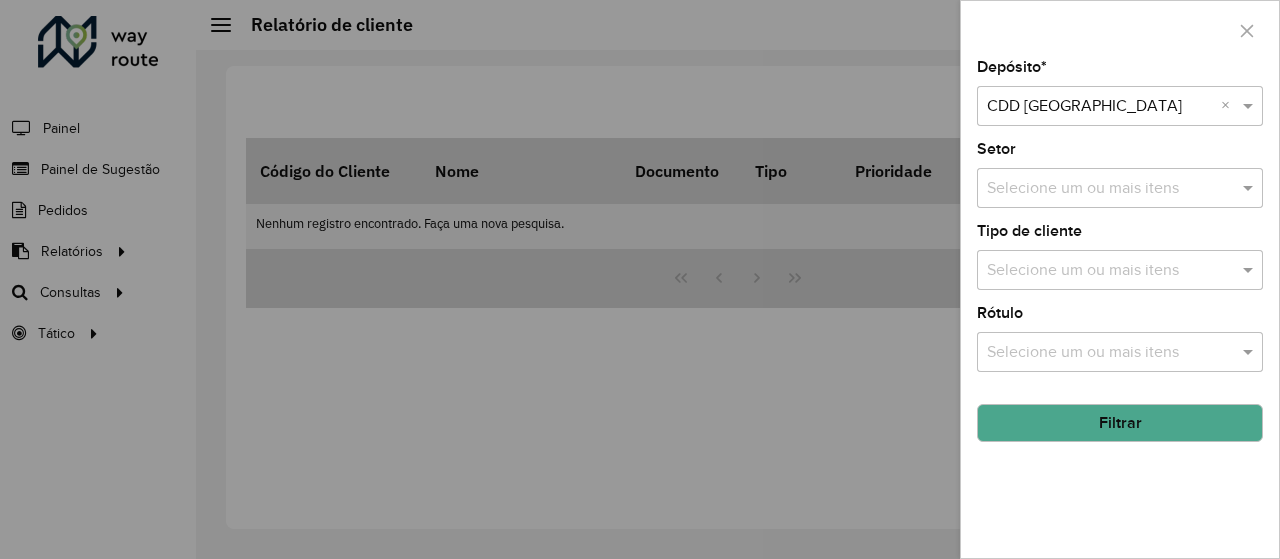 click on "Filtrar" 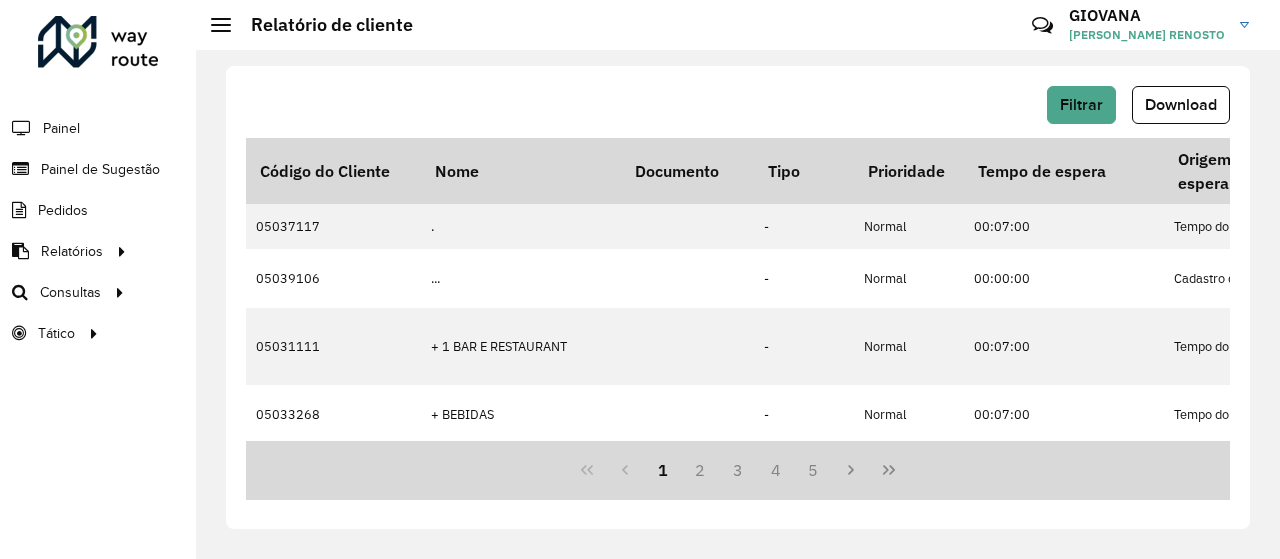 click on "Filtrar   Download" 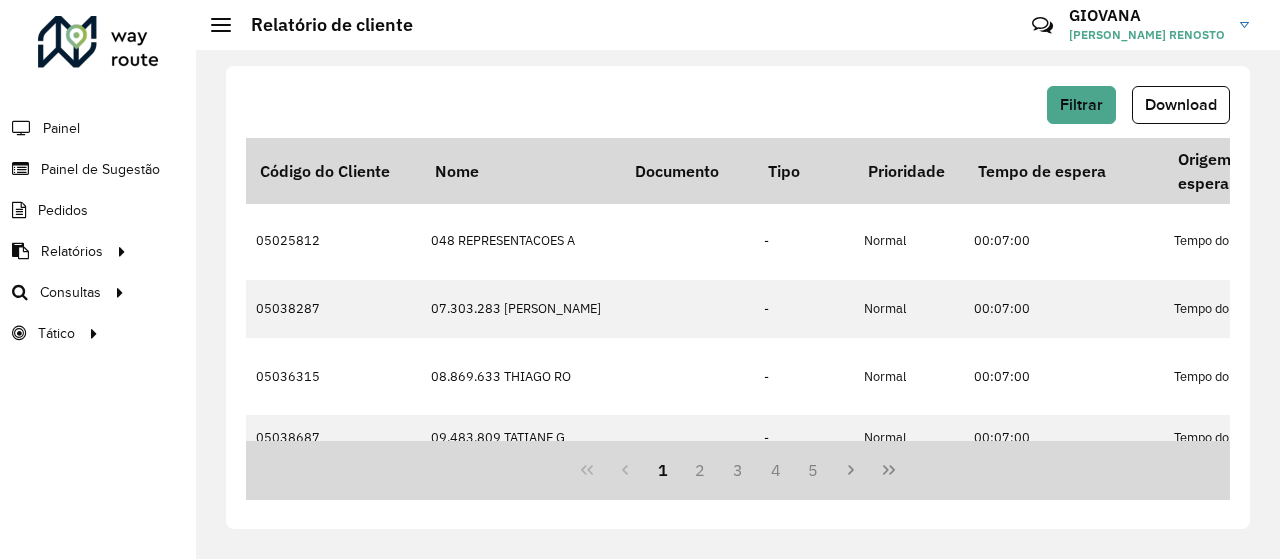 scroll, scrollTop: 0, scrollLeft: 0, axis: both 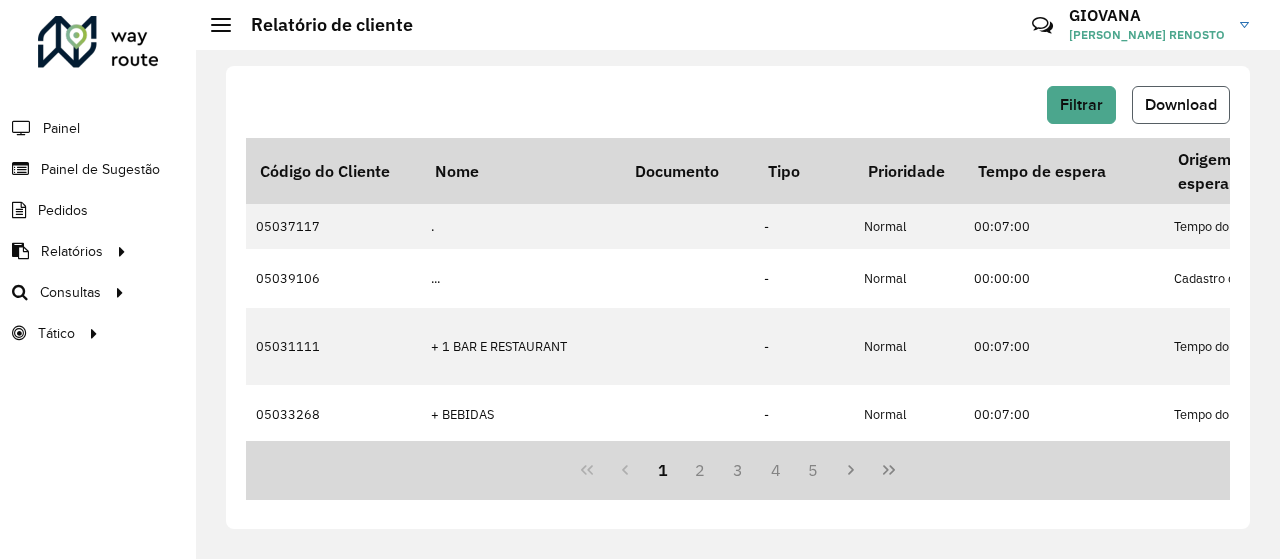 click on "Download" 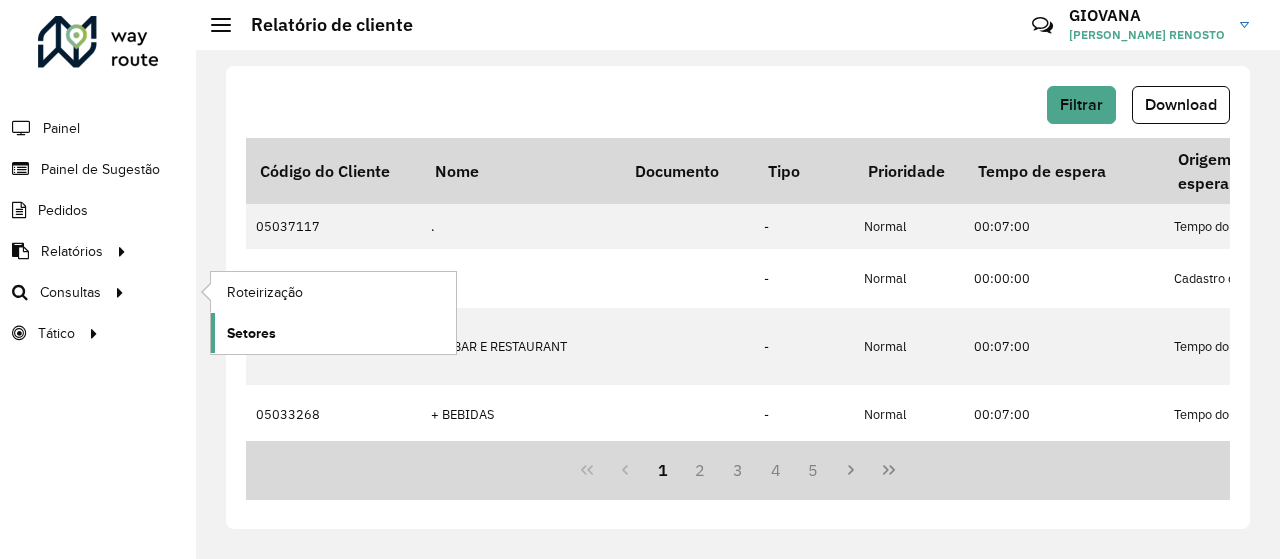 click on "Setores" 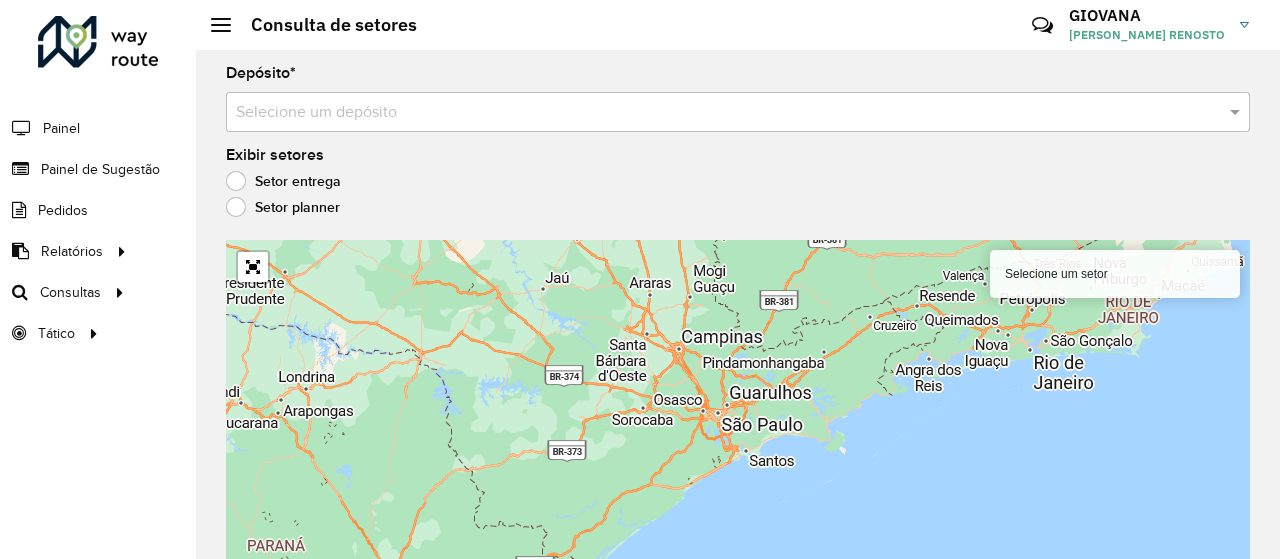 click at bounding box center [718, 113] 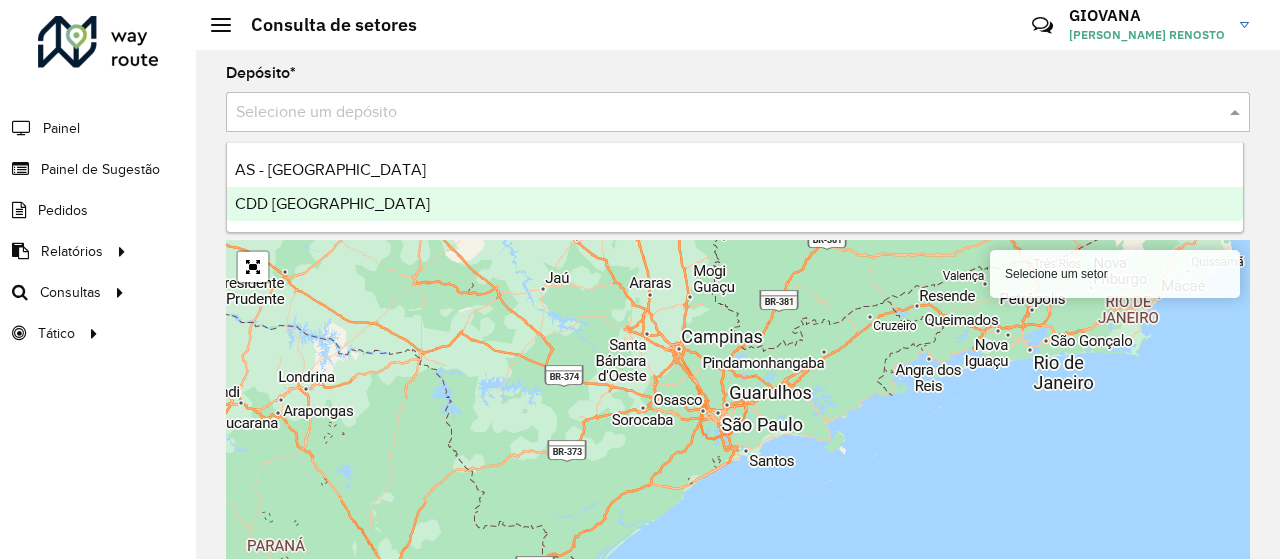 click on "CDD [GEOGRAPHIC_DATA]" at bounding box center (735, 204) 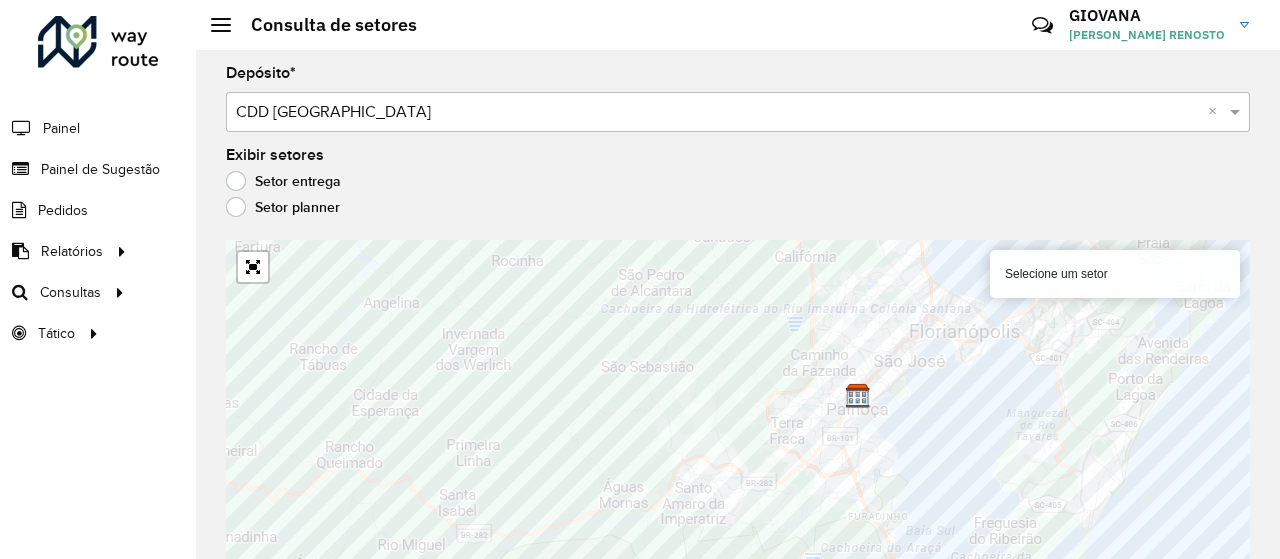 scroll, scrollTop: 16, scrollLeft: 0, axis: vertical 